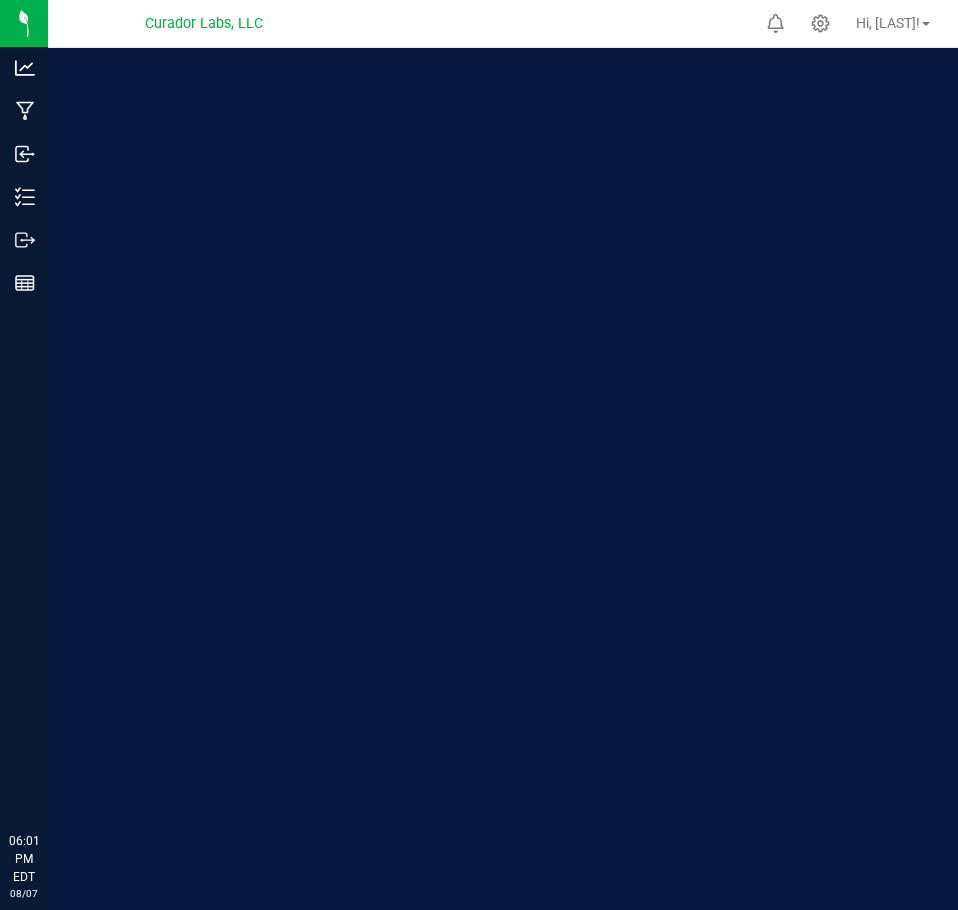 scroll, scrollTop: 0, scrollLeft: 0, axis: both 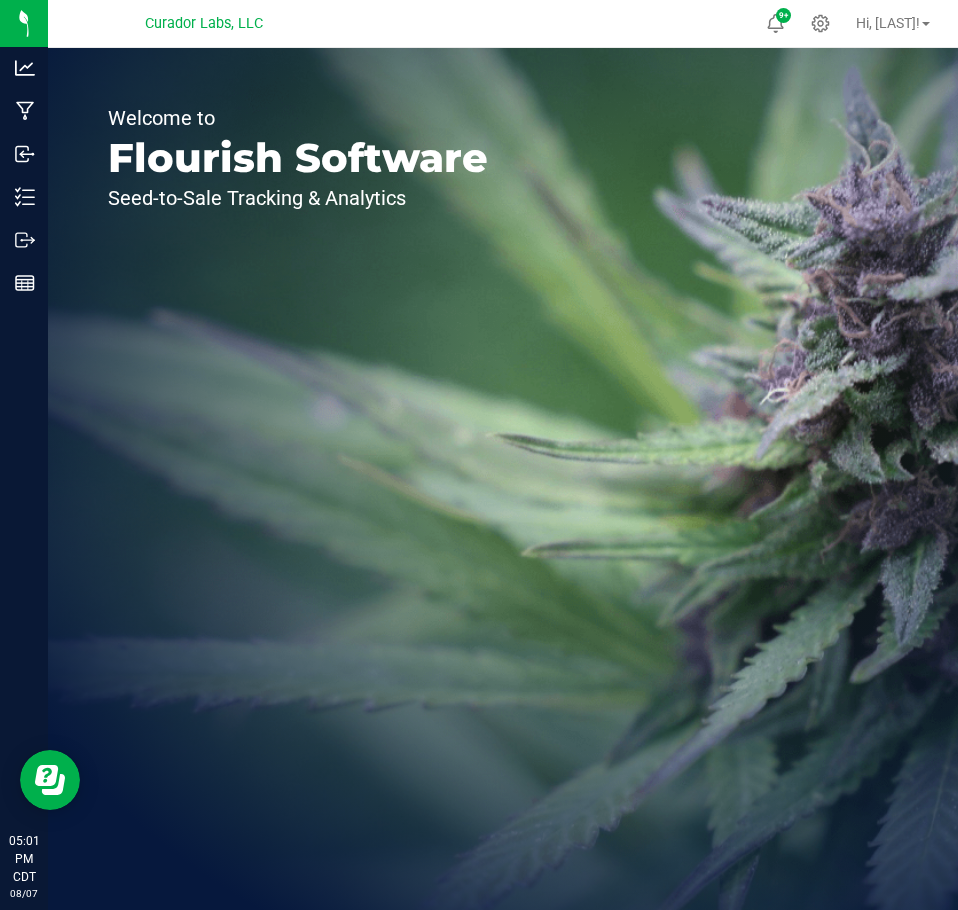 click on "Welcome to   Flourish Software   Seed-to-Sale Tracking & Analytics" at bounding box center [298, 479] 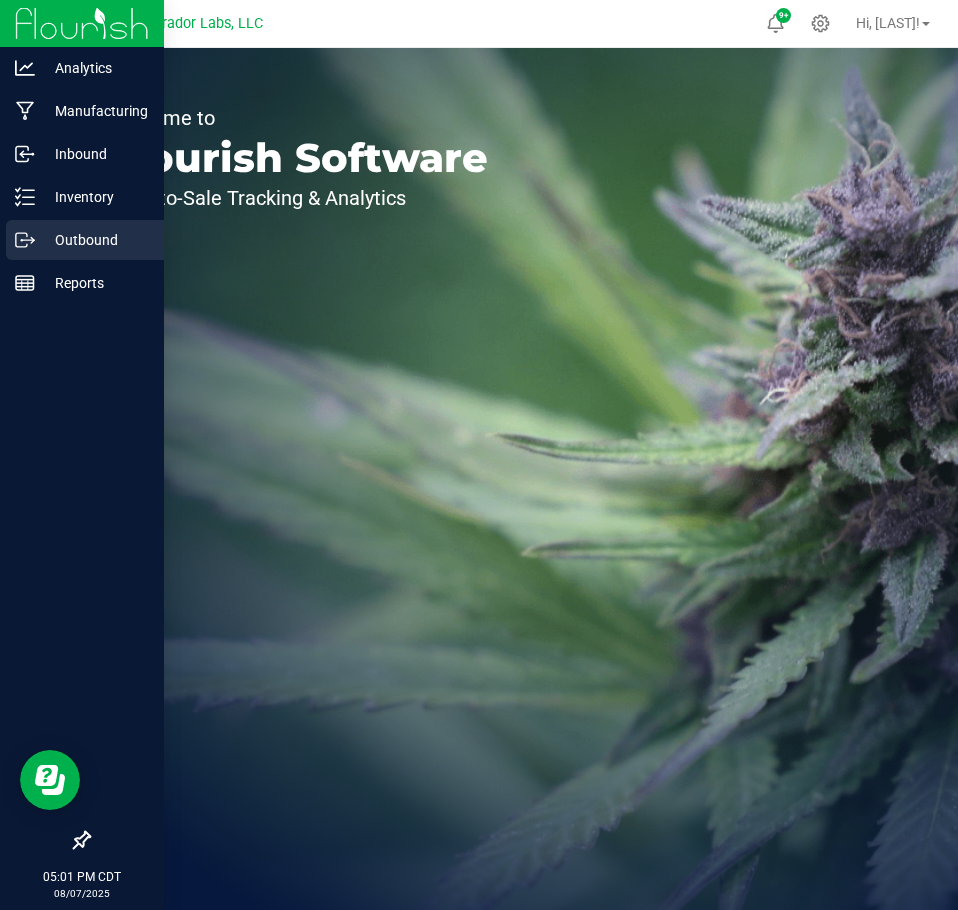 click on "Outbound" at bounding box center [95, 240] 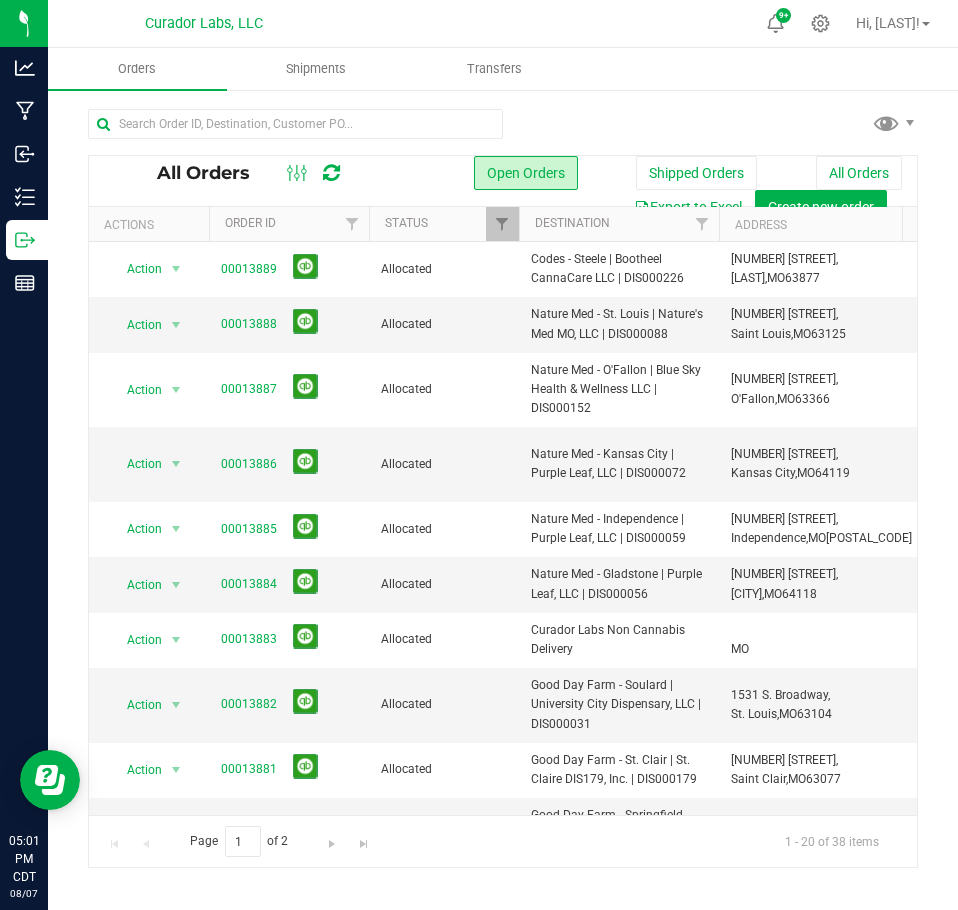 scroll, scrollTop: 0, scrollLeft: 117, axis: horizontal 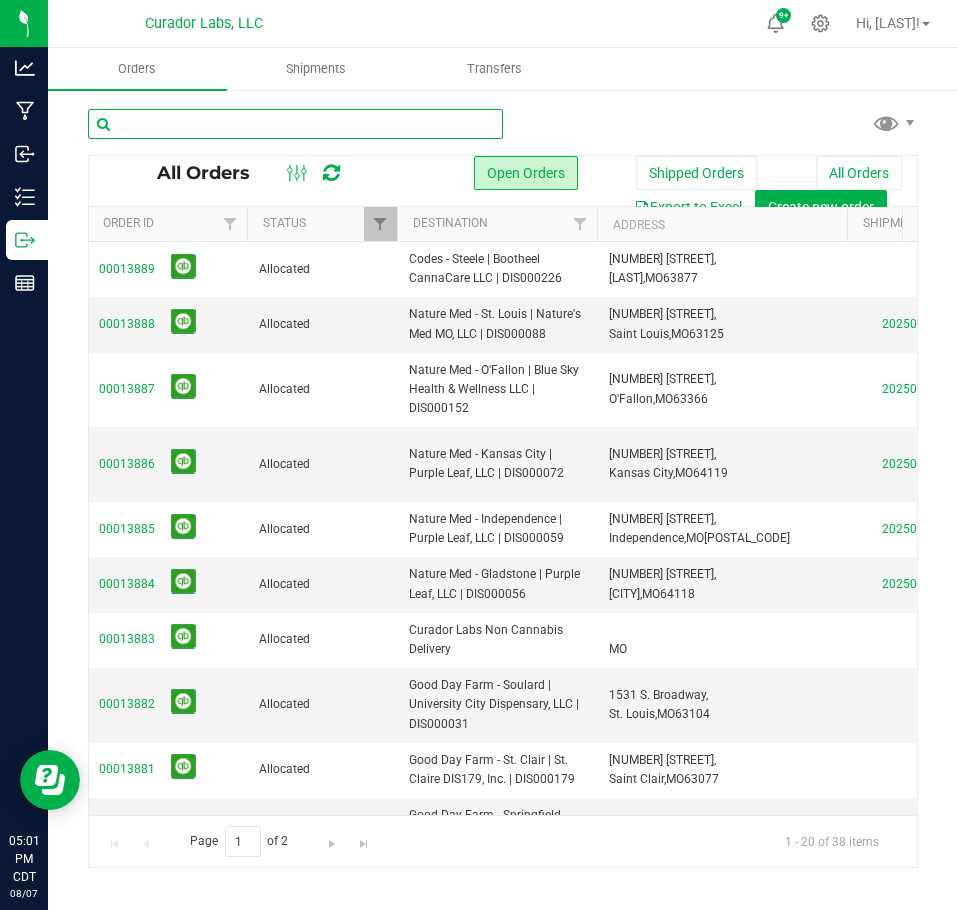 click at bounding box center (295, 124) 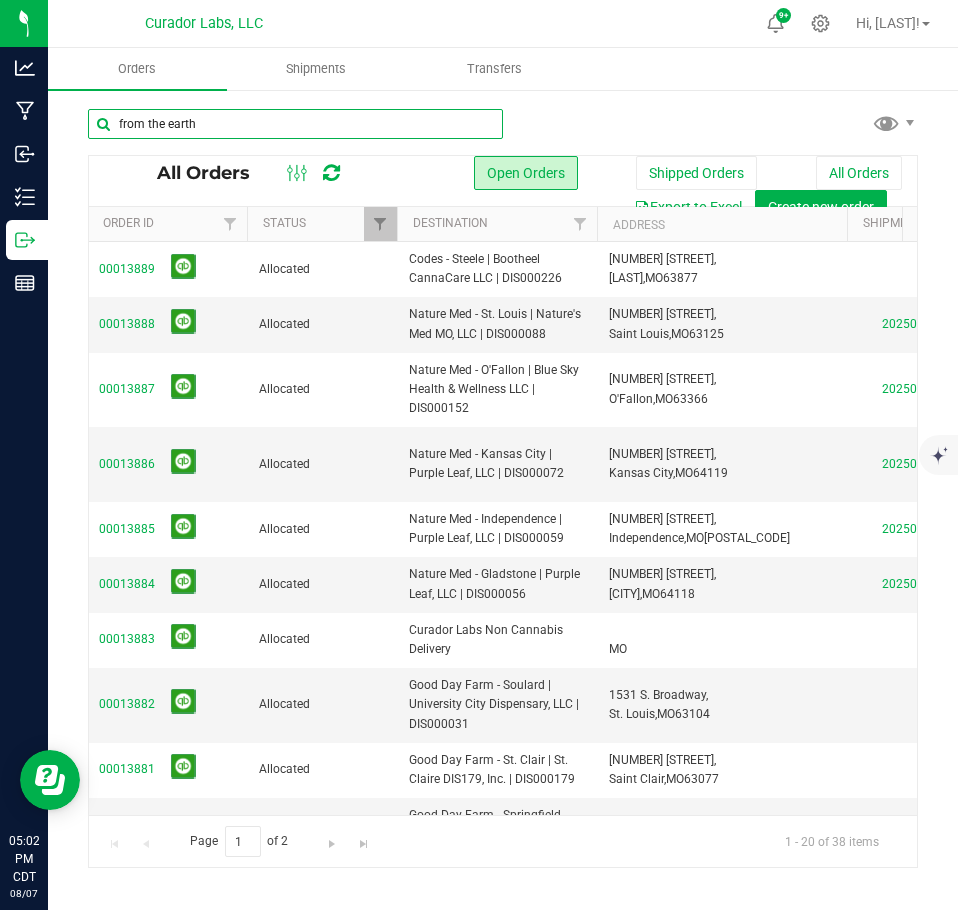 type on "from the earth" 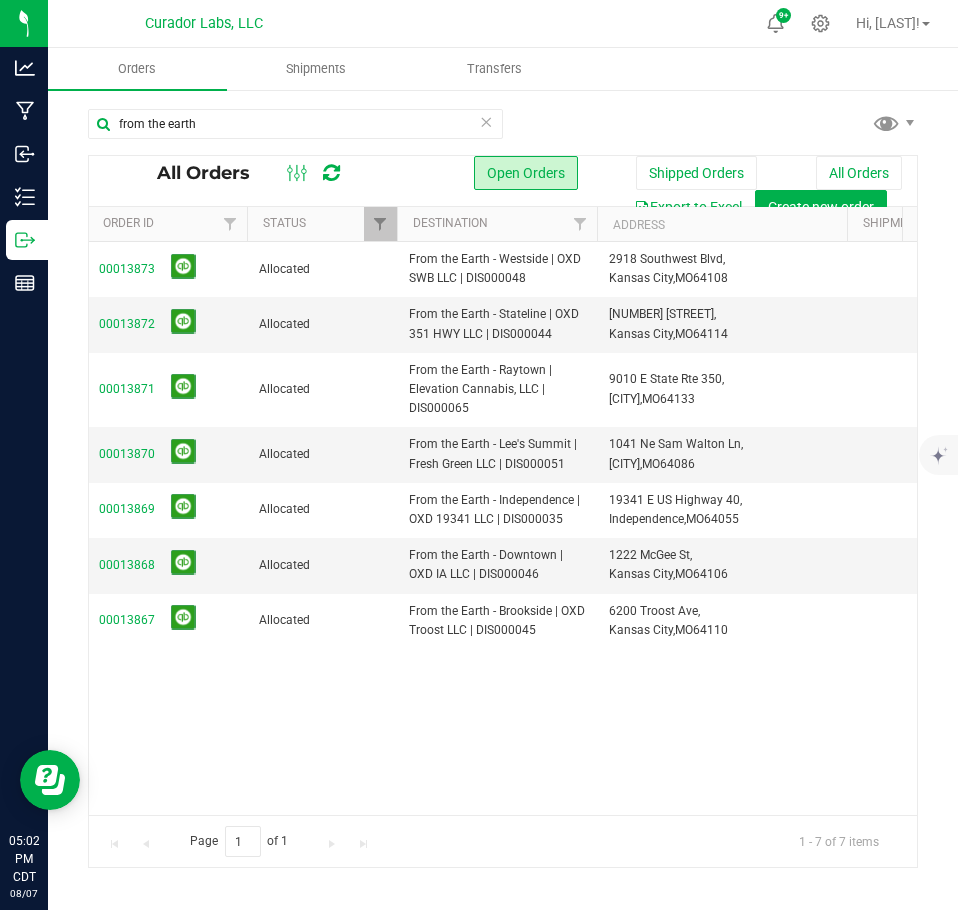 drag, startPoint x: 342, startPoint y: 821, endPoint x: 365, endPoint y: 824, distance: 23.194826 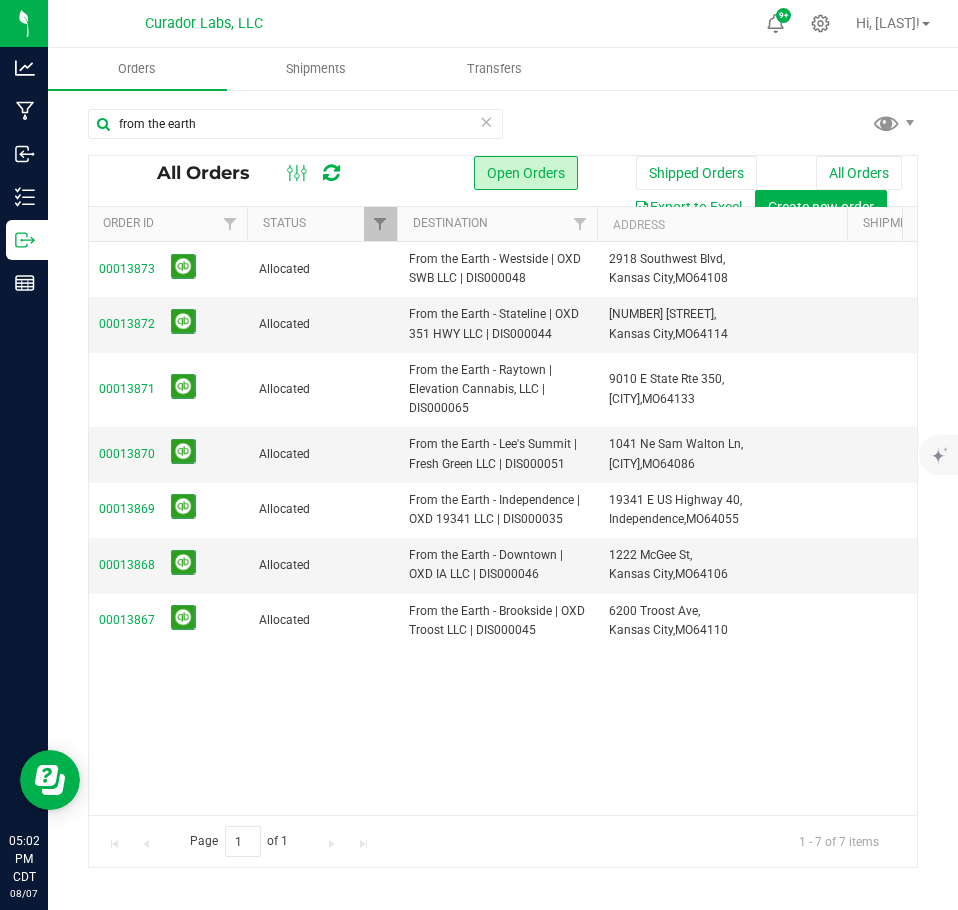 click on "Page 1 of 1 1 - 7 of 7 items" at bounding box center (503, 841) 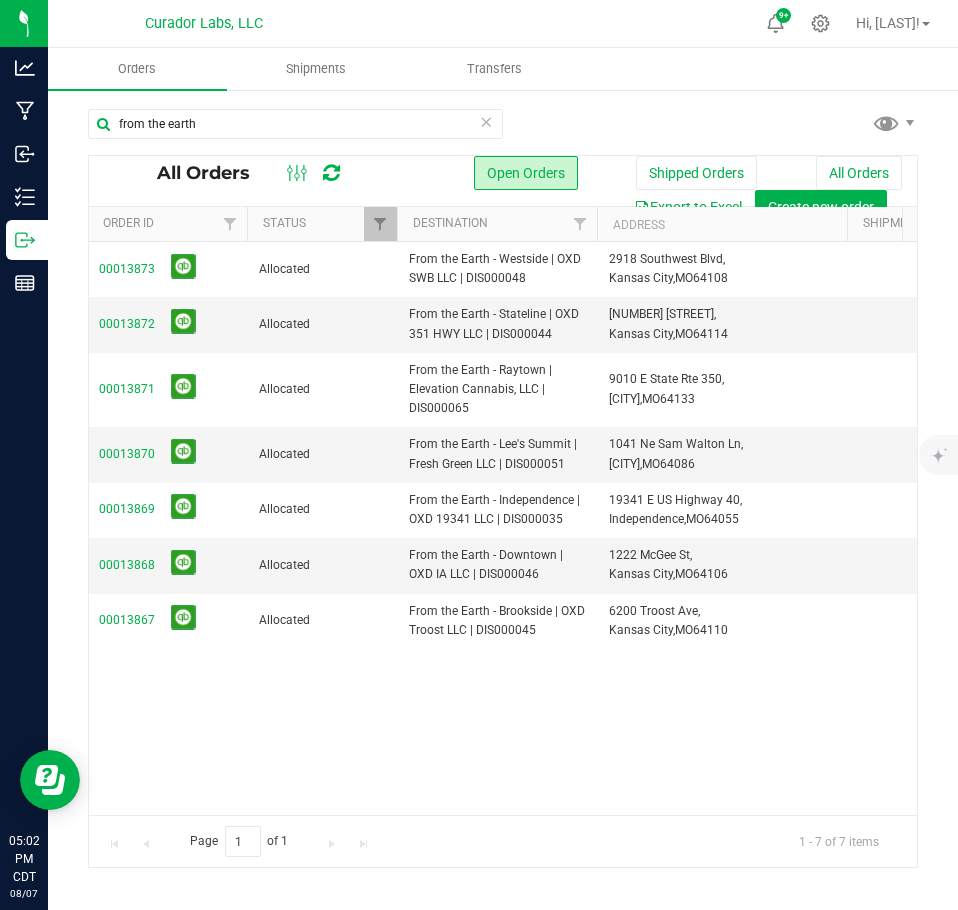 scroll, scrollTop: 0, scrollLeft: 255, axis: horizontal 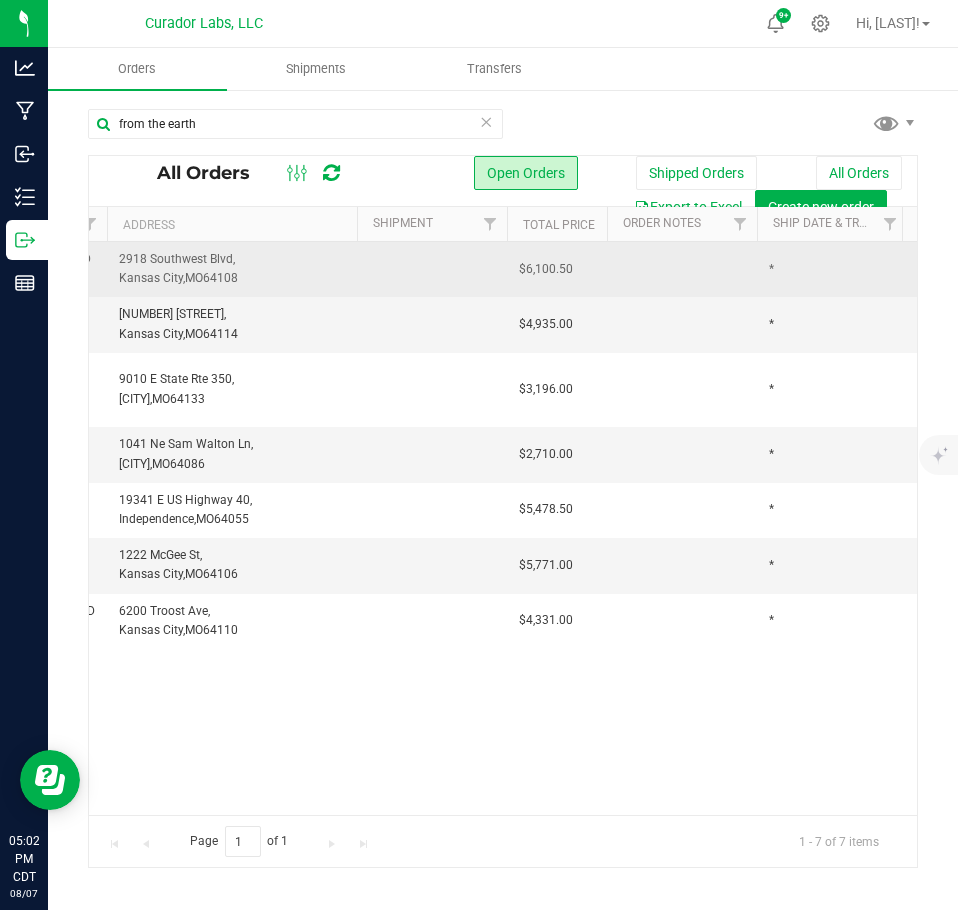 click at bounding box center (682, 269) 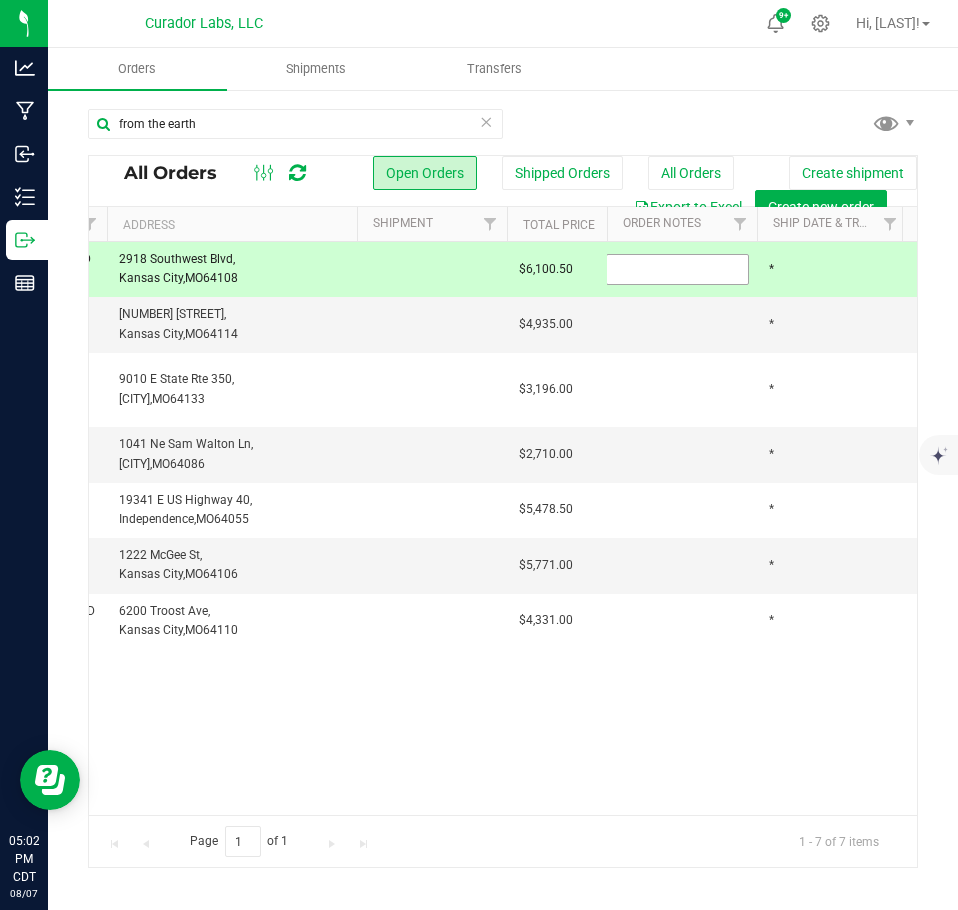 click at bounding box center (677, 269) 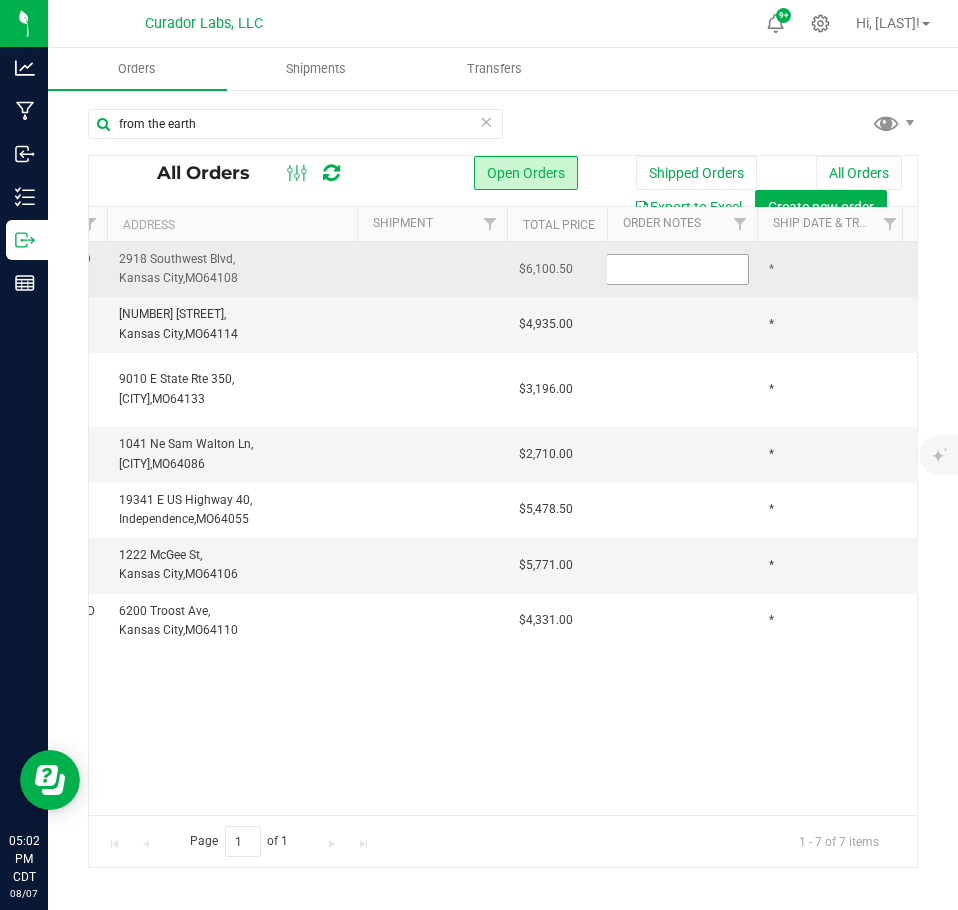 click at bounding box center [677, 269] 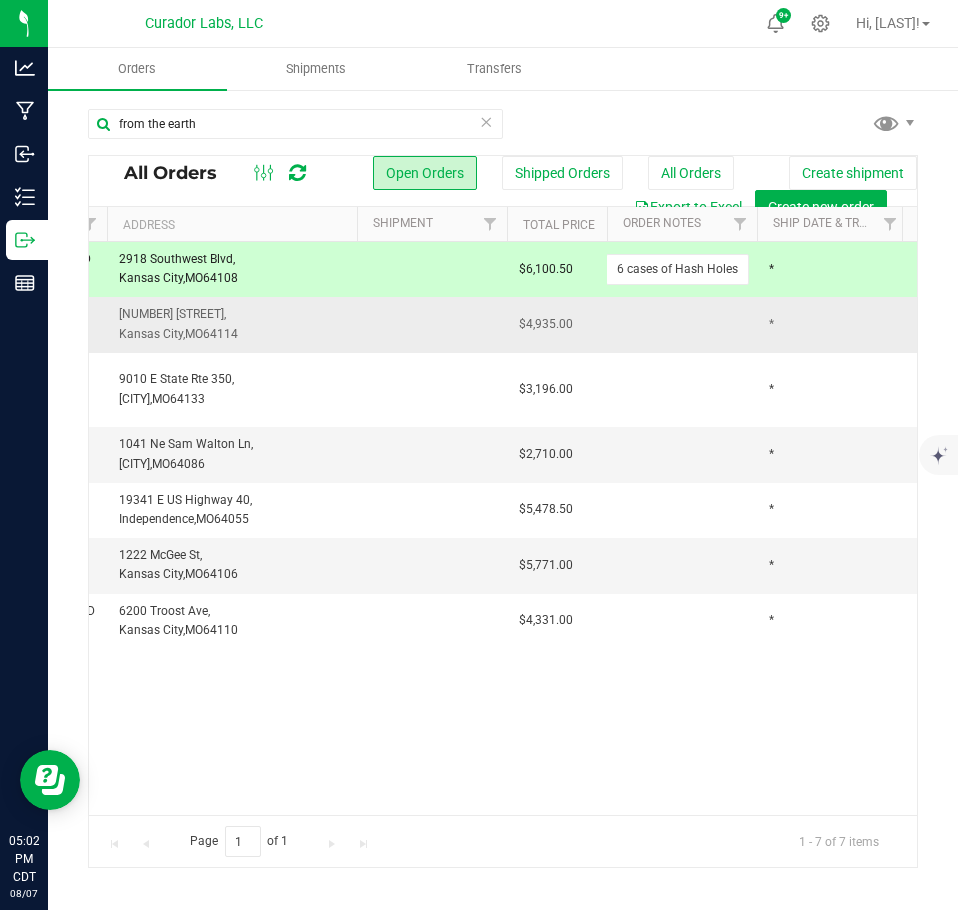 type on "6 cases of Hash Holes" 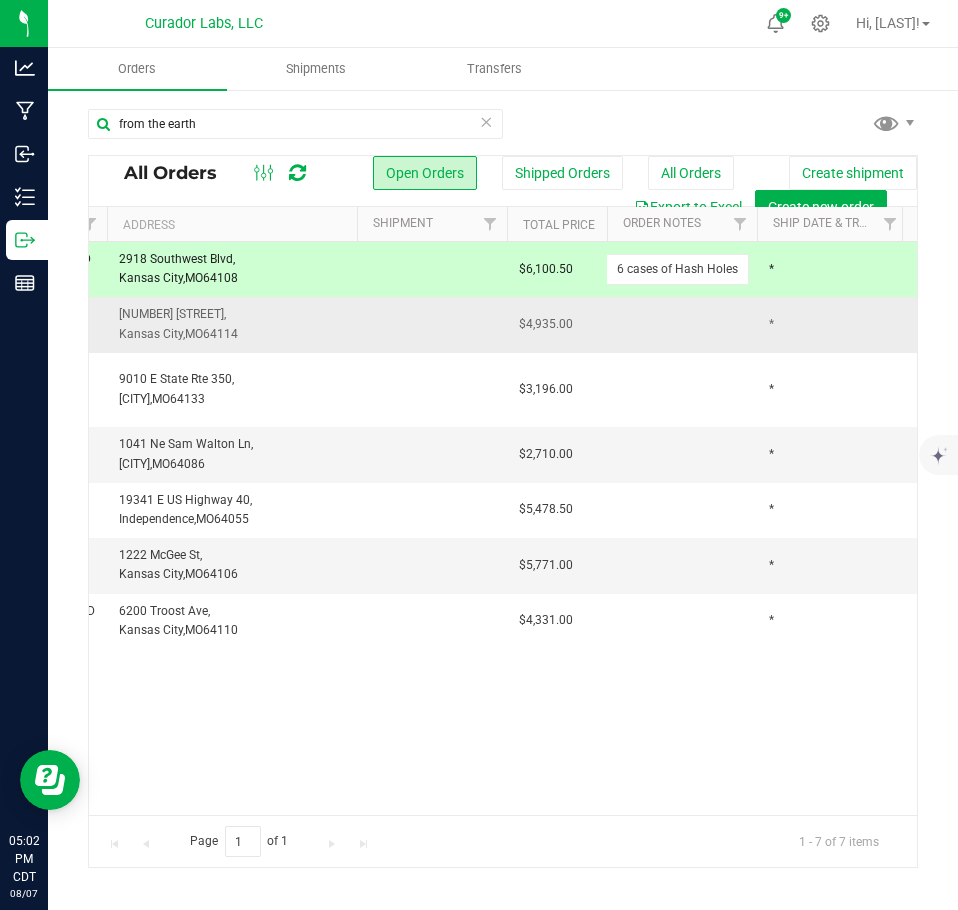 click on "All Orders
Open Orders
Shipped Orders
All Orders
Create shipment
Export to Excel
Create new order
Actions Order ID Status Destination Address Shipment Total Price Order Notes Ship Date & Transporter Order Date Sales Rep Total Packages
Action Action Cancel order Clone order Edit order Order audit log" at bounding box center (503, 511) 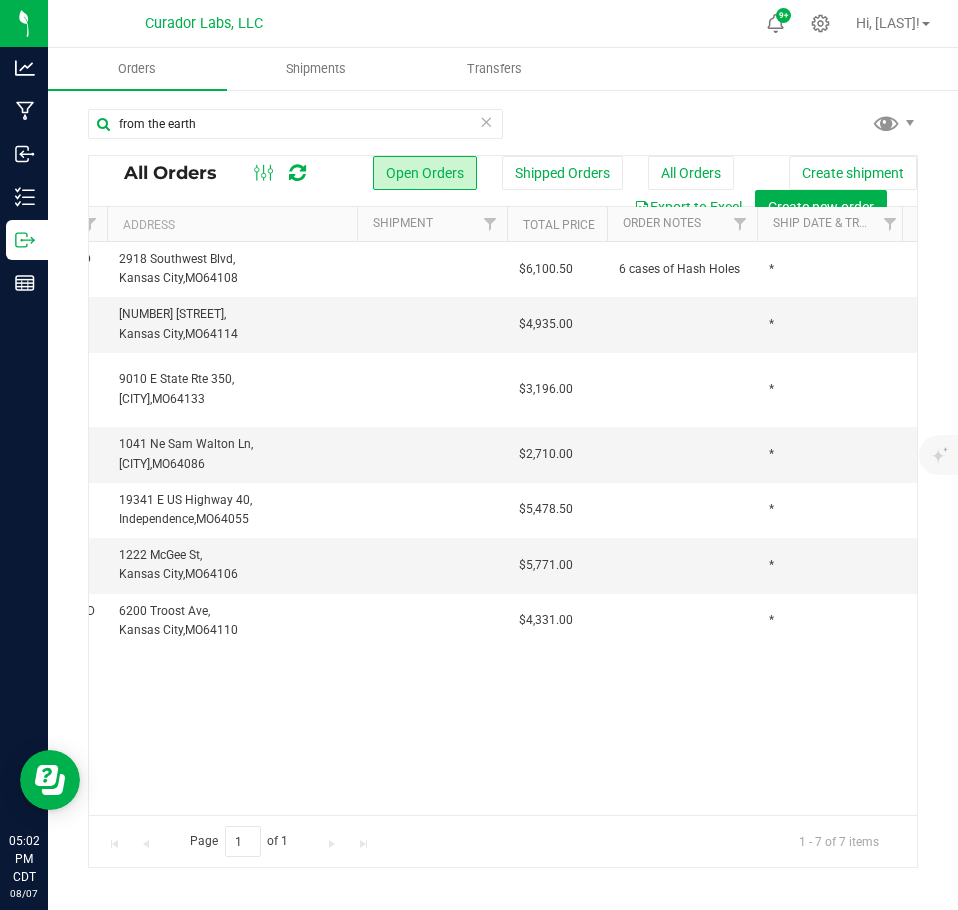 scroll, scrollTop: 0, scrollLeft: 433, axis: horizontal 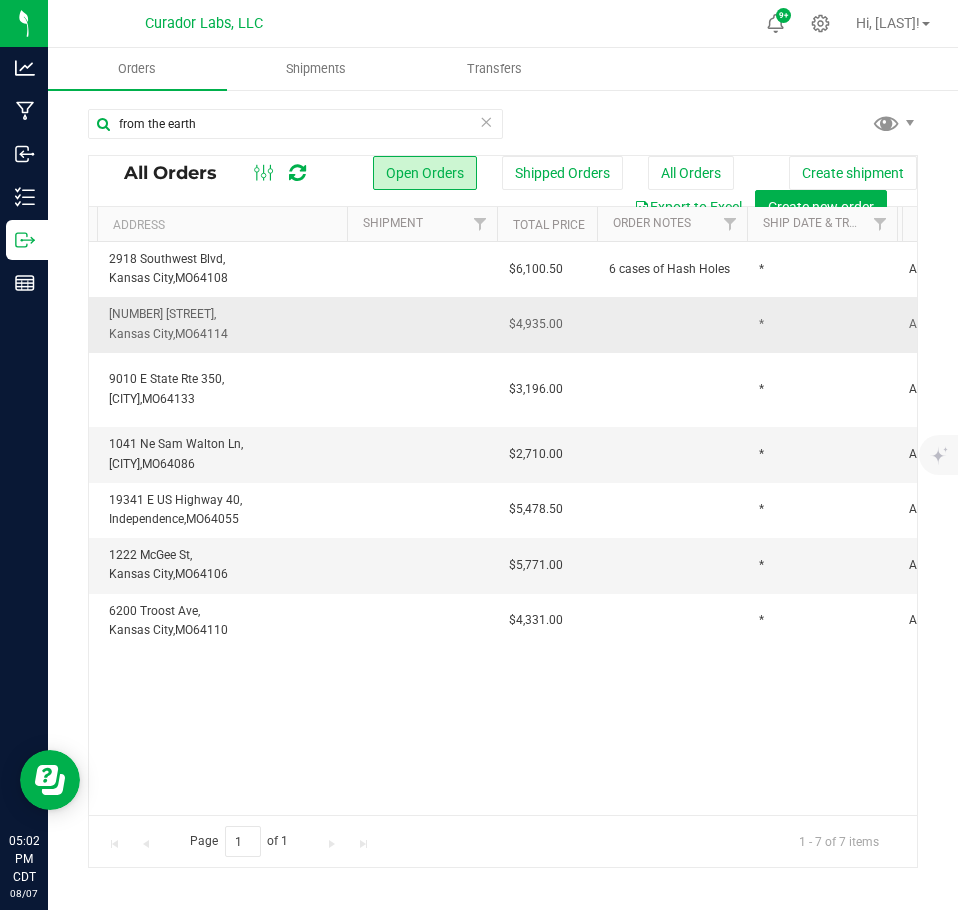 click at bounding box center [672, 324] 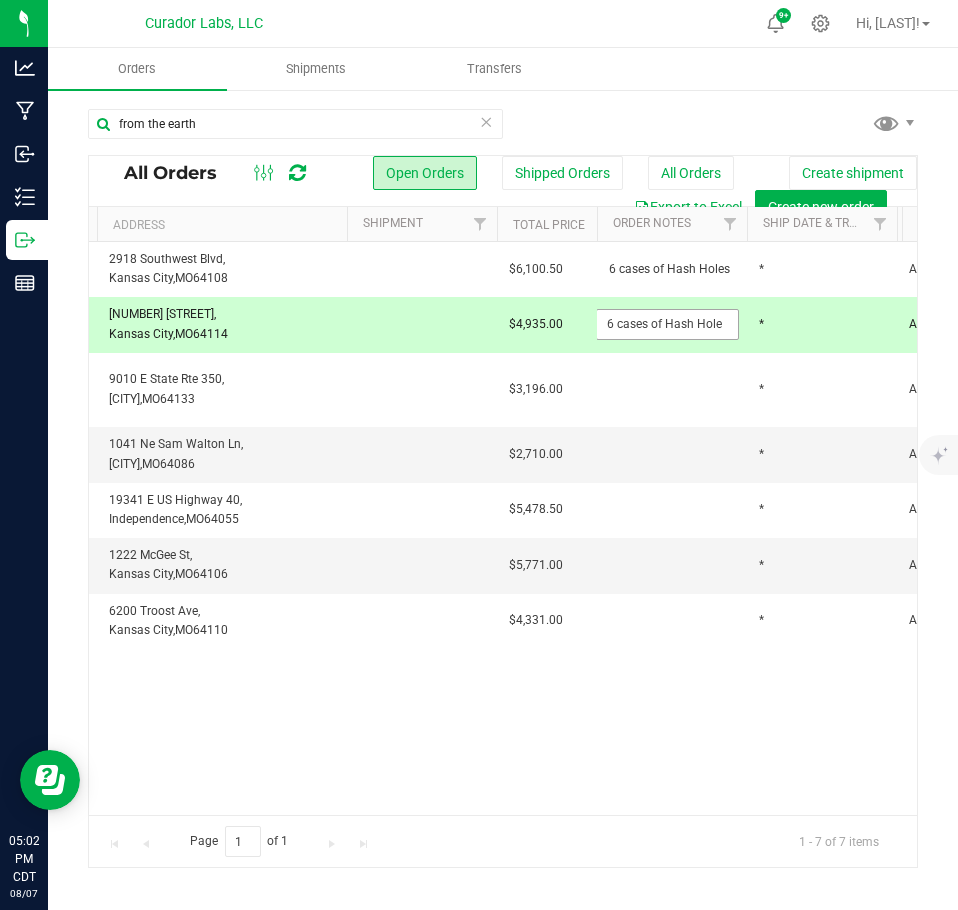 type on "6 cases of Hash Holes" 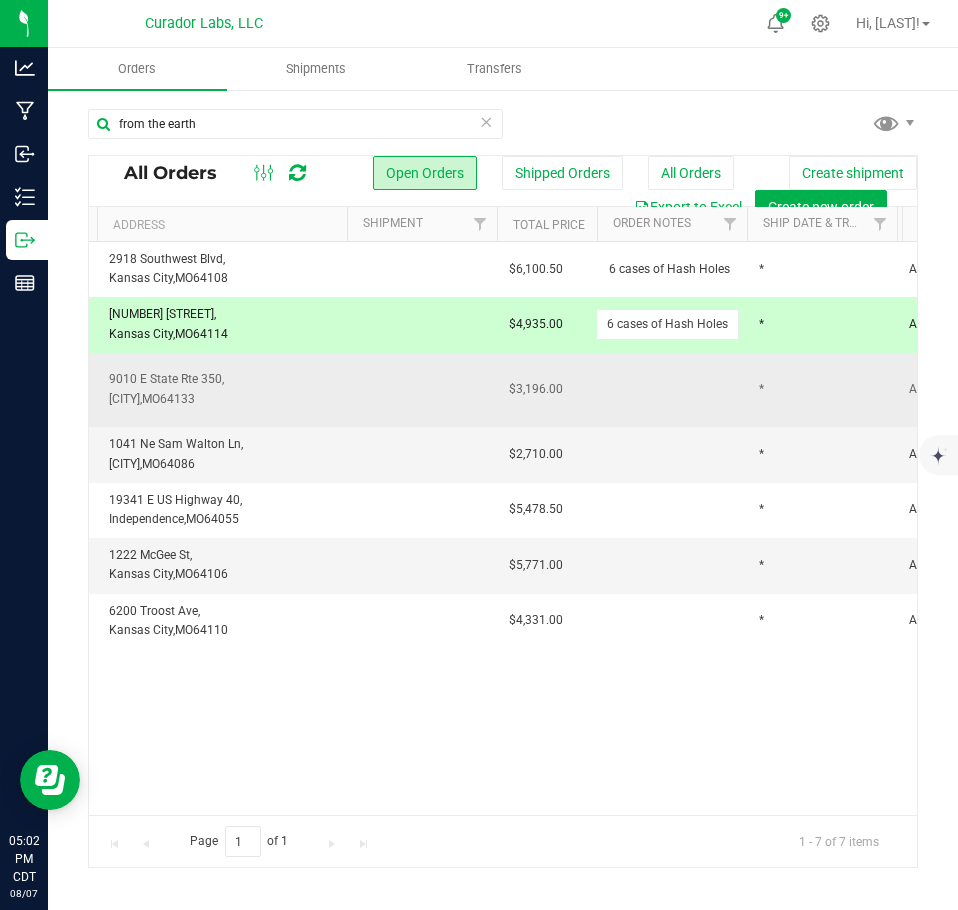 click on "All Orders
Open Orders
Shipped Orders
All Orders
Create shipment
Export to Excel
Create new order
Actions Order ID Status Destination Address Shipment Total Price Order Notes Ship Date & Transporter Order Date Sales Rep Total Packages
Action Action Cancel order Clone order Edit order Order audit log" at bounding box center (503, 511) 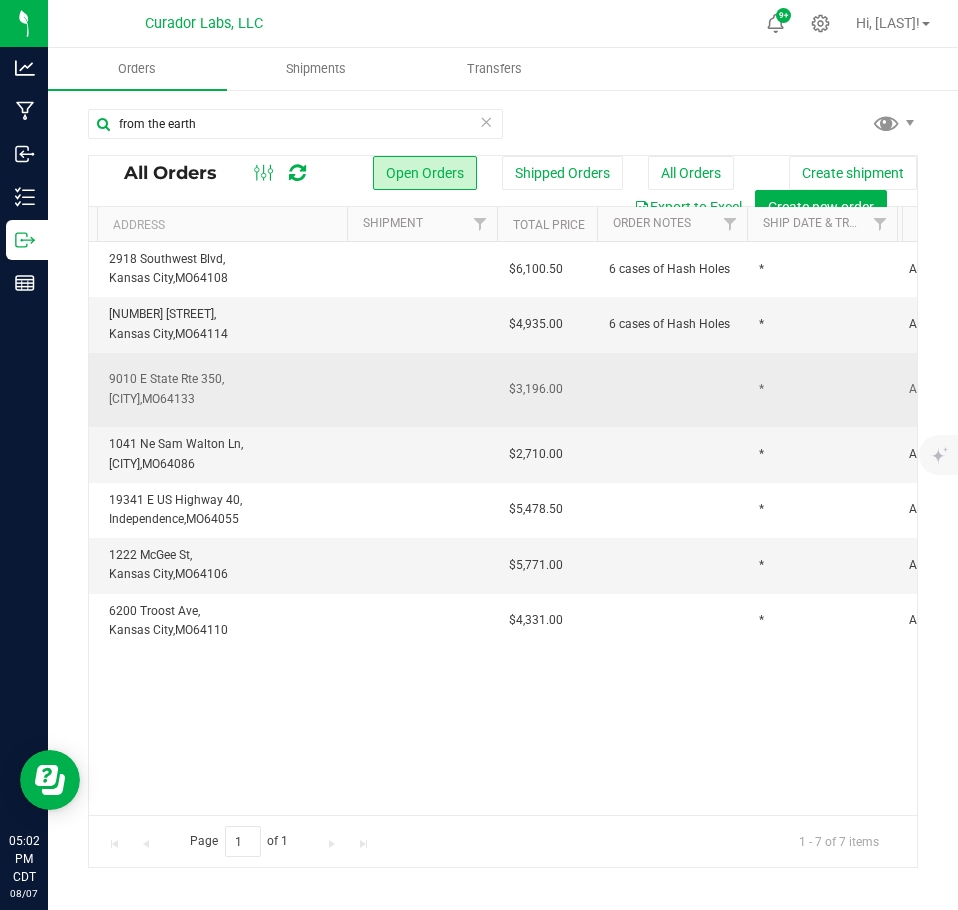 click at bounding box center [672, 390] 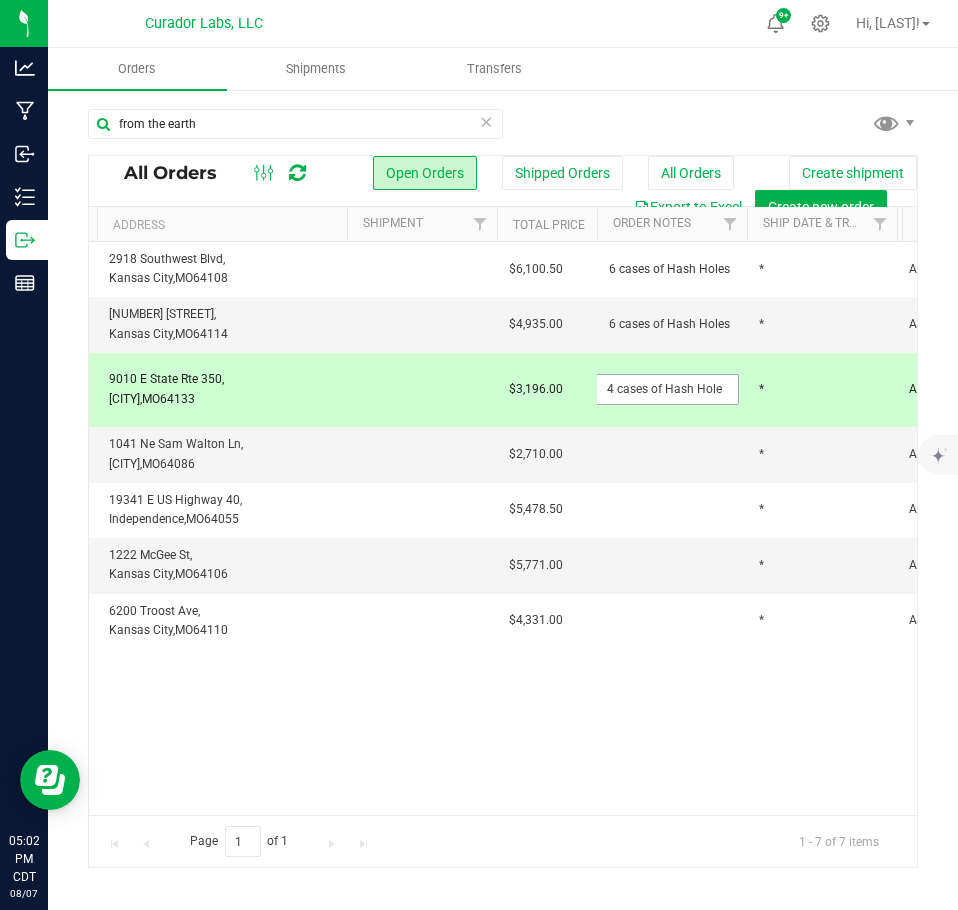 type on "4 cases of Hash Holes" 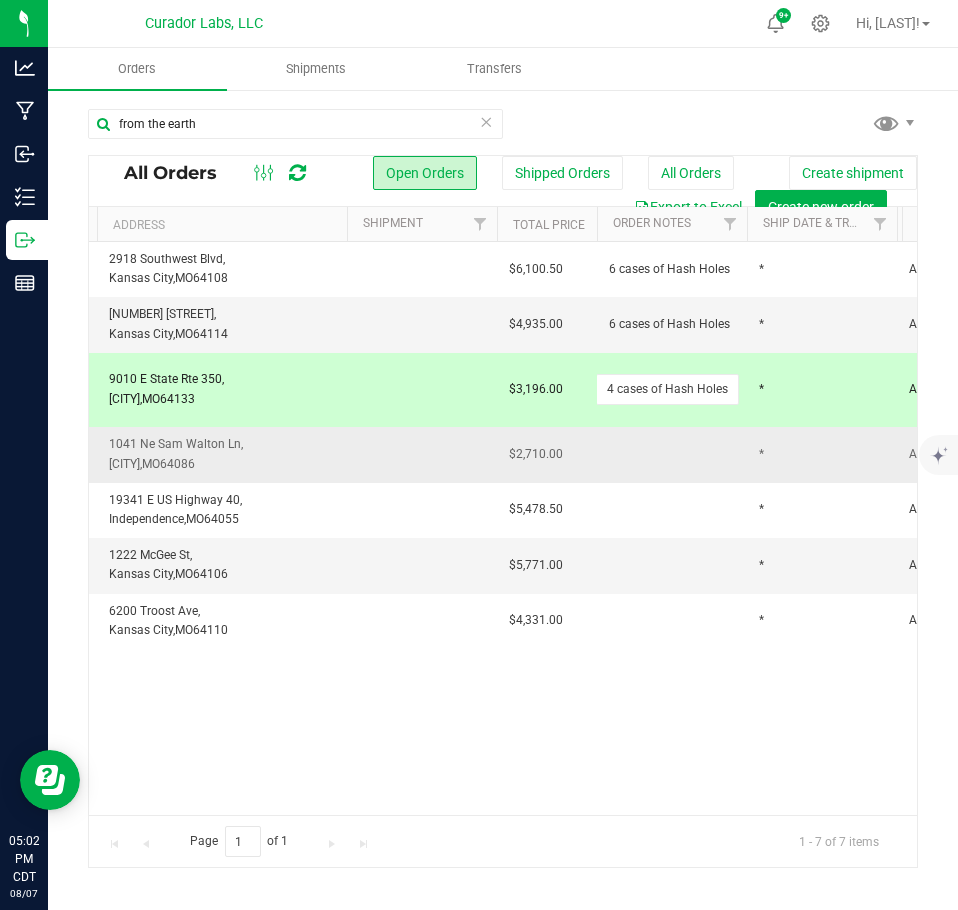 click on "All Orders
Open Orders
Shipped Orders
All Orders
Create shipment
Export to Excel
Create new order
Actions Order ID Status Destination Address Shipment Total Price Order Notes Ship Date & Transporter Order Date Sales Rep Total Packages
Action Action Cancel order Clone order Edit order Order audit log" at bounding box center (503, 511) 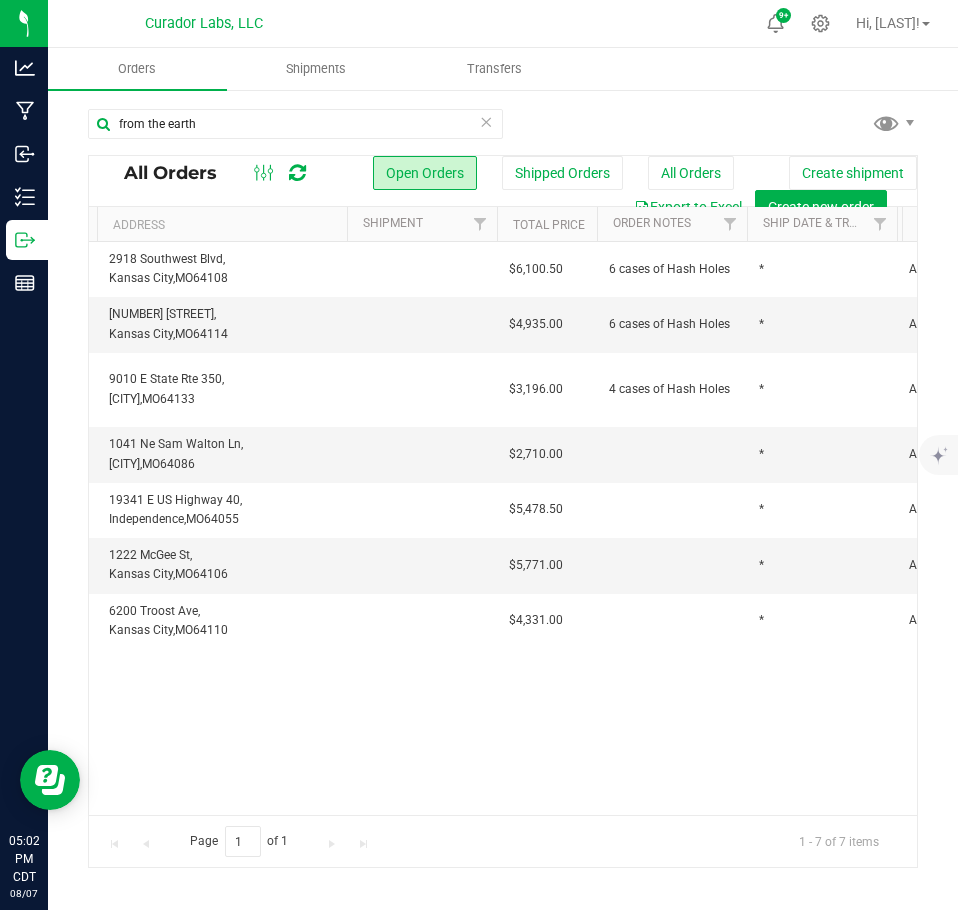 click at bounding box center (672, 454) 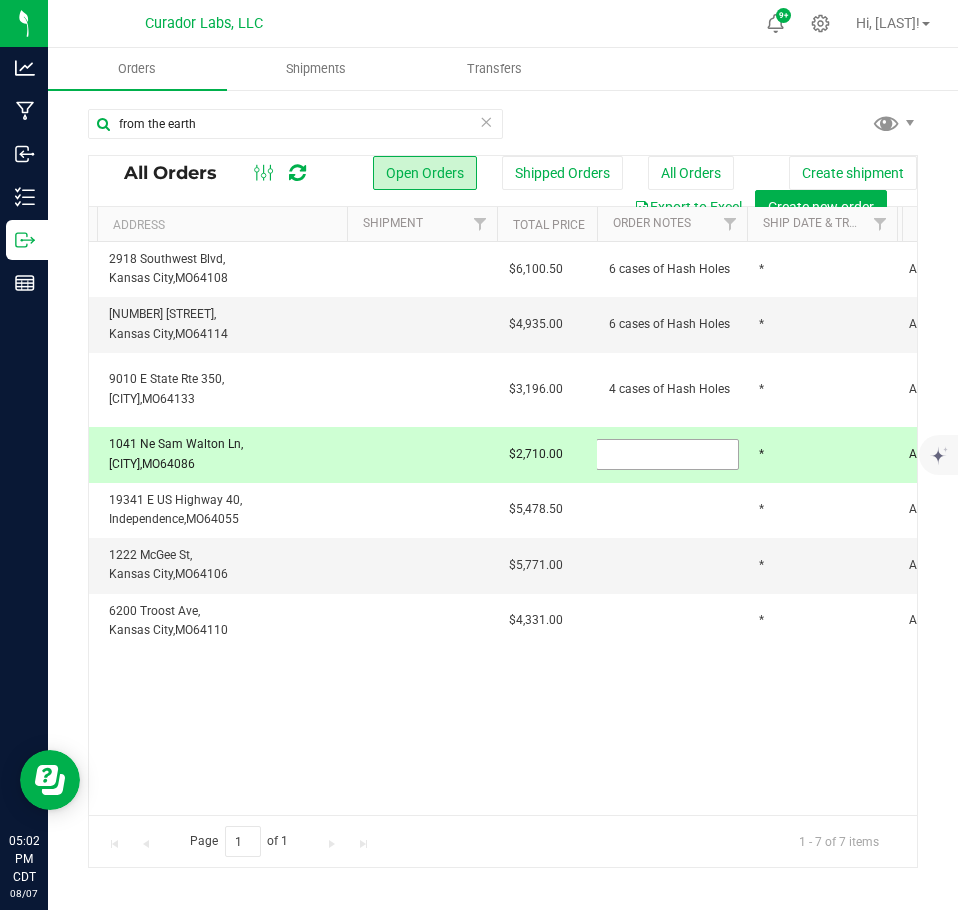 click at bounding box center [667, 454] 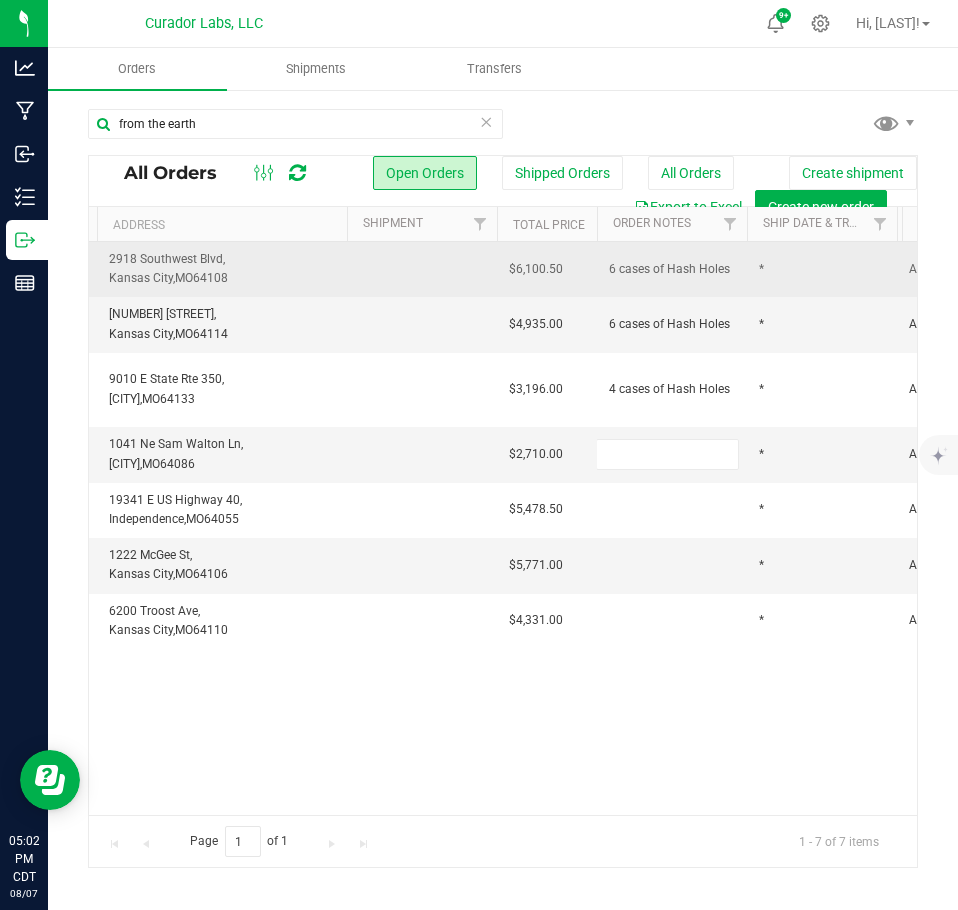 click on "6 cases of Hash Holes" at bounding box center (669, 269) 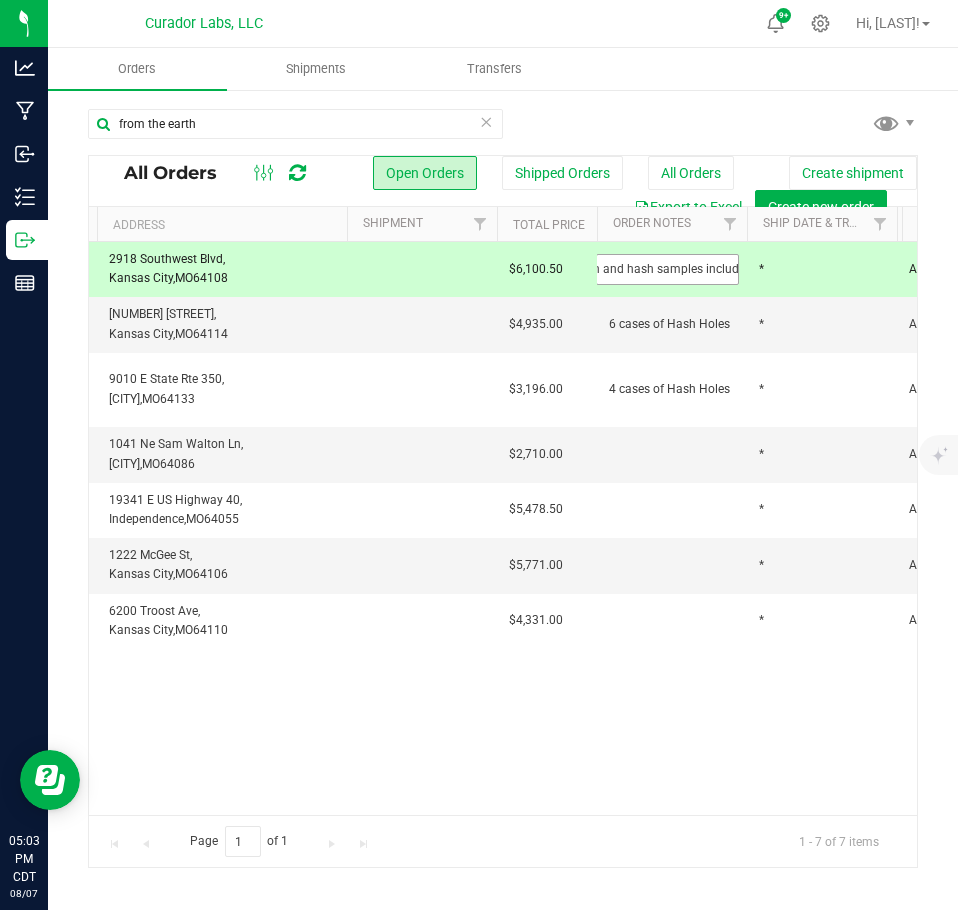 scroll, scrollTop: 0, scrollLeft: 316, axis: horizontal 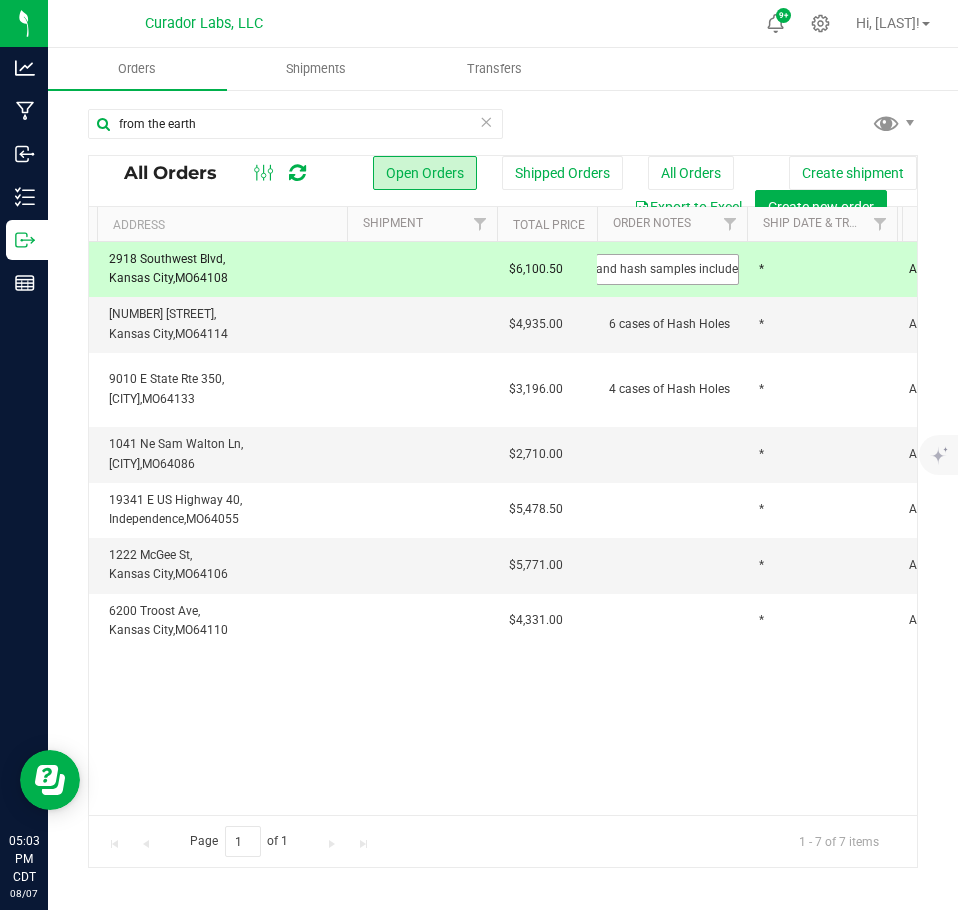 type on "6 cases of Hash Holes / 11 units of Hash Holes for sesh and hash samples included" 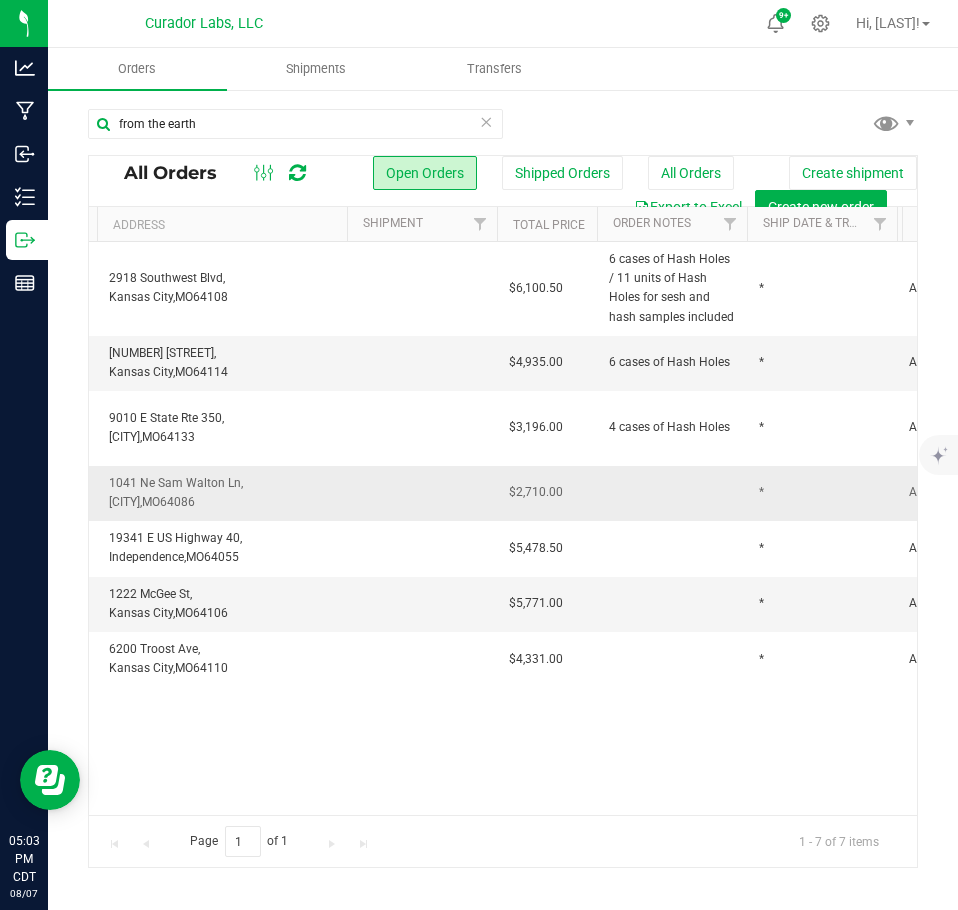 click at bounding box center [672, 493] 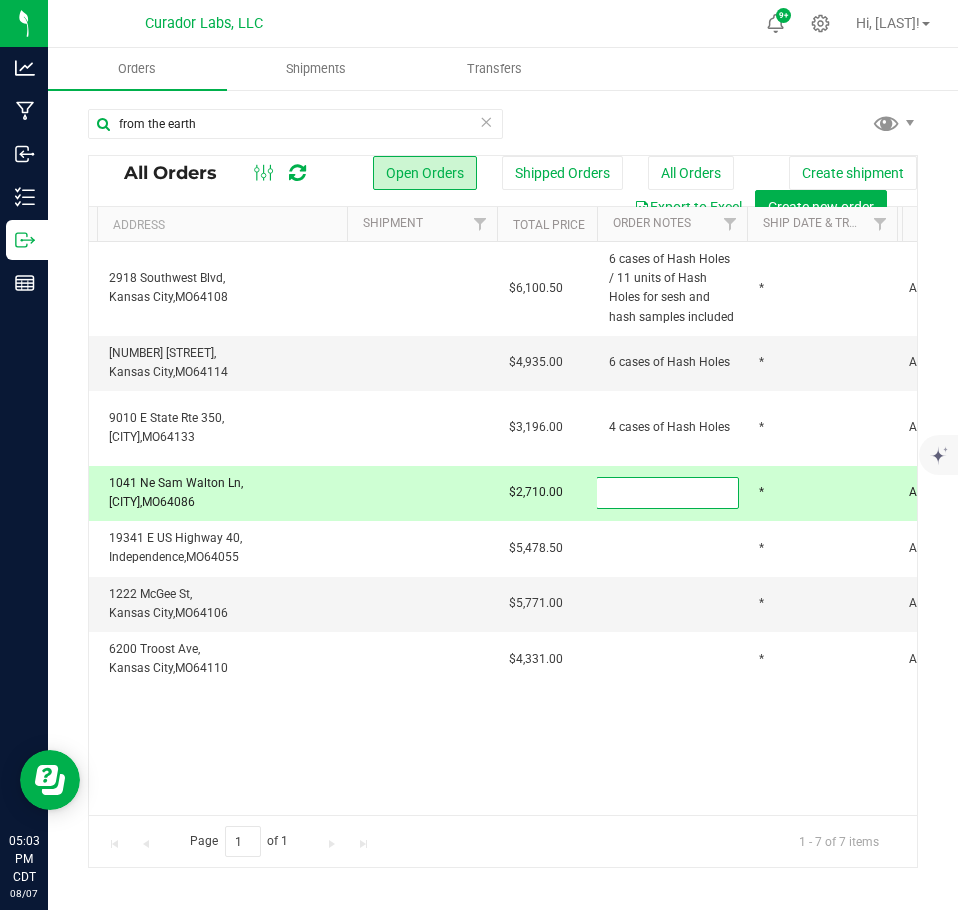 click at bounding box center [667, 492] 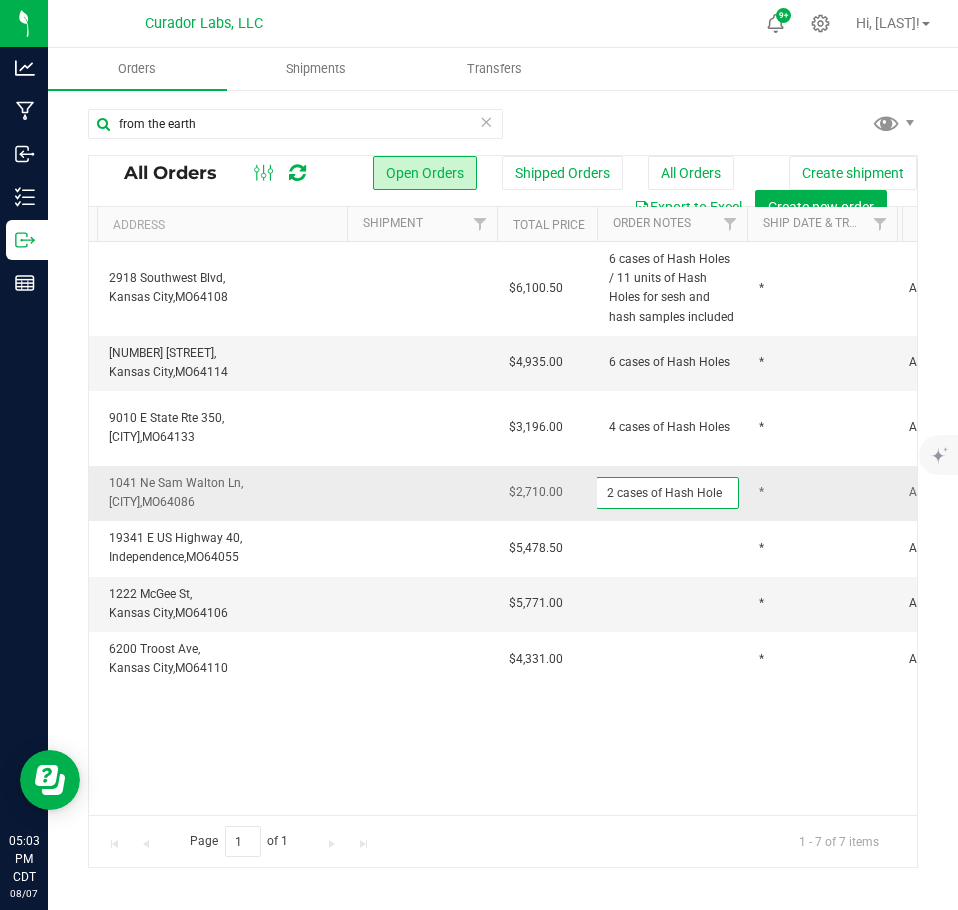 type on "2 cases of Hash Holes" 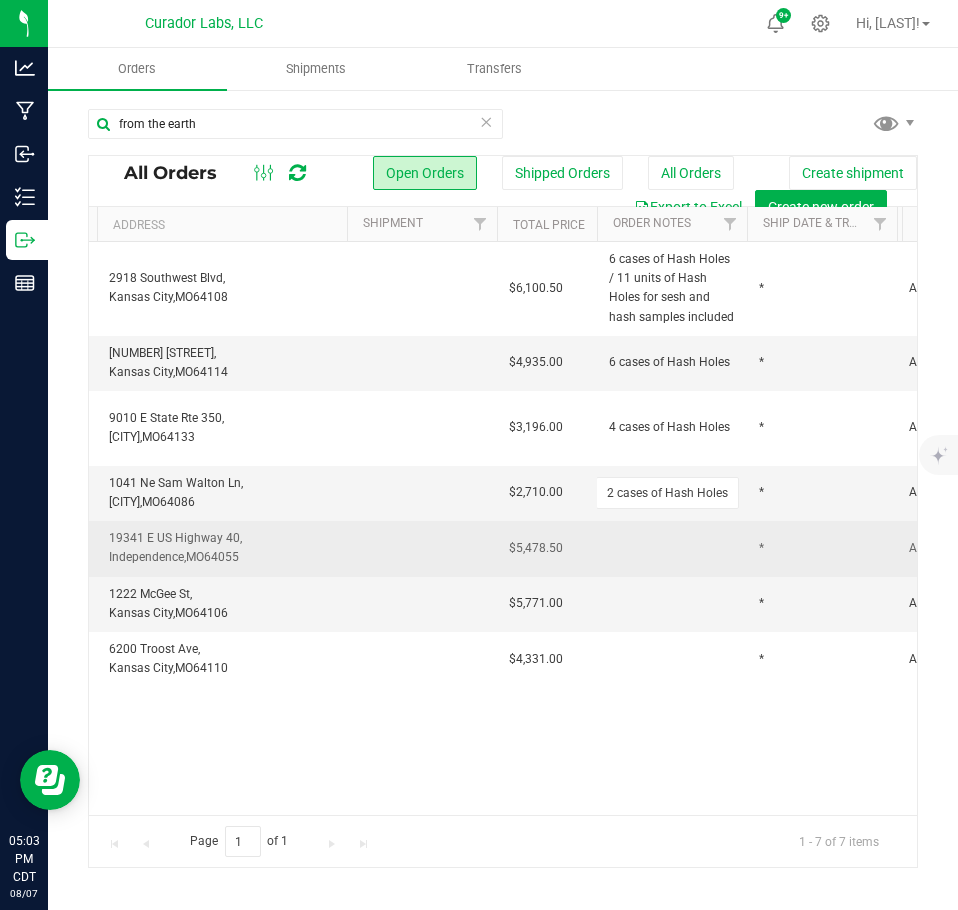 click on "All Orders
Open Orders
Shipped Orders
All Orders
Create shipment
Export to Excel
Create new order
Actions Order ID Status Destination Address Shipment Total Price Order Notes Ship Date & Transporter Order Date Sales Rep Total Packages
Action Action Cancel order Clone order Edit order Order audit log" at bounding box center [503, 511] 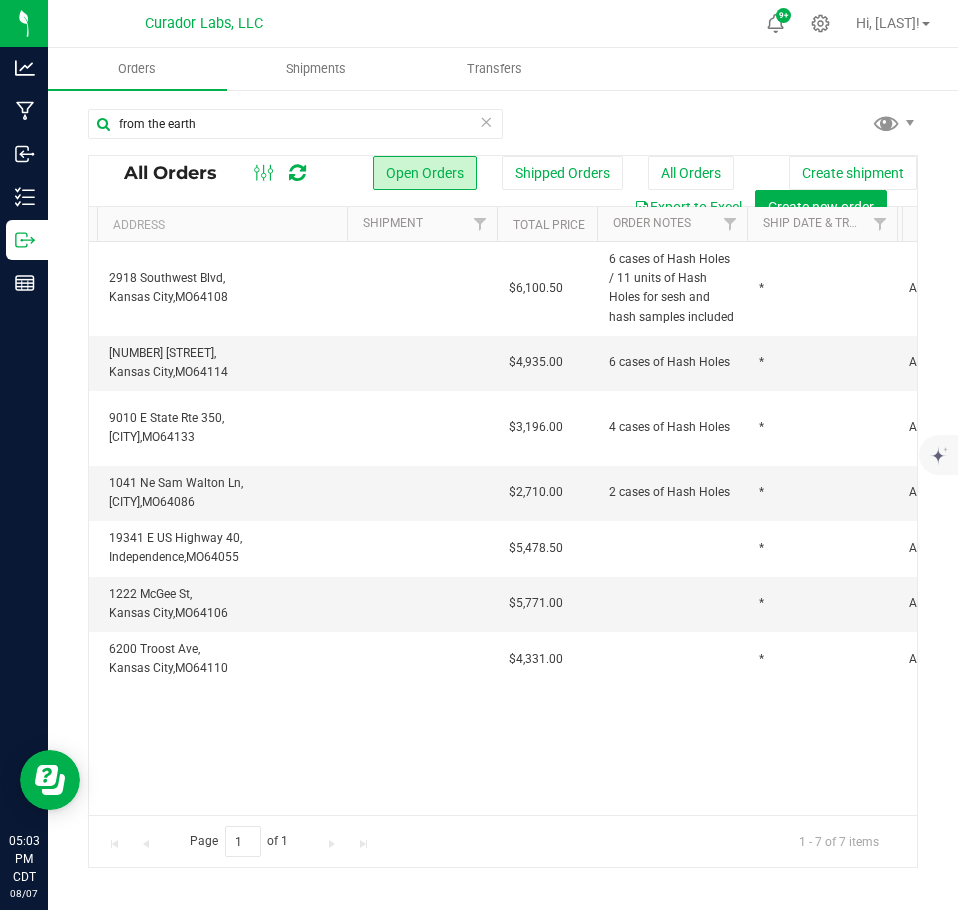 scroll, scrollTop: 0, scrollLeft: 629, axis: horizontal 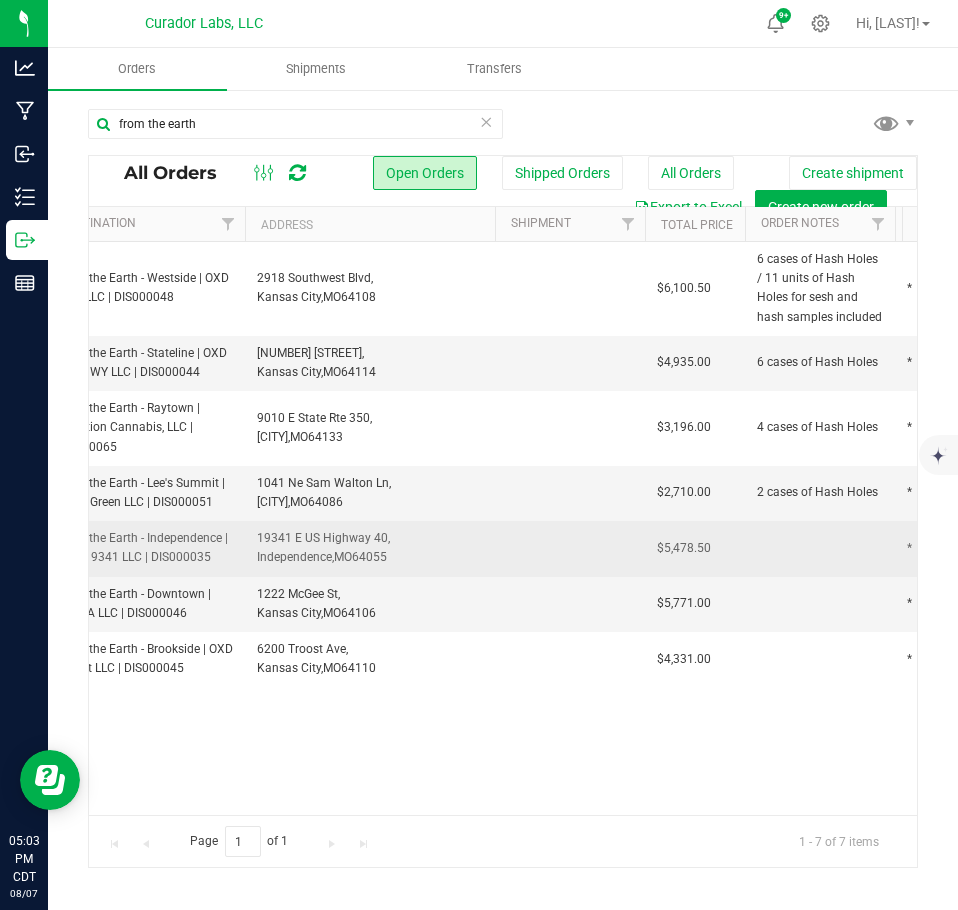 click at bounding box center [820, 548] 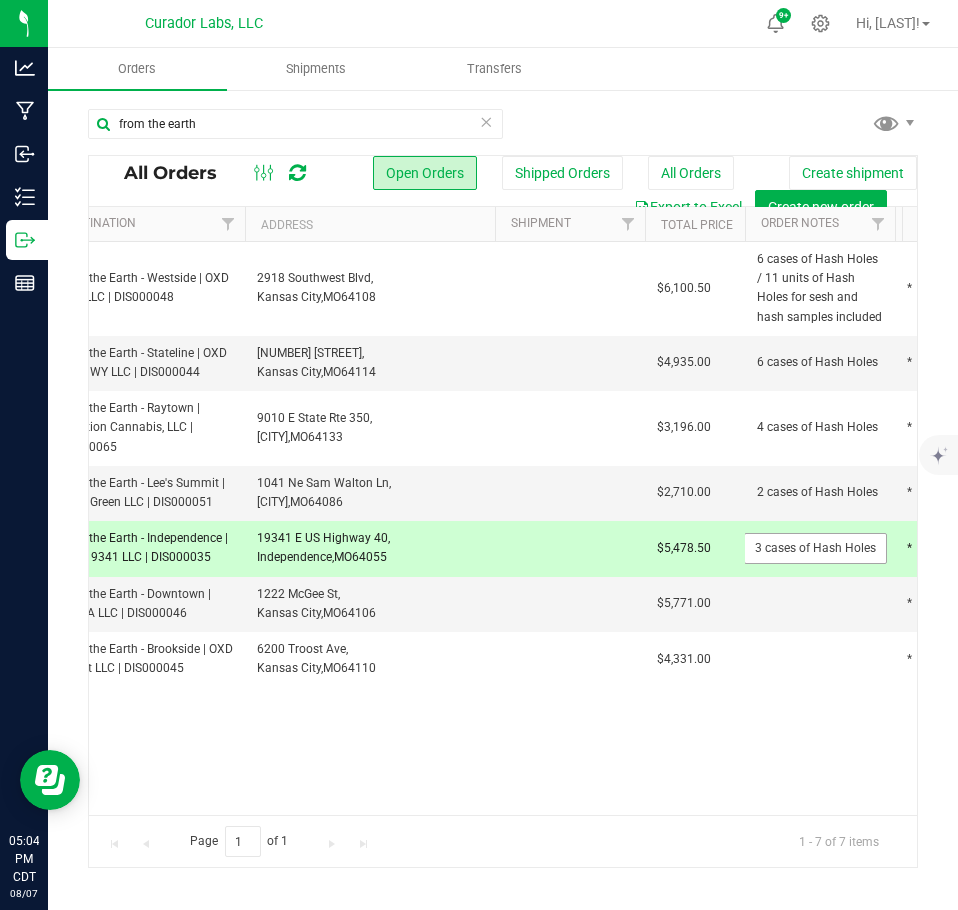 type on "3 cases of Hash Holes" 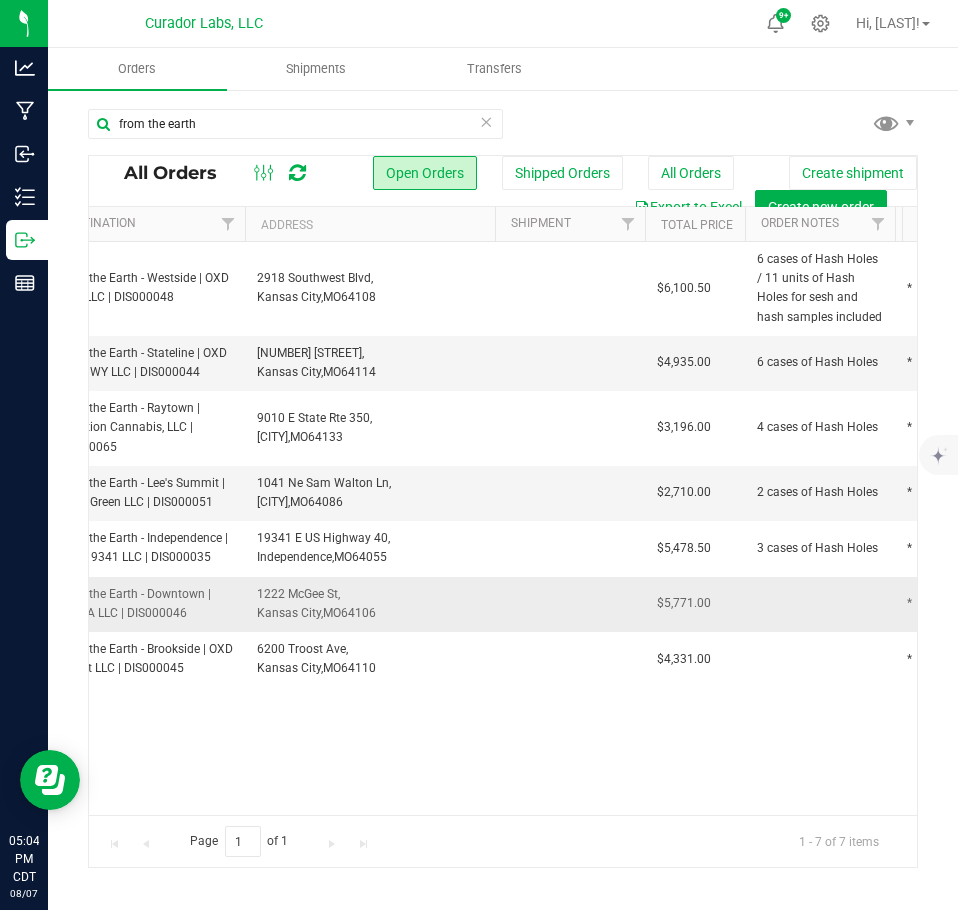 click at bounding box center (820, 604) 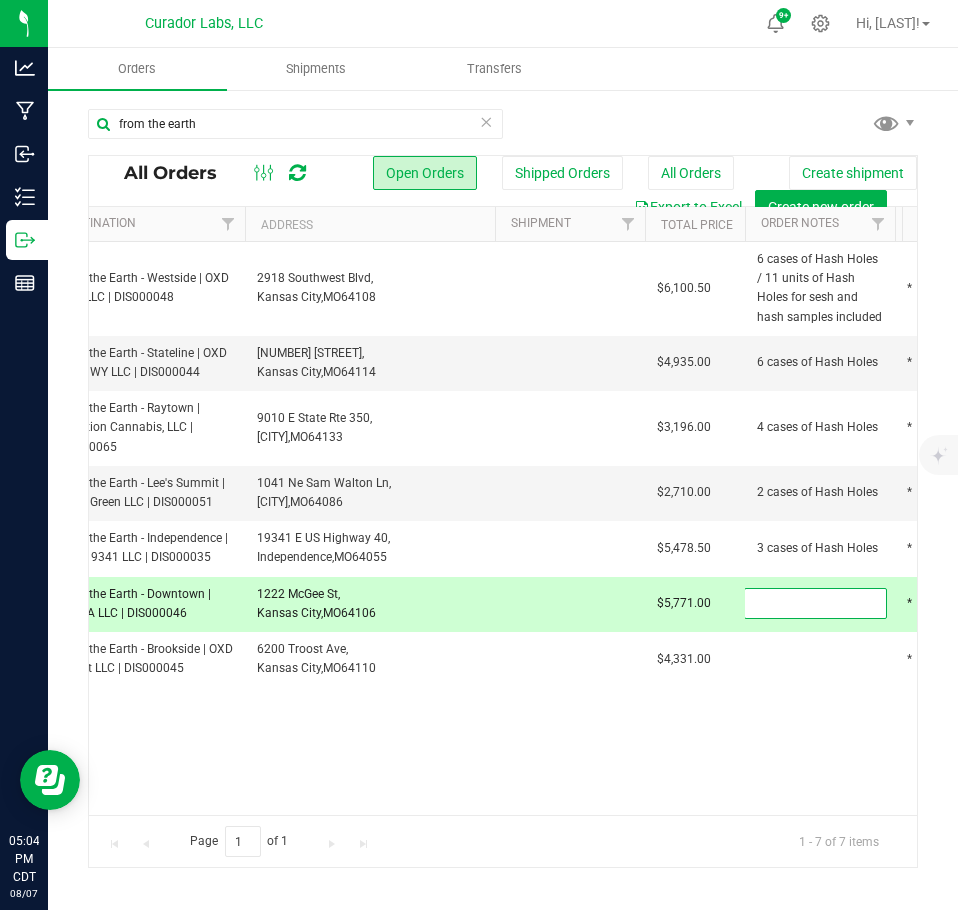 click at bounding box center [815, 603] 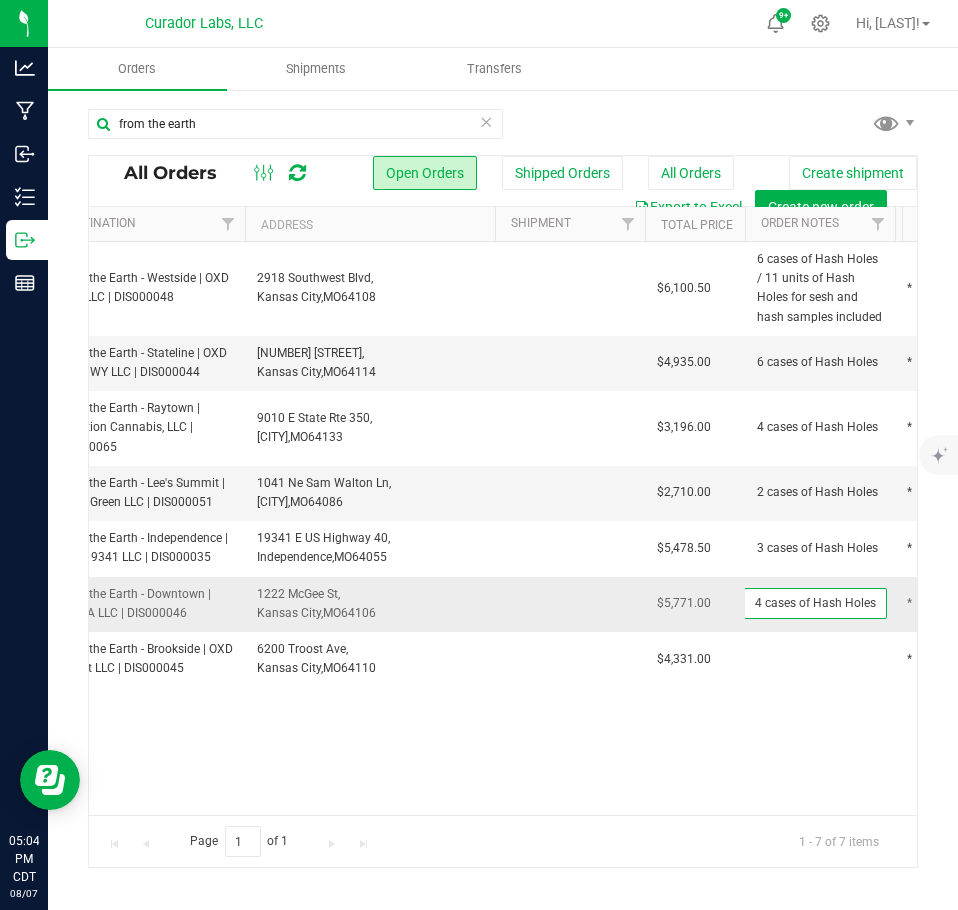 type on "4 cases of Hash Holes" 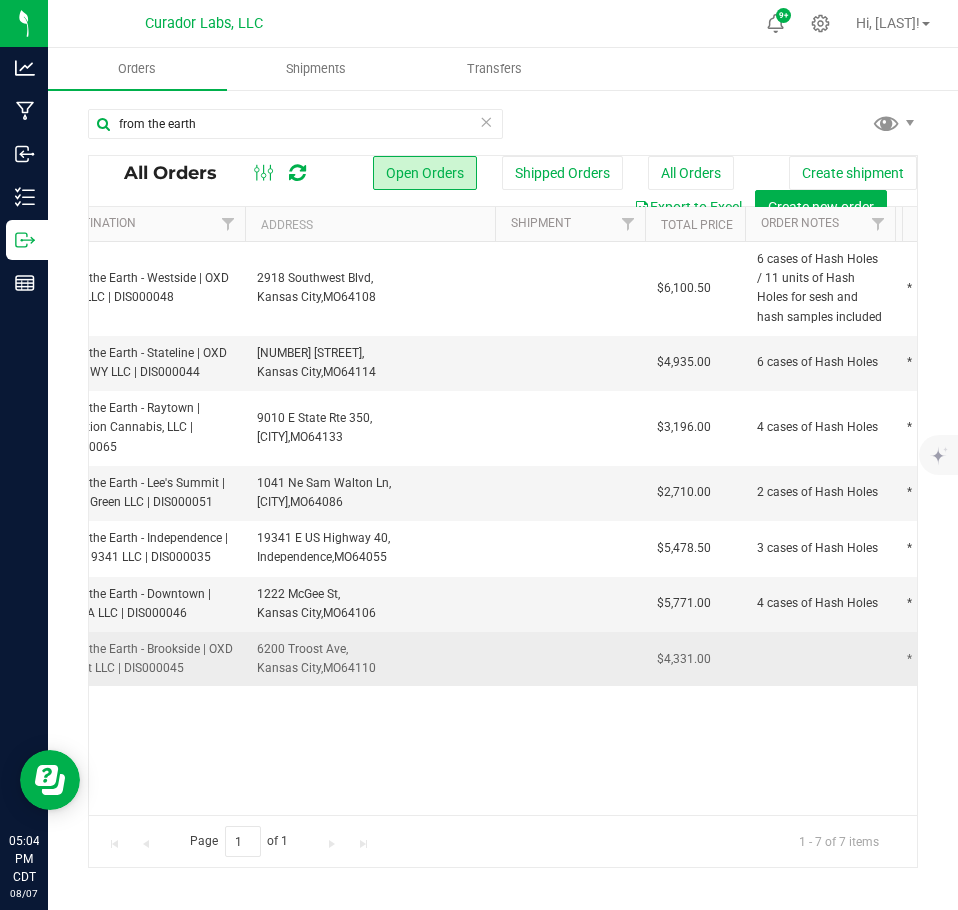 click at bounding box center (820, 659) 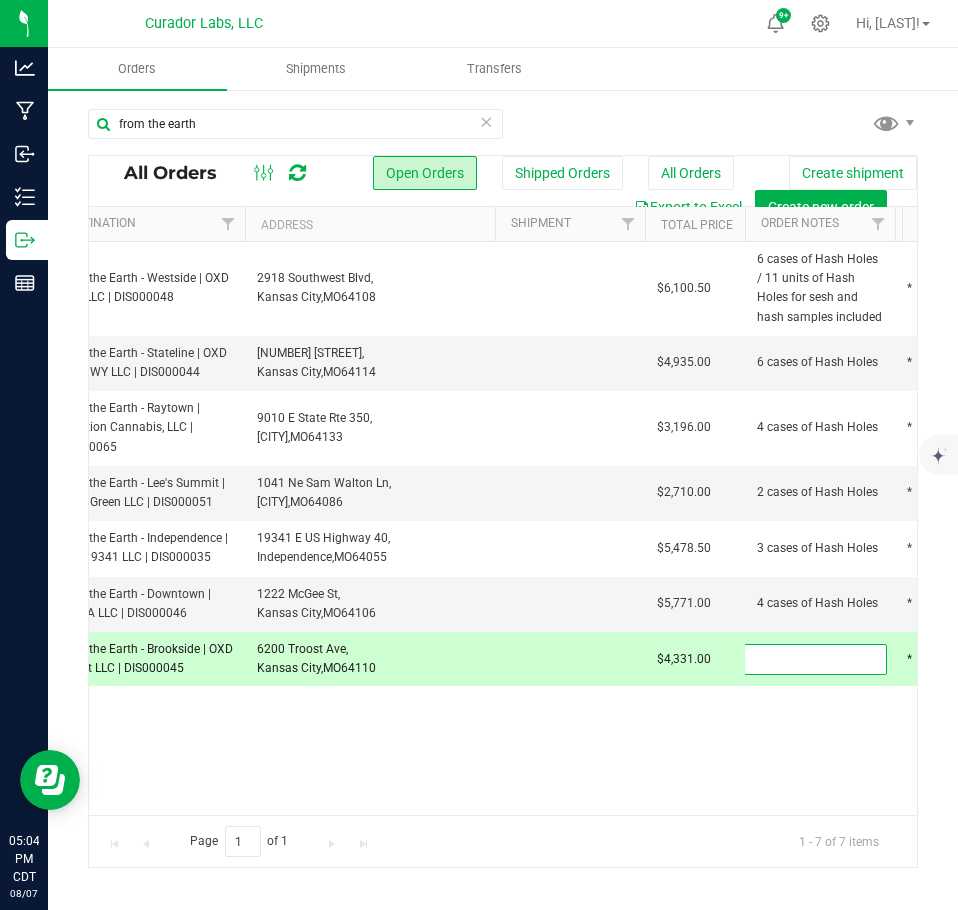 click at bounding box center (815, 659) 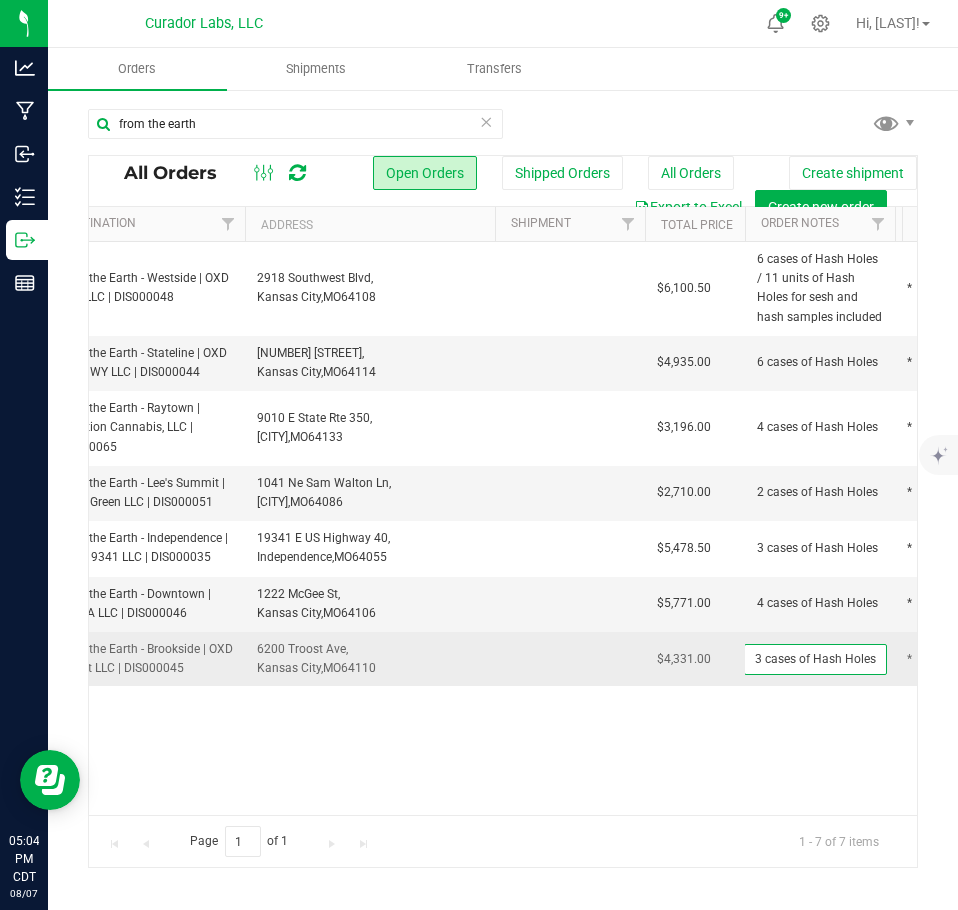 type on "3 cases of Hash Holes" 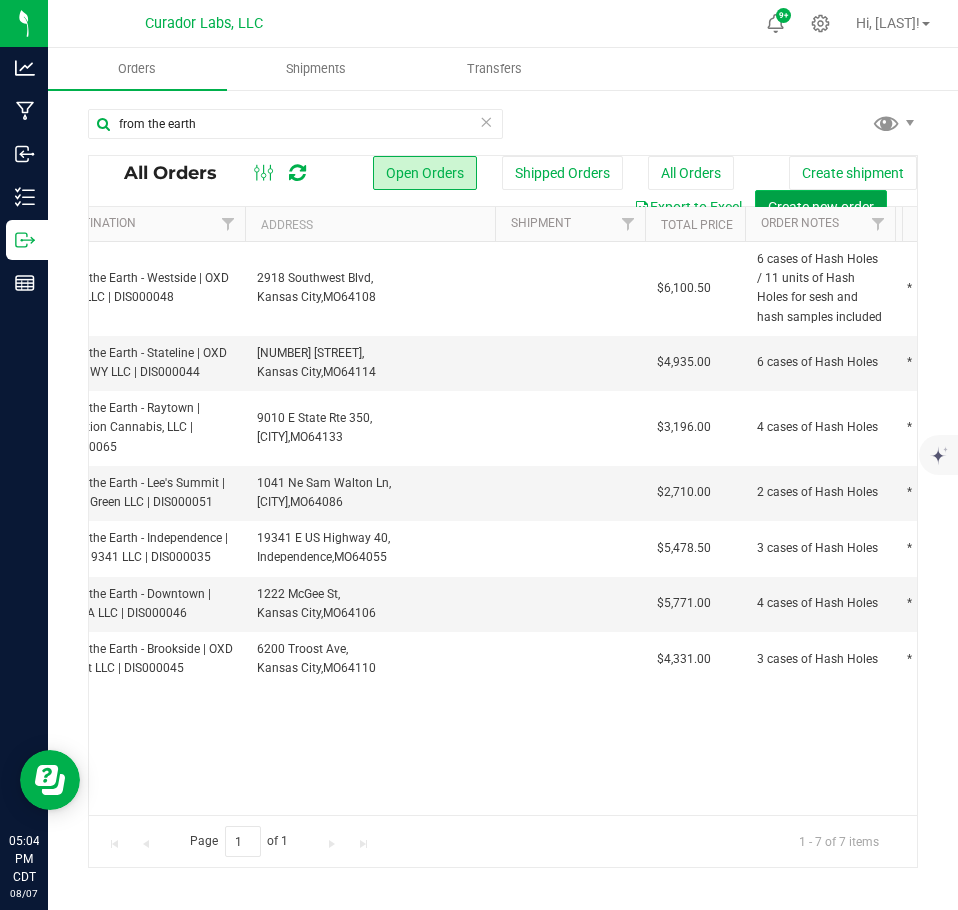 click on "Create new order" at bounding box center (821, 207) 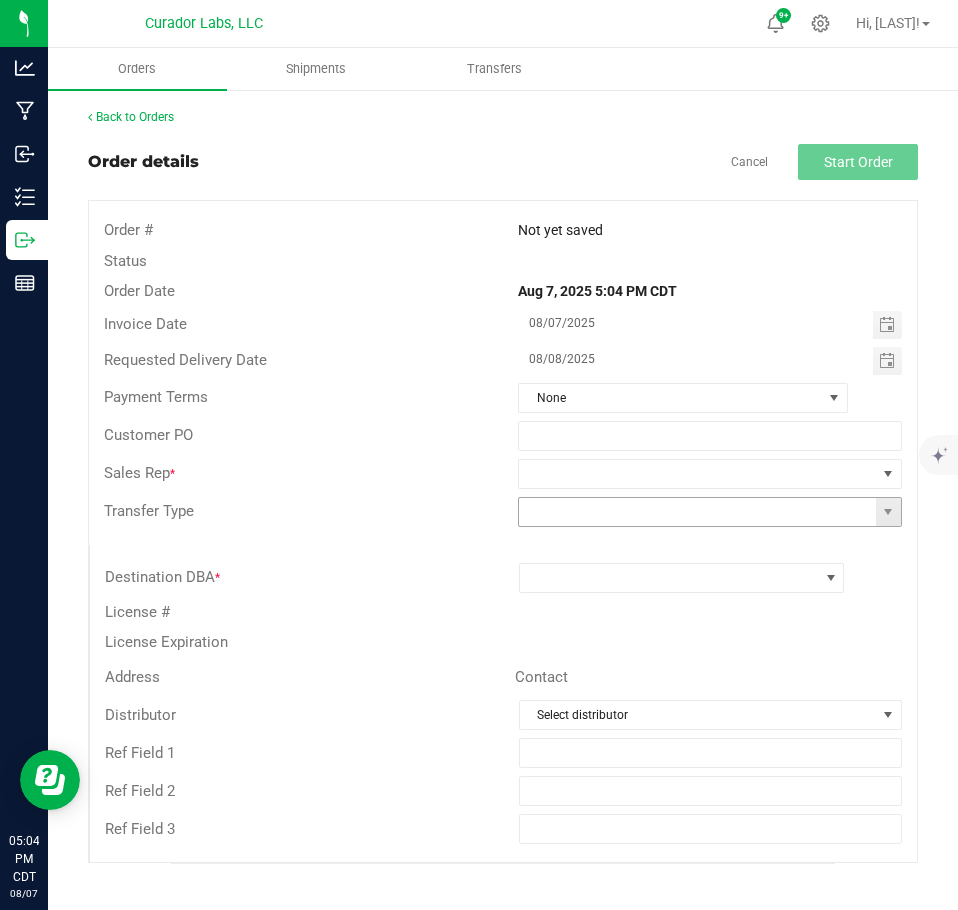 click at bounding box center (697, 512) 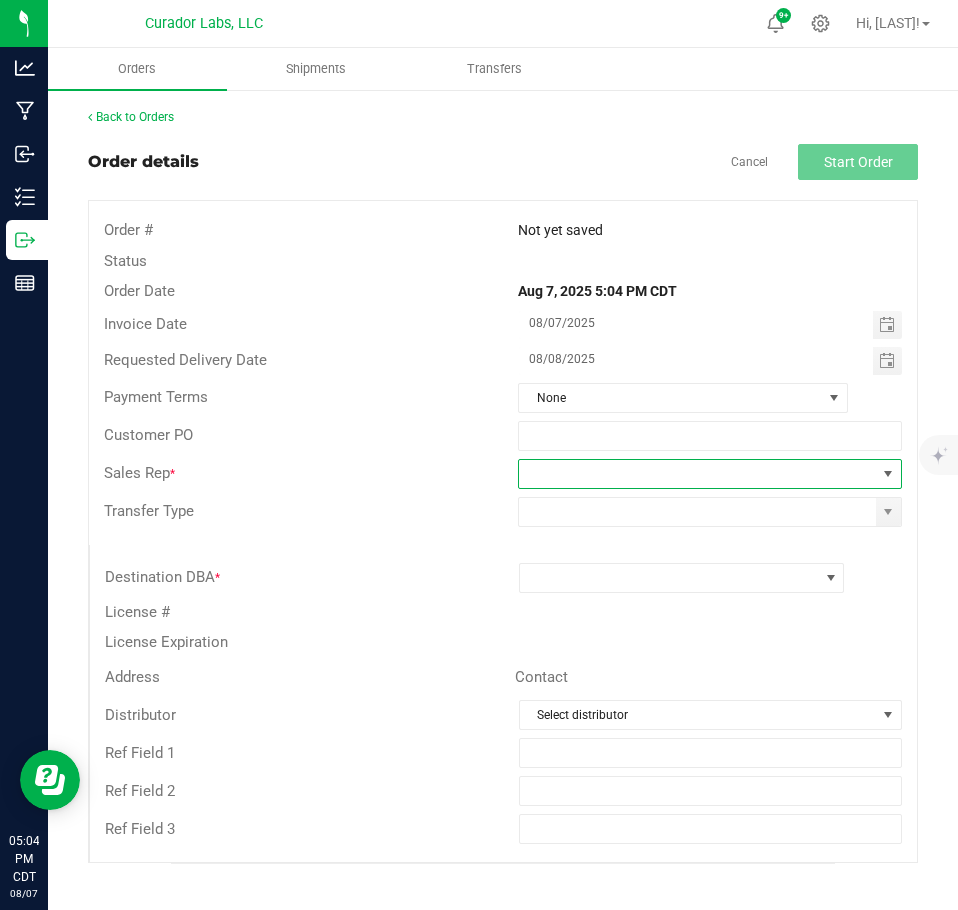 click at bounding box center (697, 474) 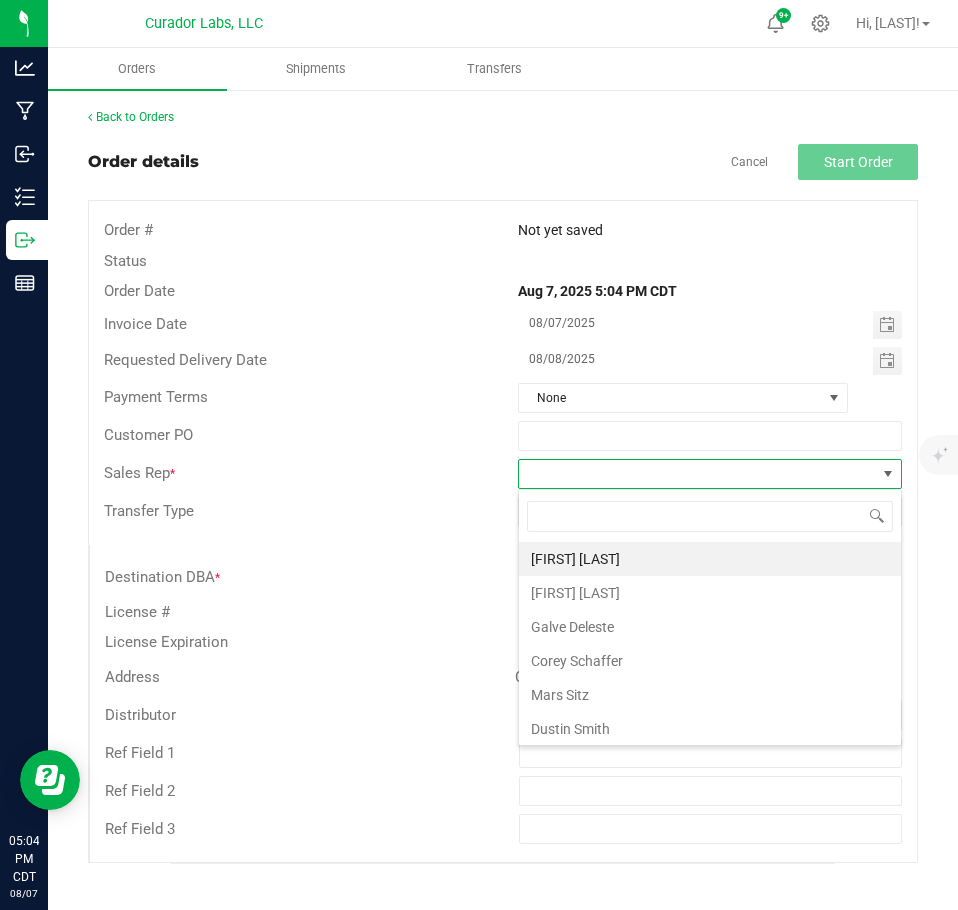 scroll, scrollTop: 99970, scrollLeft: 99616, axis: both 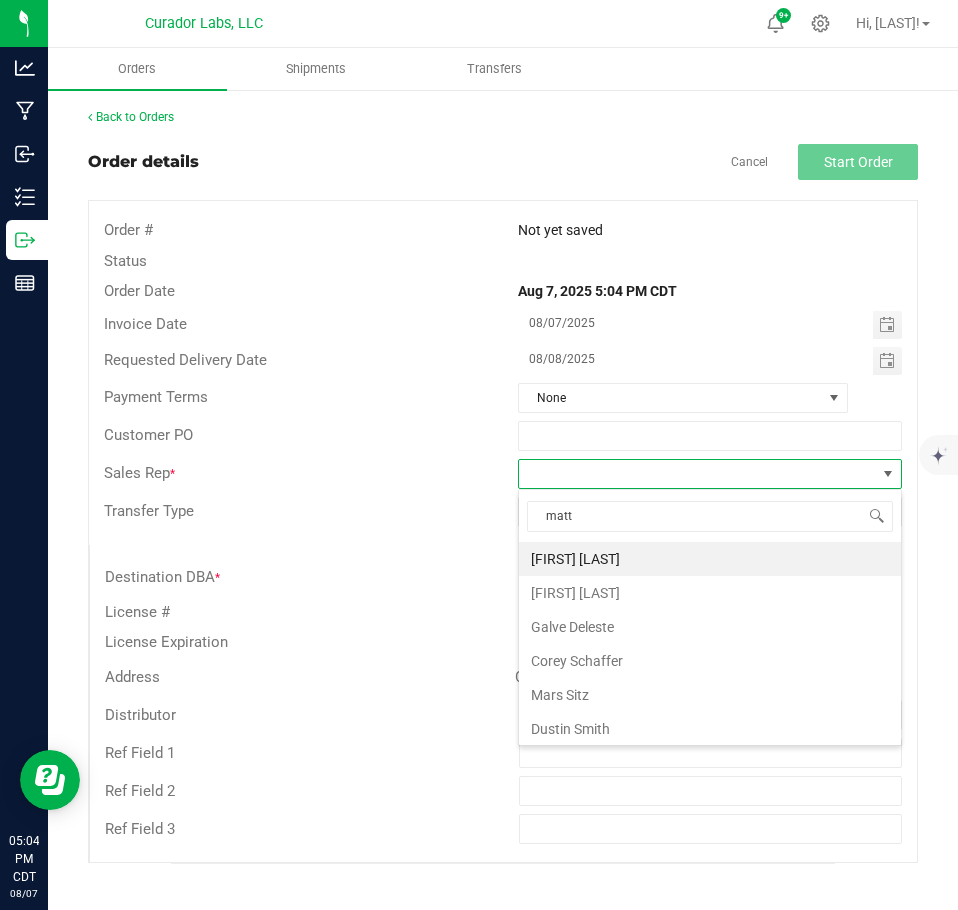 type on "matt" 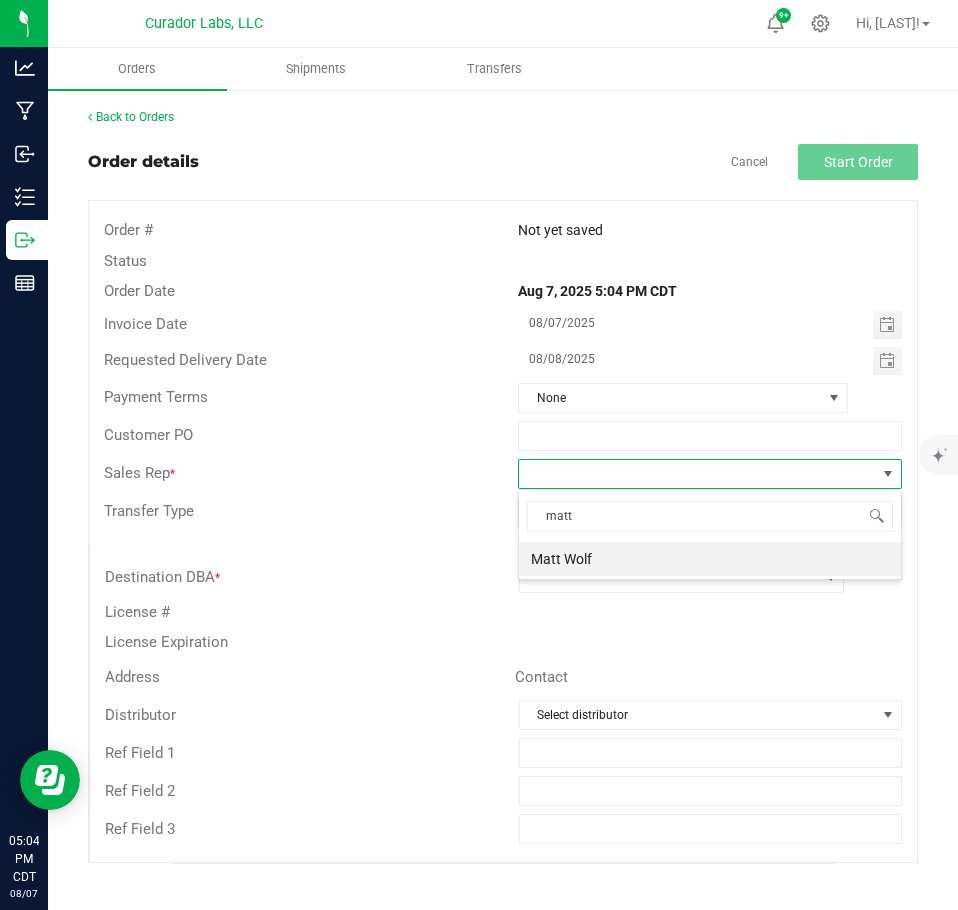 click on "Sales Rep   *" at bounding box center (296, 473) 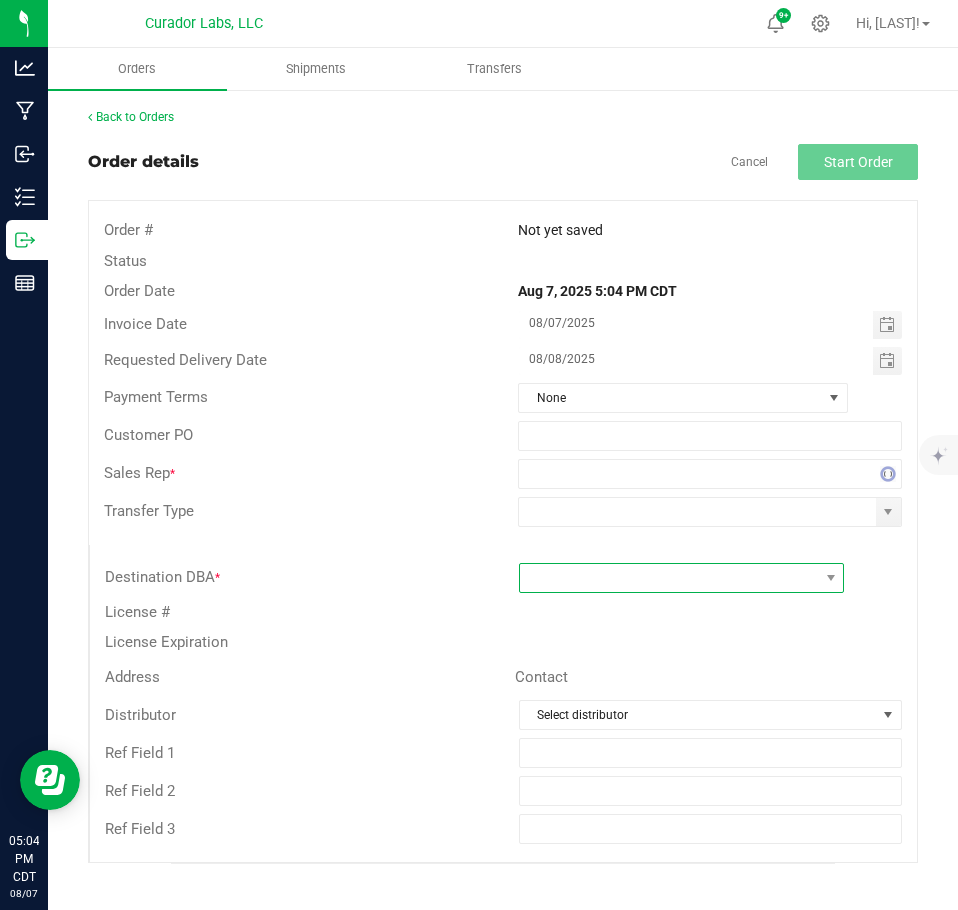 click at bounding box center (669, 578) 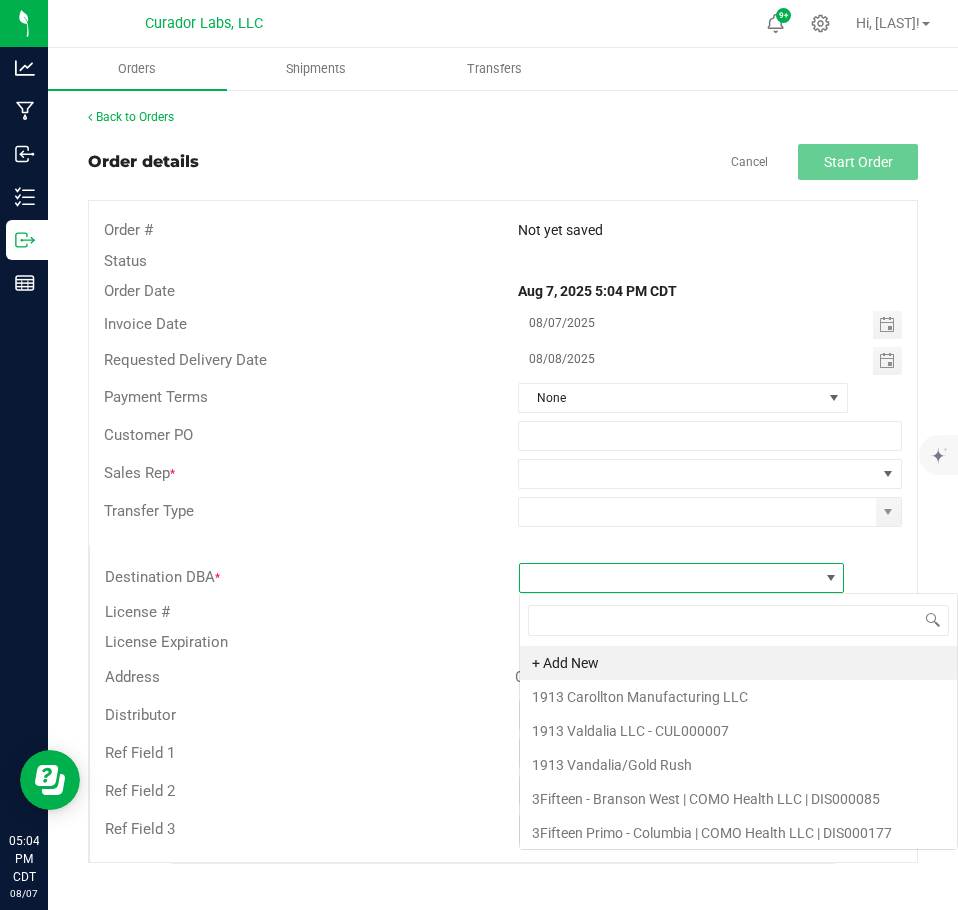 scroll, scrollTop: 99970, scrollLeft: 99674, axis: both 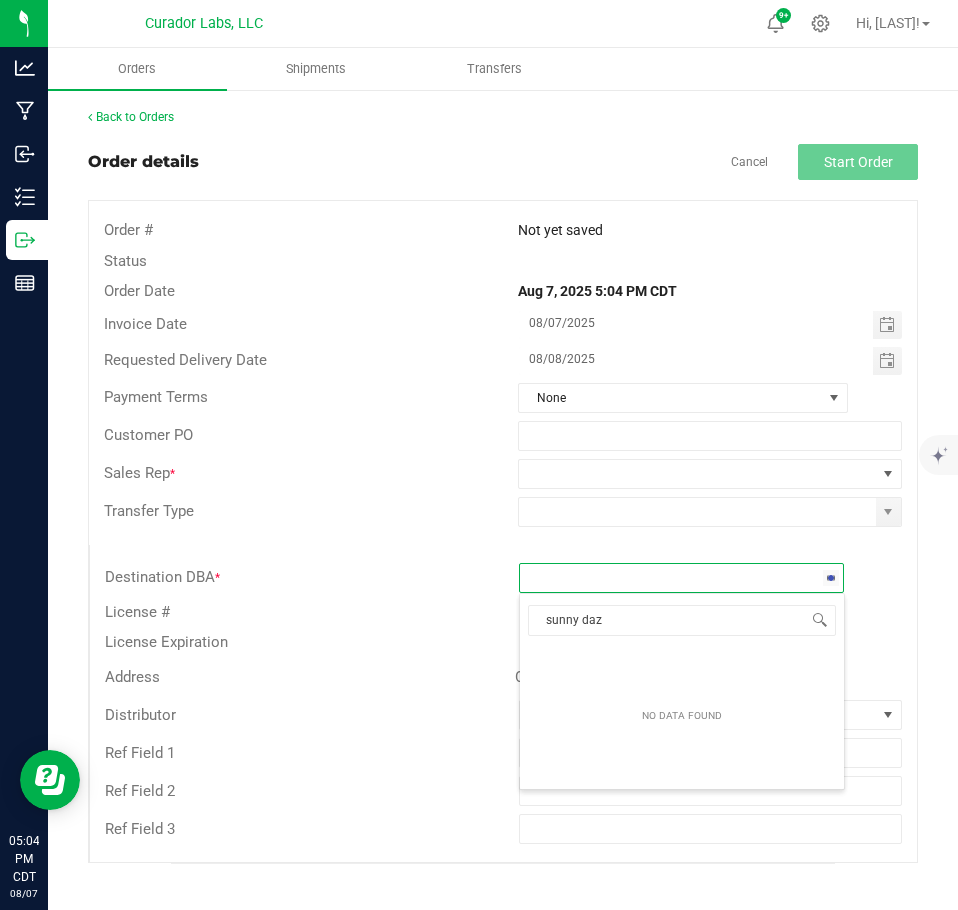 type on "sunny daze" 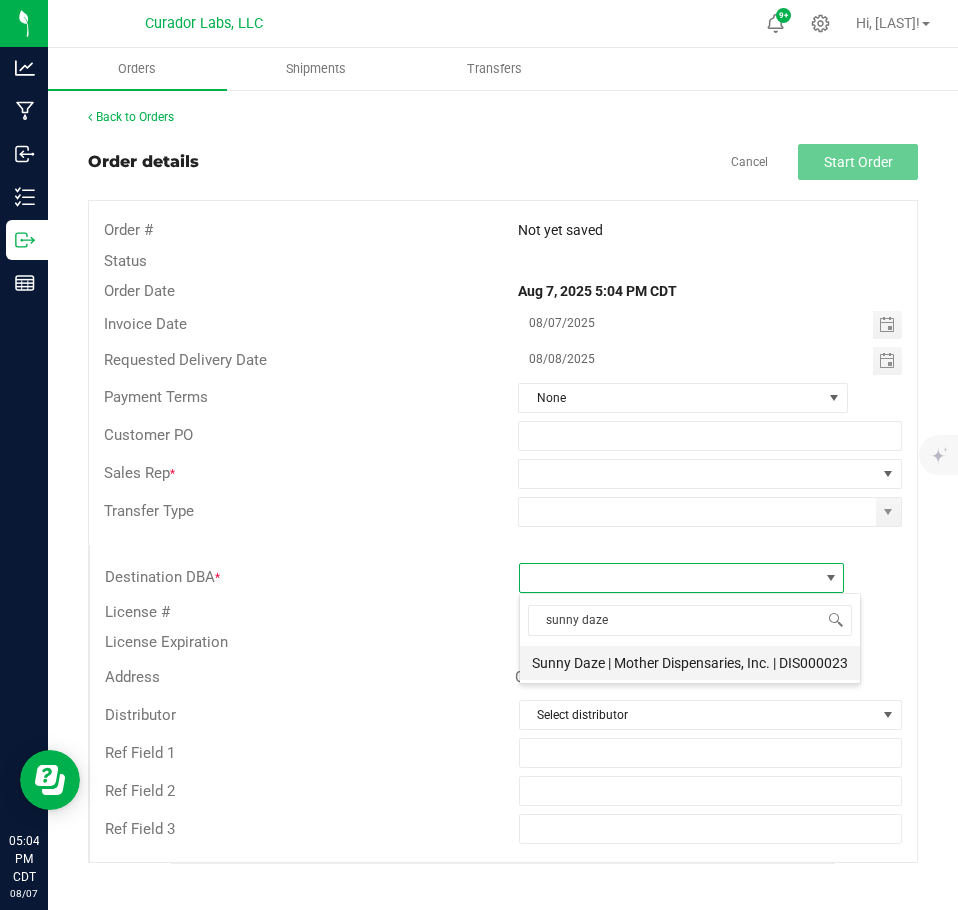 click on "Sunny Daze | Mother Dispensaries, Inc. | DIS000023" at bounding box center (690, 663) 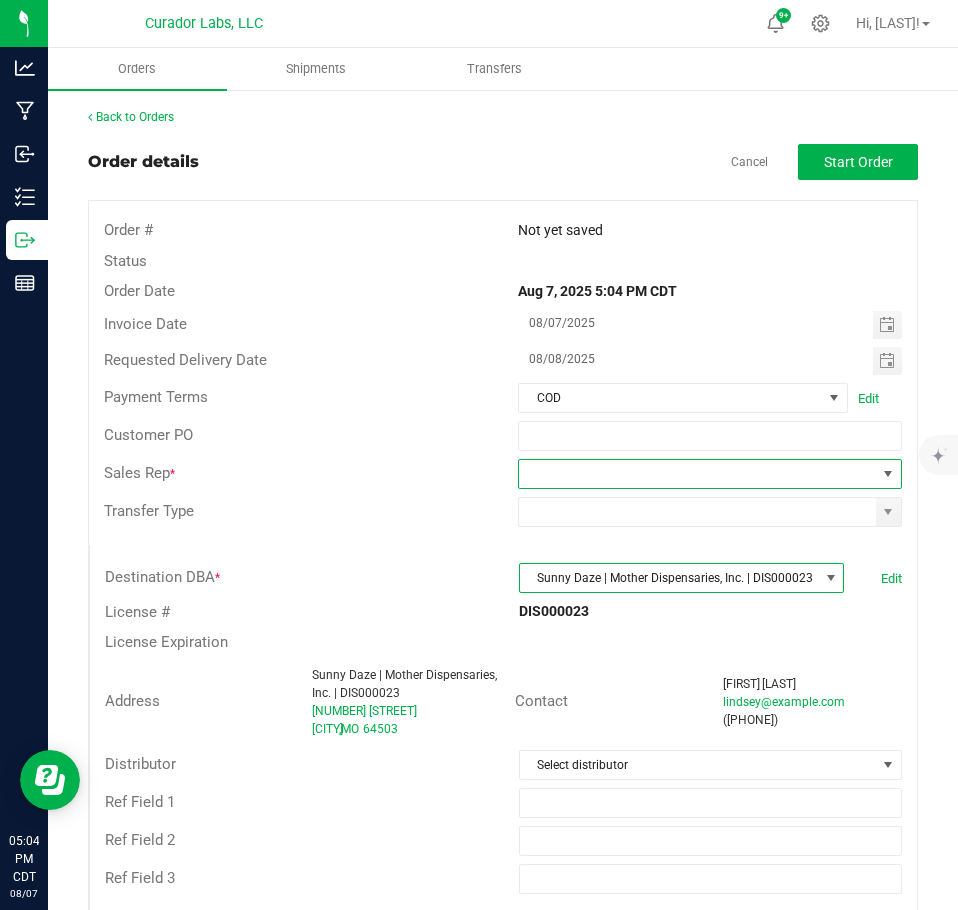 click at bounding box center (888, 474) 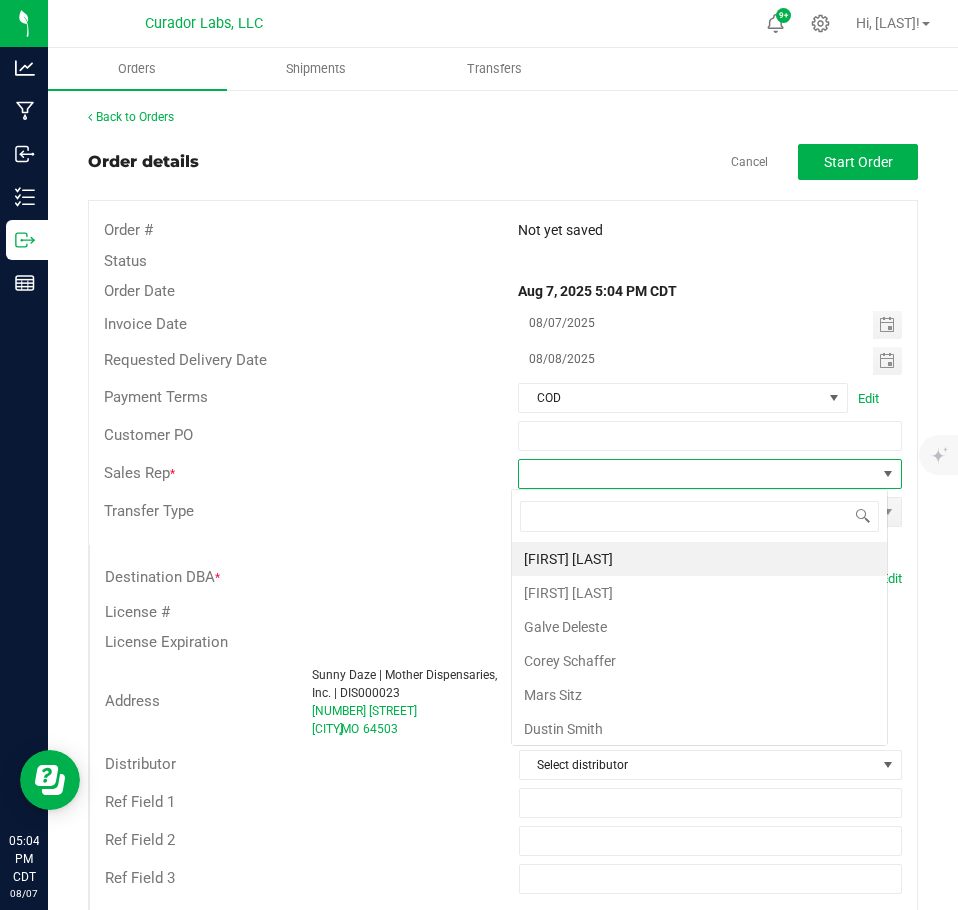 scroll, scrollTop: 99970, scrollLeft: 99623, axis: both 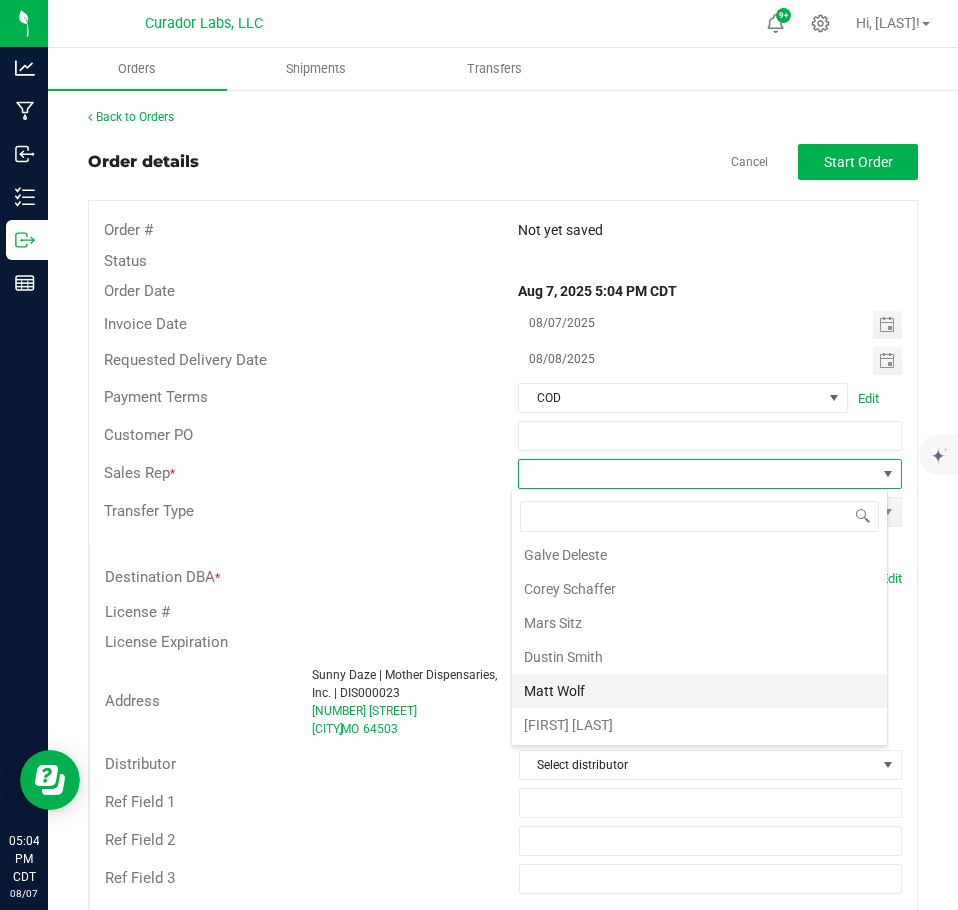 click on "Matt Wolf" at bounding box center (699, 691) 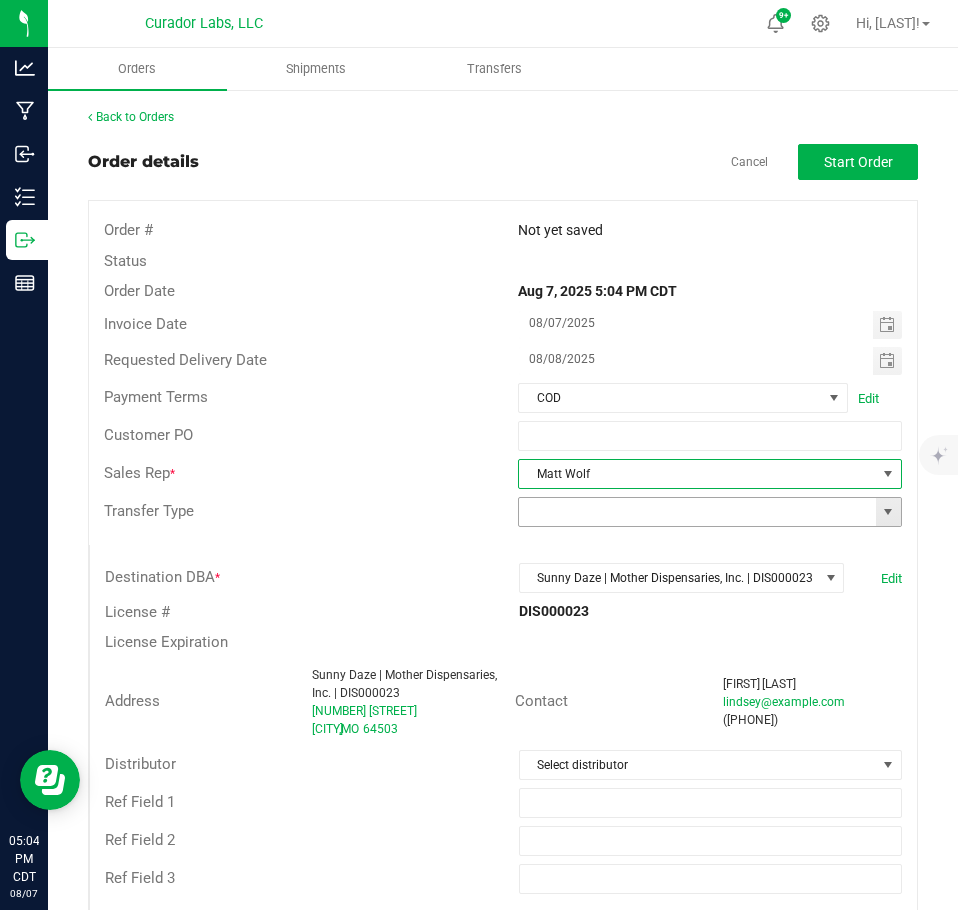 click at bounding box center (888, 512) 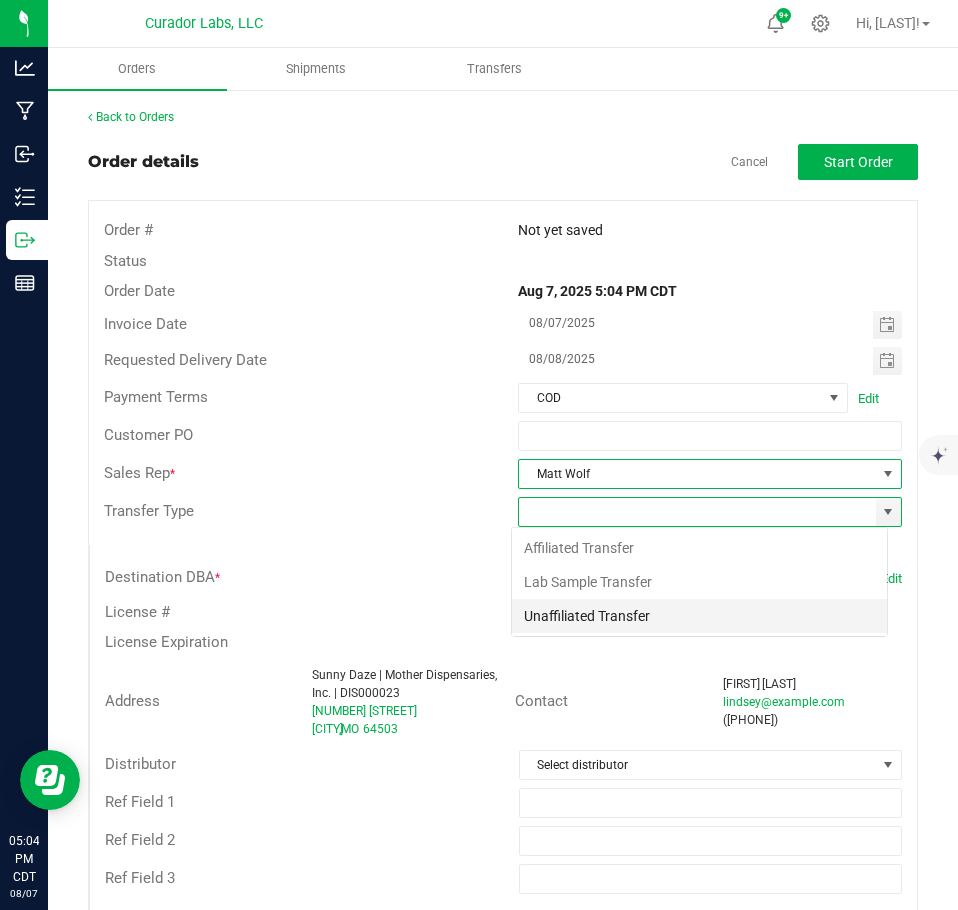 scroll, scrollTop: 99970, scrollLeft: 99623, axis: both 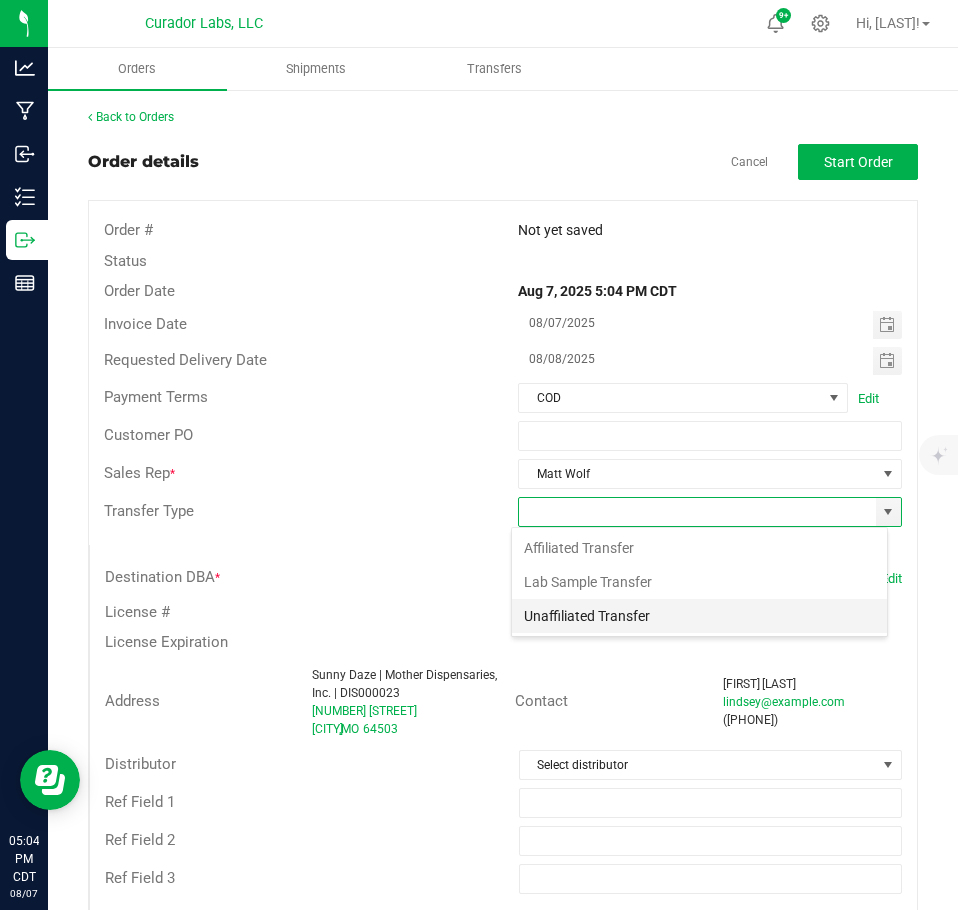 click on "Unaffiliated Transfer" at bounding box center [699, 616] 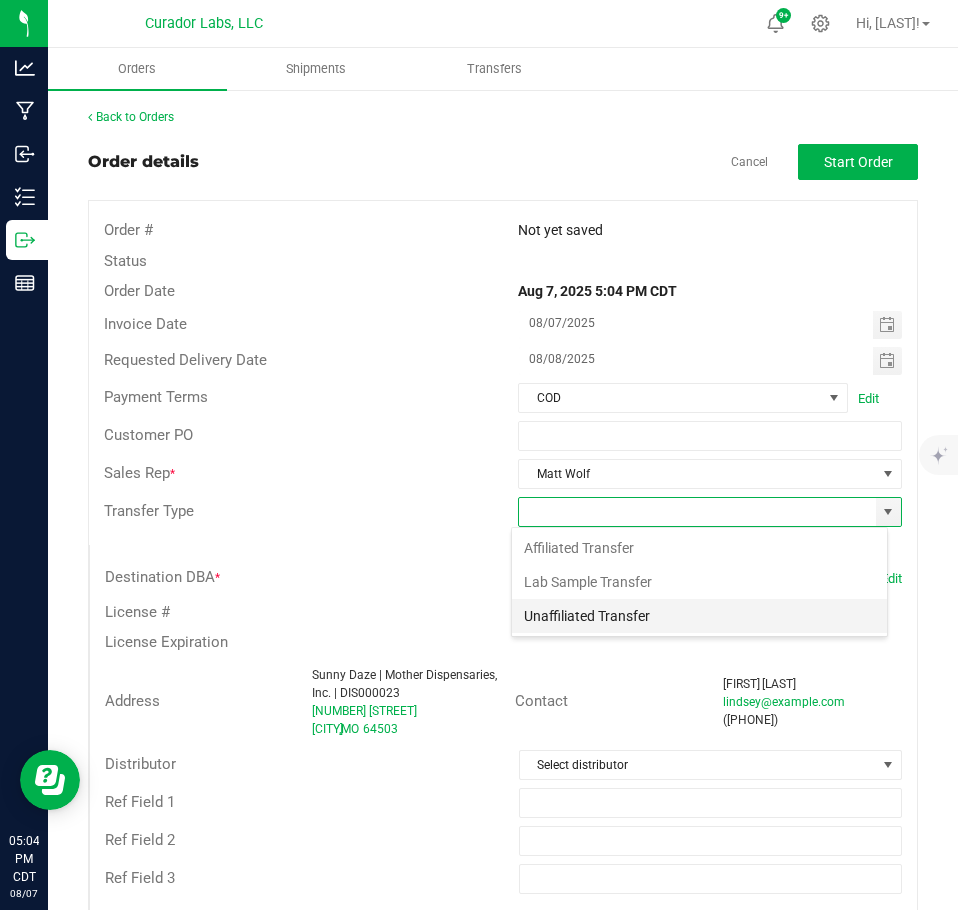 type on "Unaffiliated Transfer" 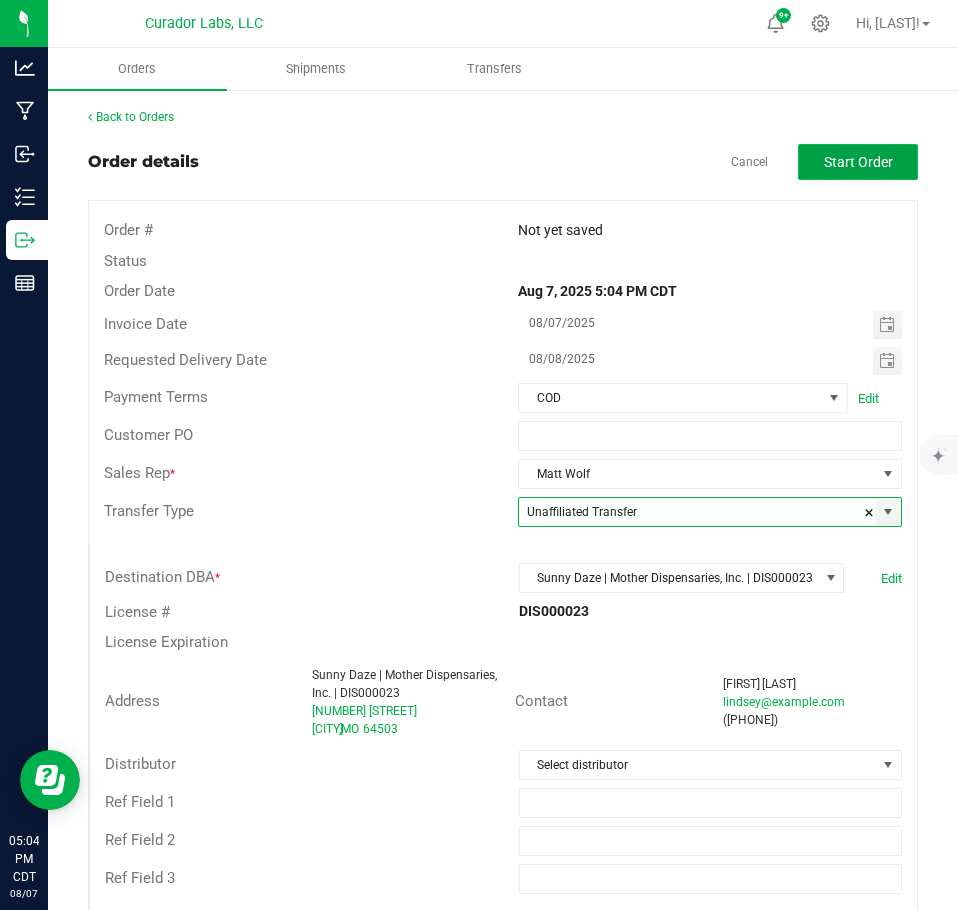 click on "Start Order" at bounding box center [858, 162] 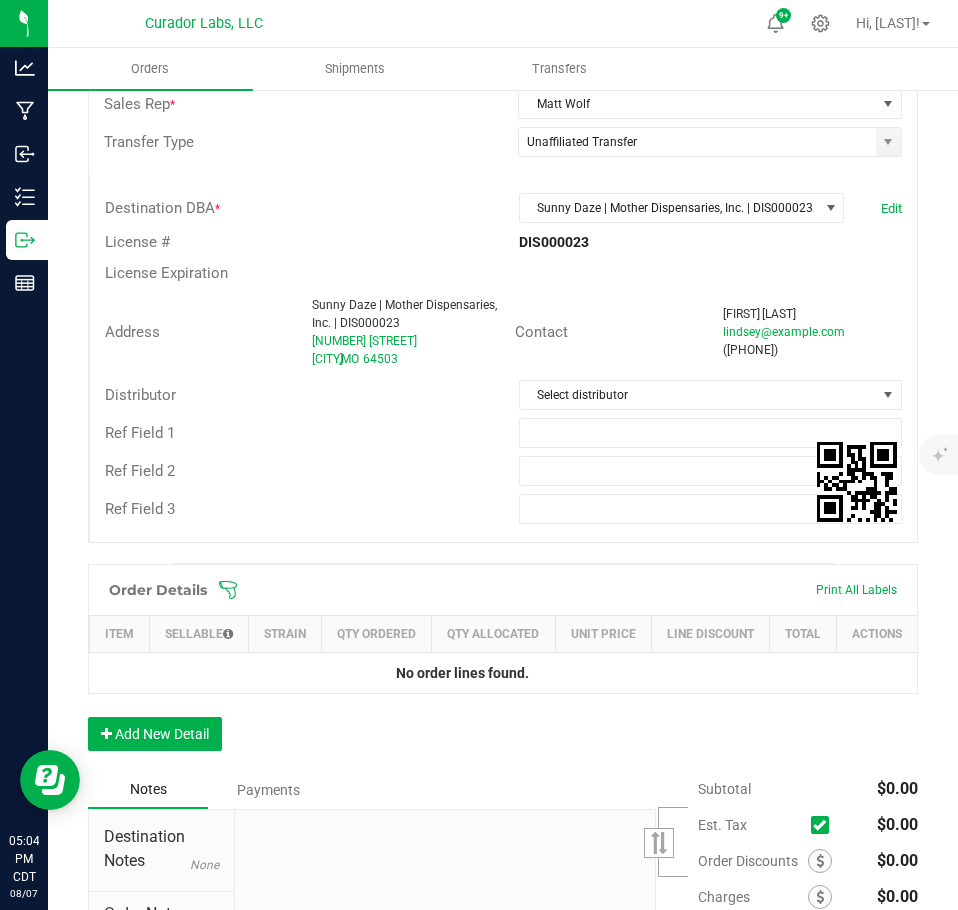 scroll, scrollTop: 605, scrollLeft: 0, axis: vertical 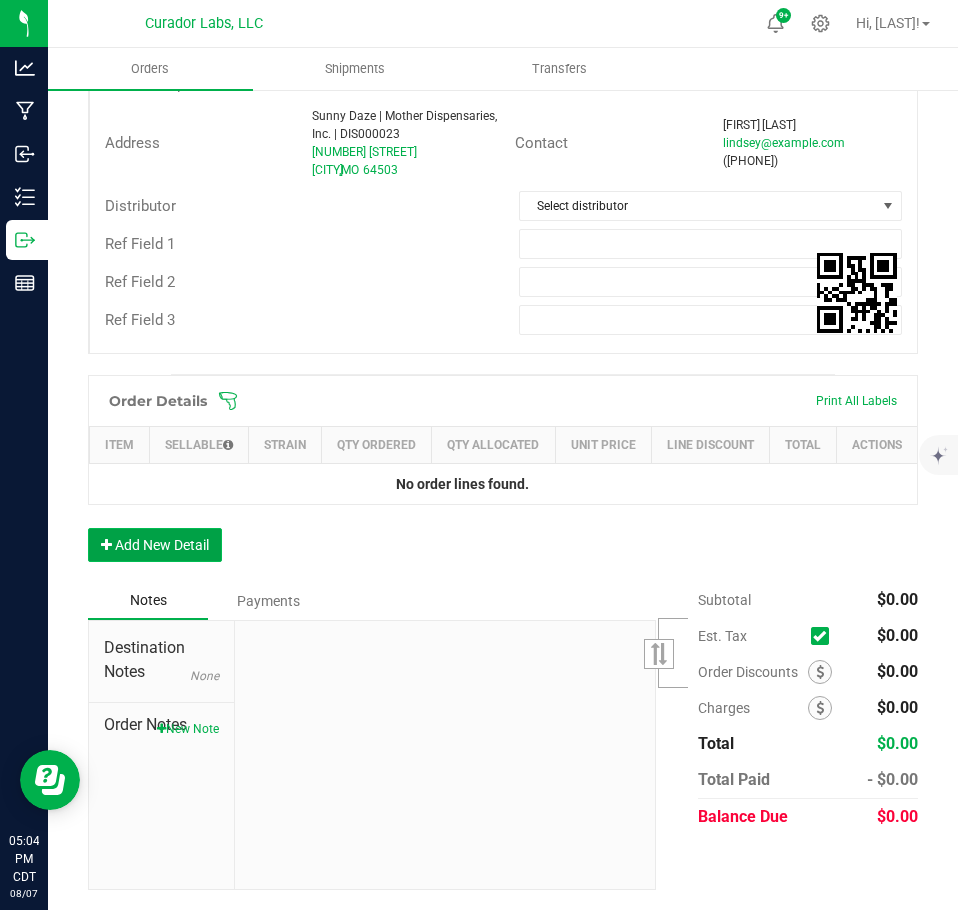 click on "Add New Detail" at bounding box center [155, 545] 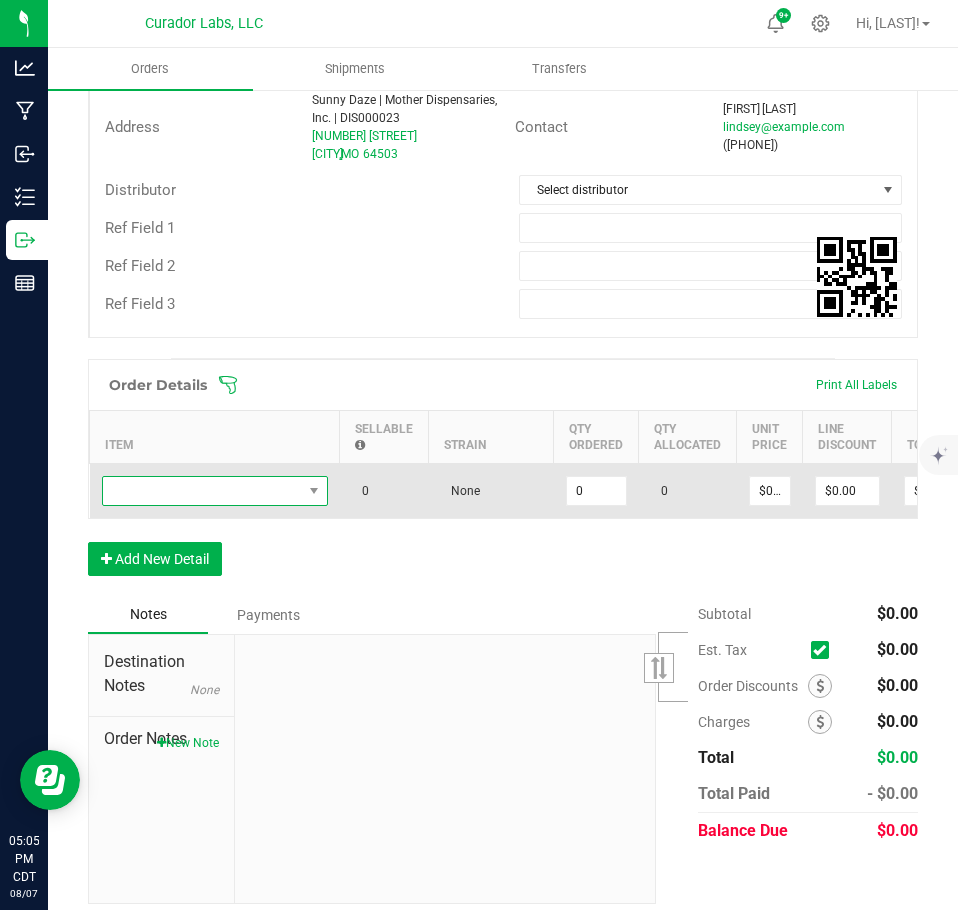 click at bounding box center (202, 491) 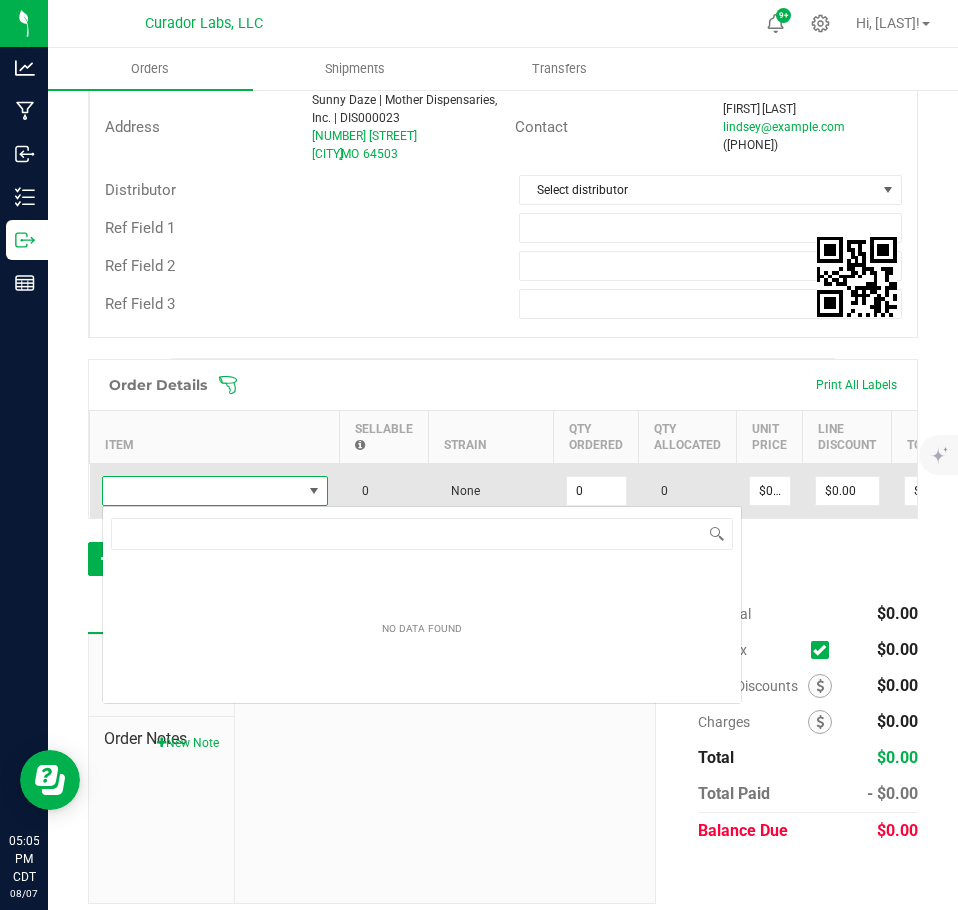 scroll, scrollTop: 99970, scrollLeft: 99774, axis: both 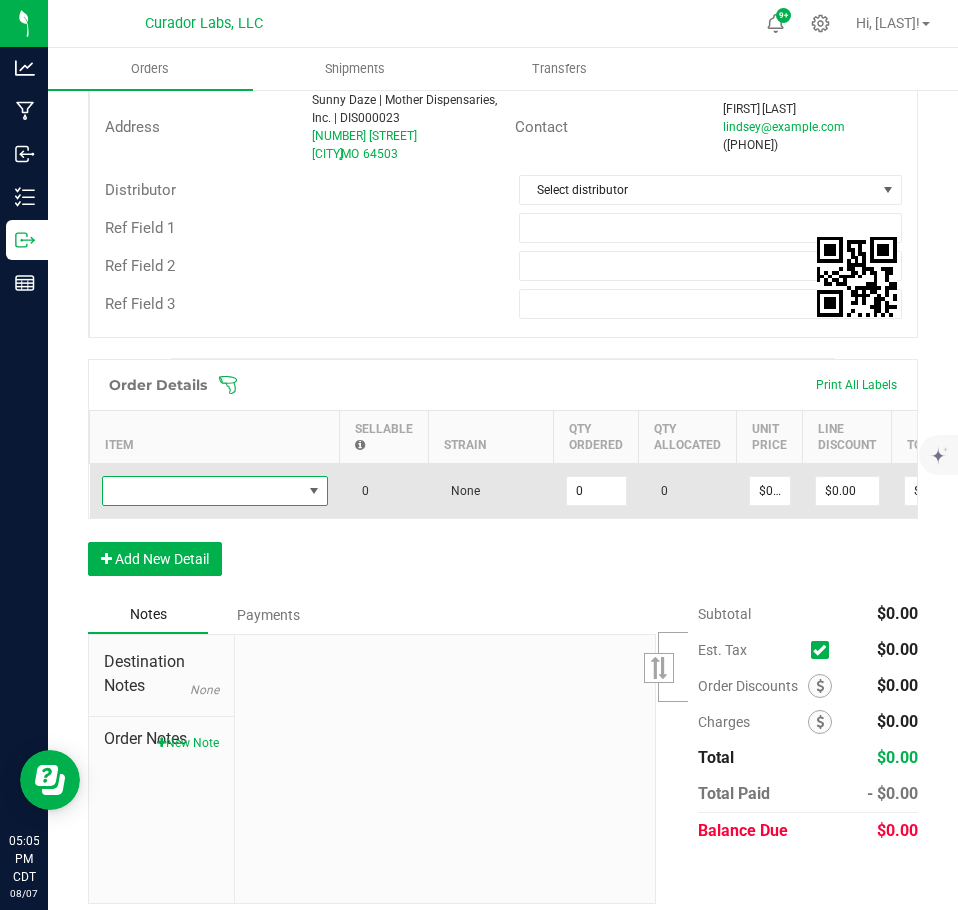click at bounding box center [202, 491] 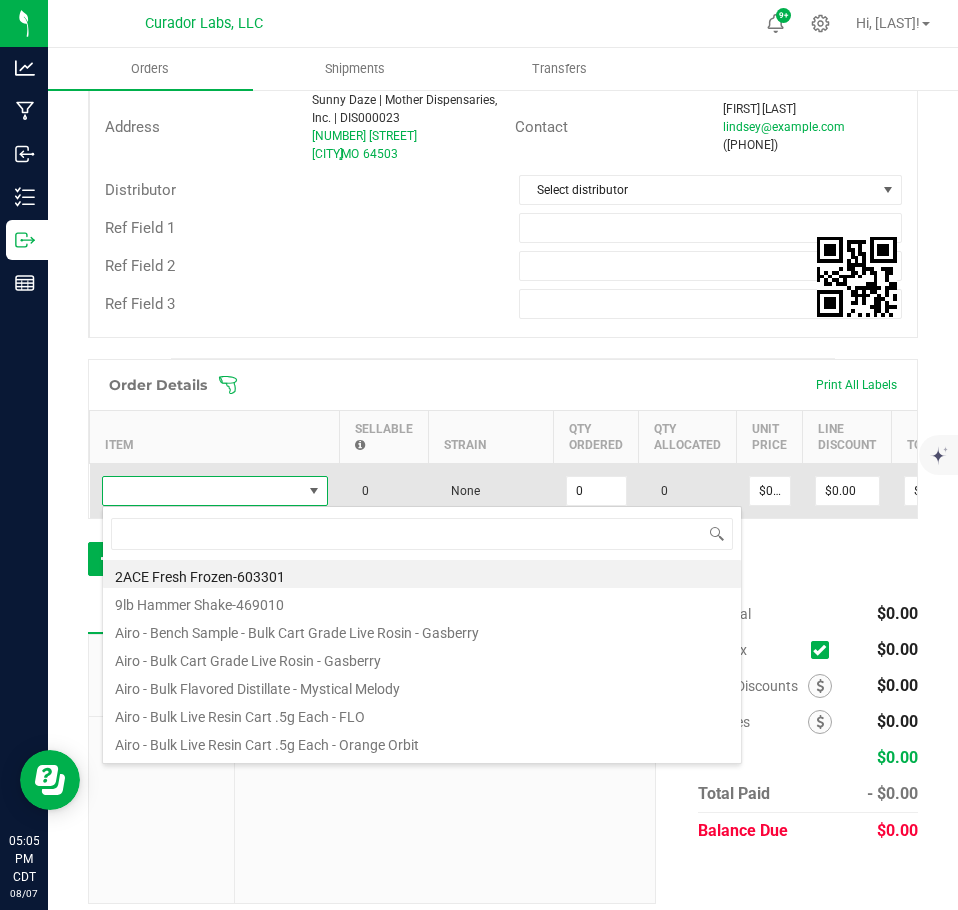 scroll, scrollTop: 99970, scrollLeft: 99774, axis: both 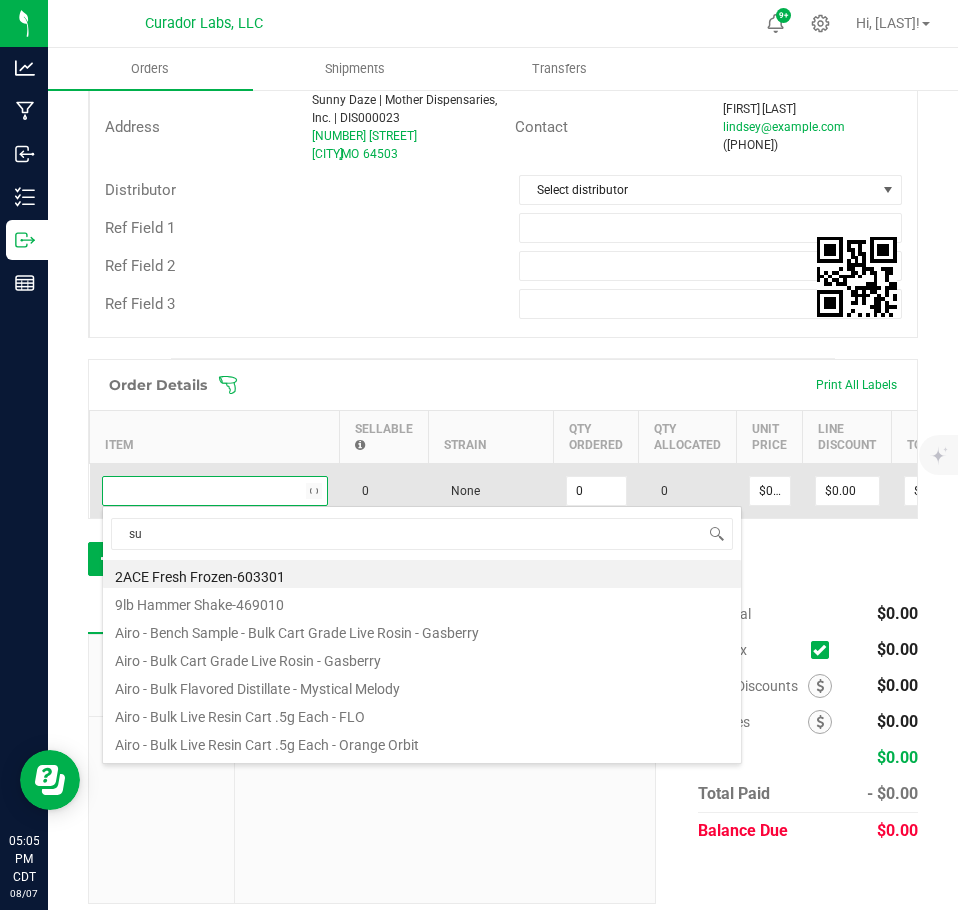 type on "s" 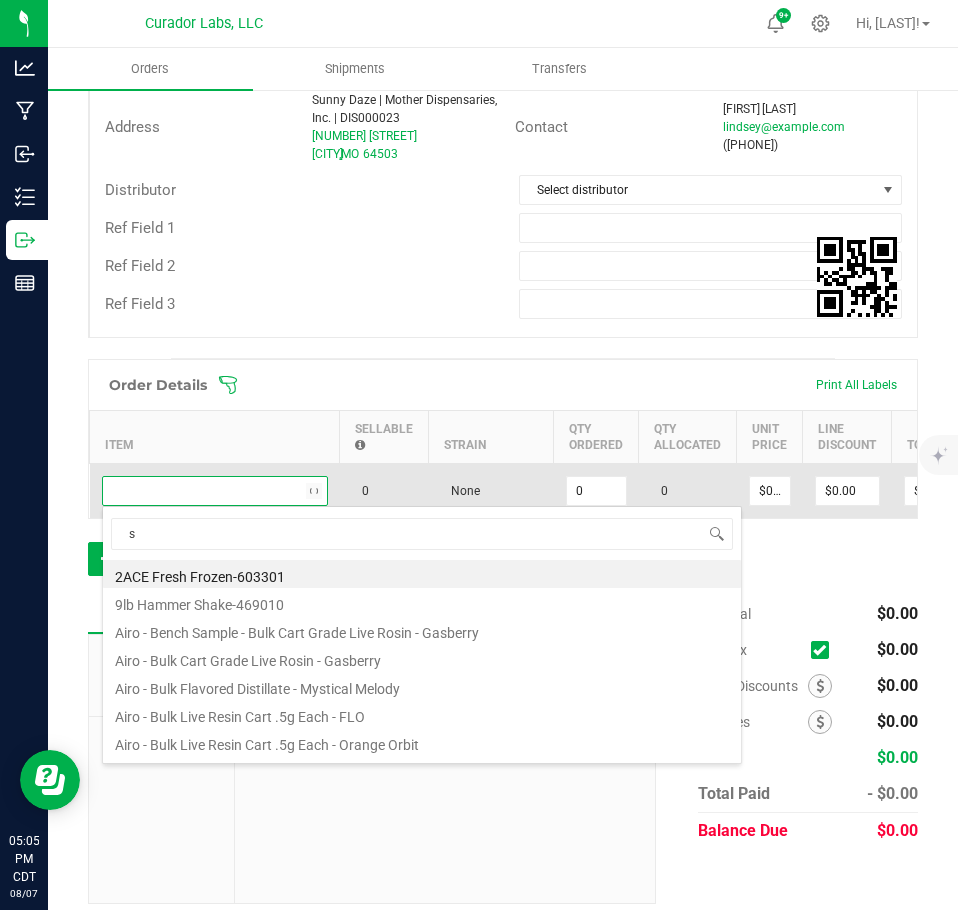 type 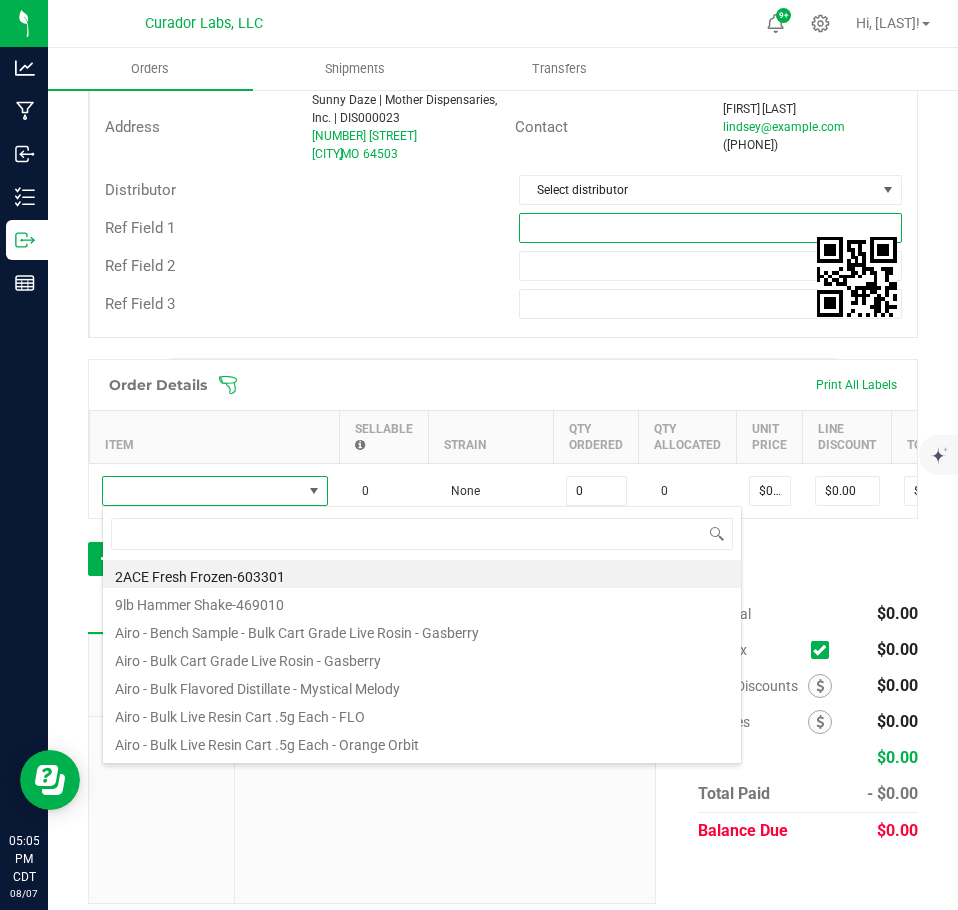 click at bounding box center (711, 228) 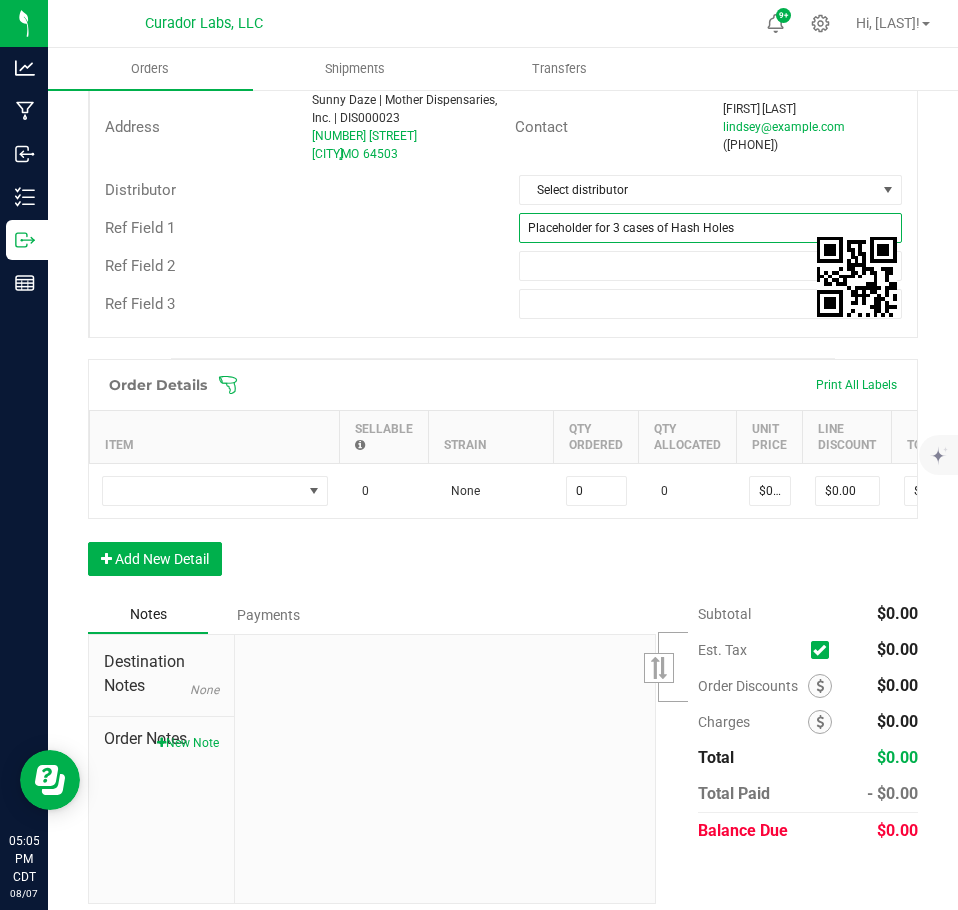 type on "Placeholder for 3 cases of Hash Holes" 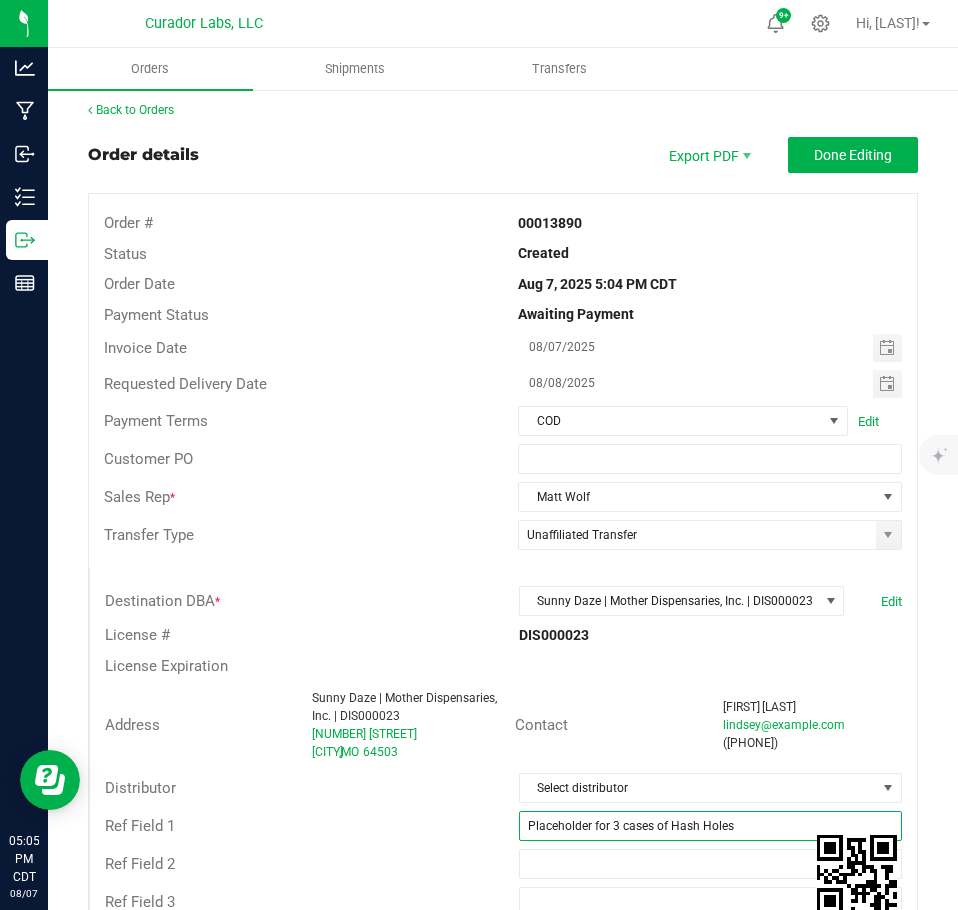 scroll, scrollTop: 0, scrollLeft: 0, axis: both 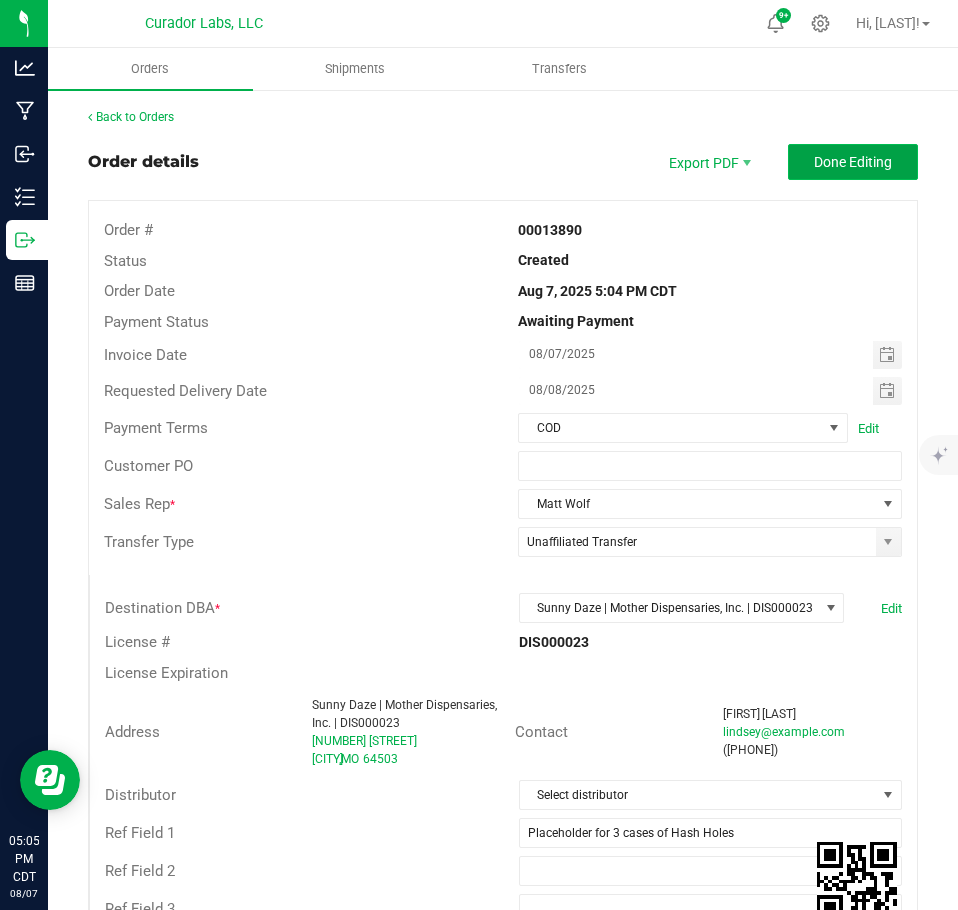 click on "Done Editing" at bounding box center (853, 162) 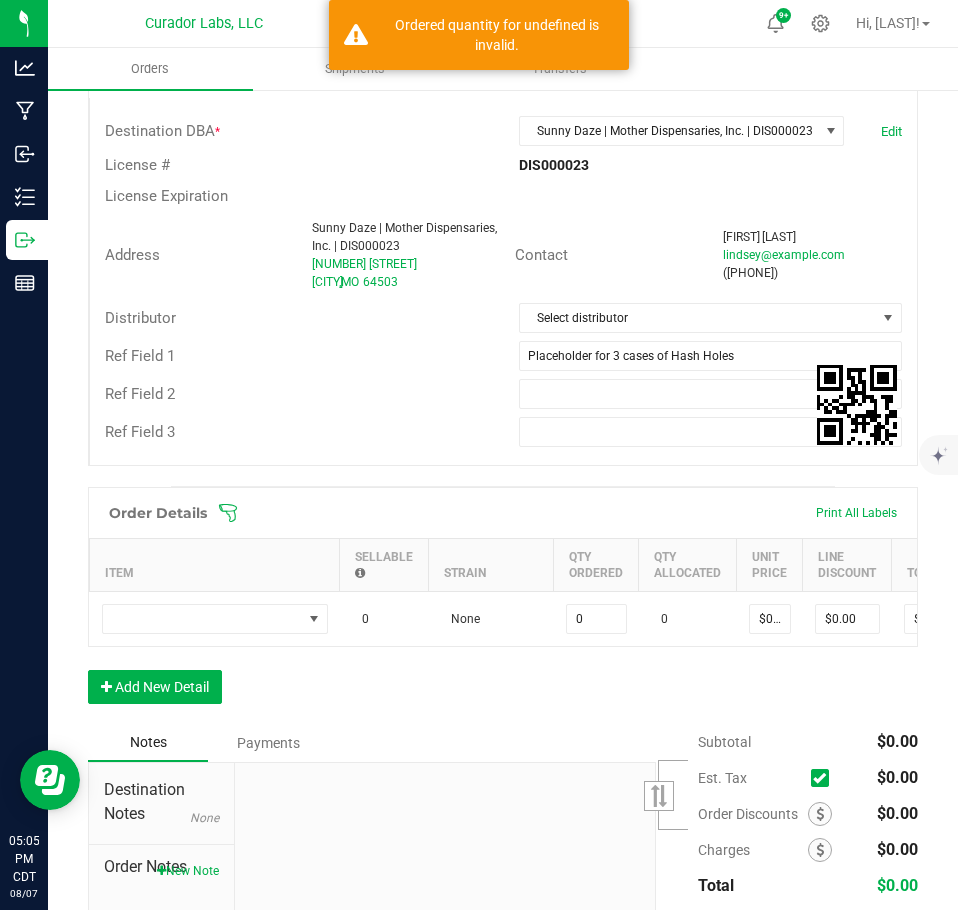 scroll, scrollTop: 634, scrollLeft: 0, axis: vertical 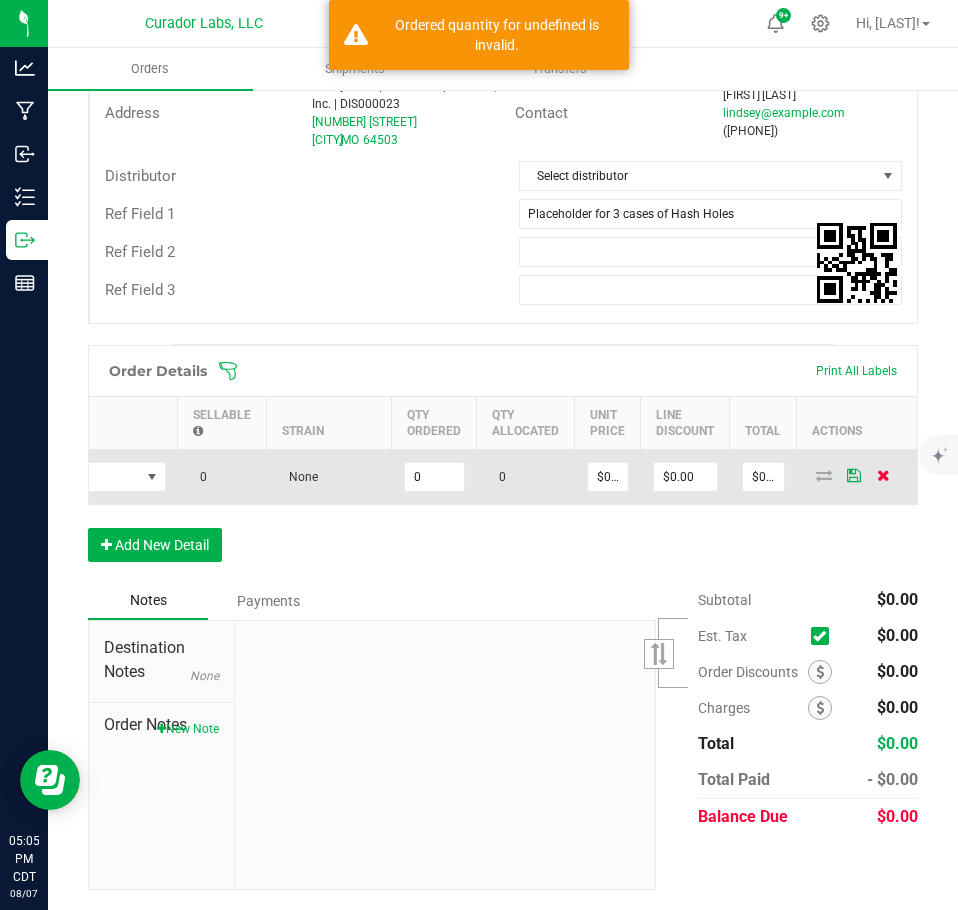 click at bounding box center (883, 475) 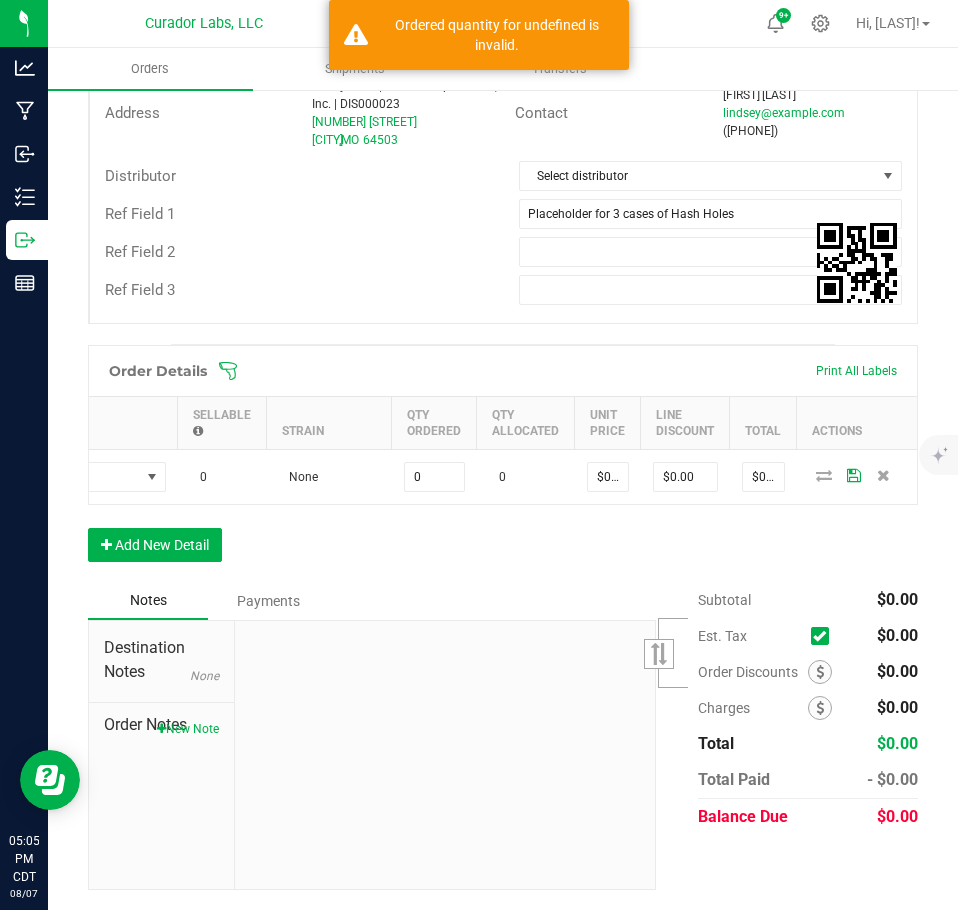 scroll, scrollTop: 0, scrollLeft: 0, axis: both 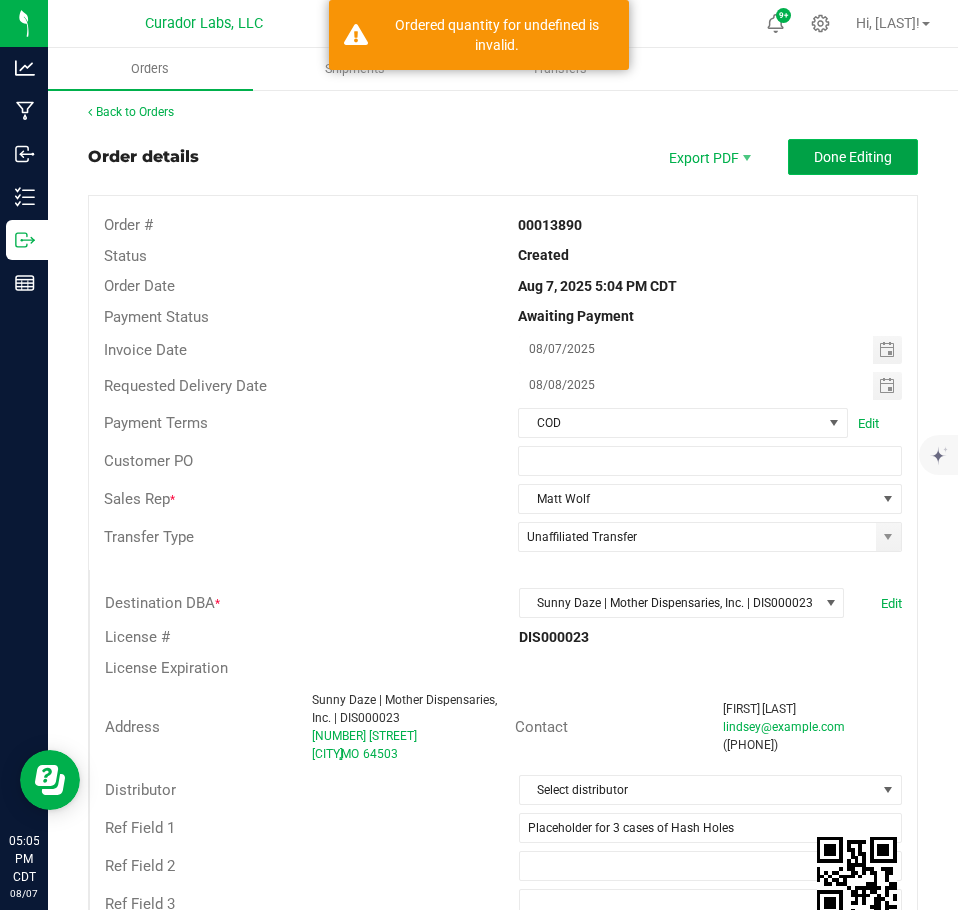 click on "Done Editing" at bounding box center [853, 157] 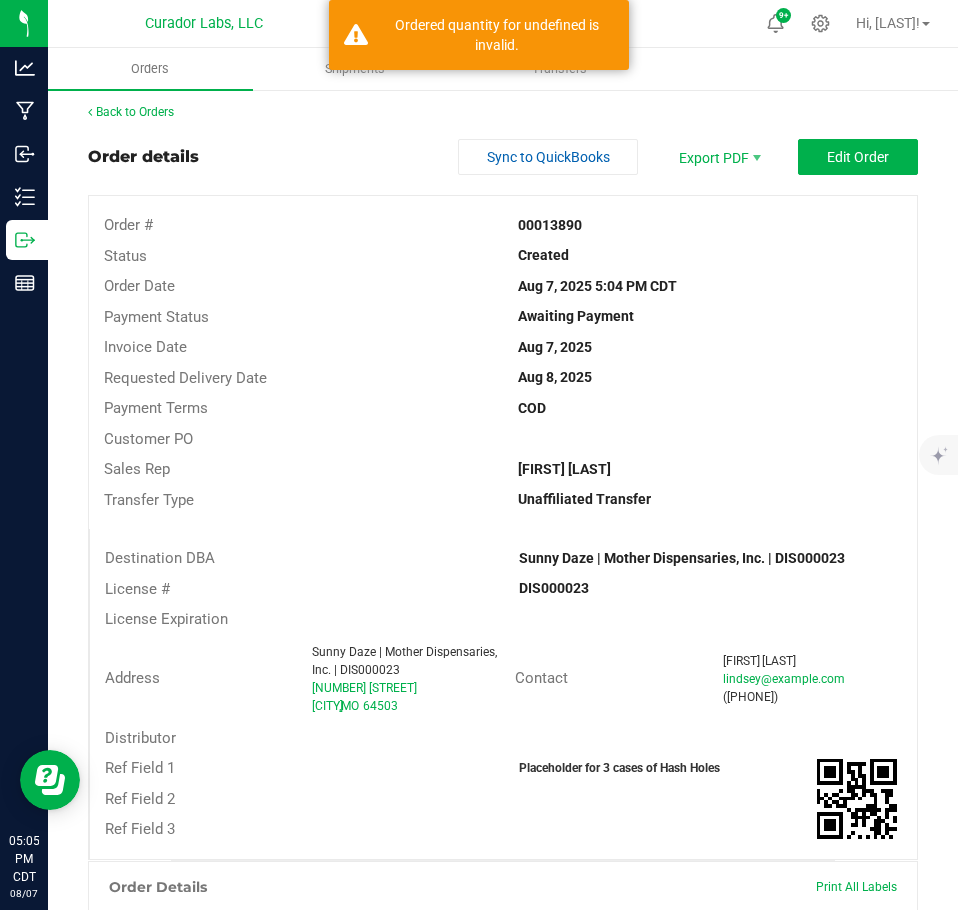 click on "Back to Orders
Order details   Sync to QuickBooks   Export PDF   Edit Order   Order #   00013890   Status   Created   Order Date   Aug 7, 2025 5:04 PM CDT   Payment Status   Awaiting Payment   Invoice Date   Aug 7, 2025   Requested Delivery Date   Aug 8, 2025   Payment Terms   COD   Customer PO      Sales Rep   [NAME]   Transfer Type   Unaffiliated Transfer   Destination DBA   Sunny Daze | Mother Dispensaries, Inc. | DIS000023   Order Total   $0.00   License #   DIS000023   License Expiration   Address  Sunny Daze | Mother Dispensaries, Inc. | DIS000023 [NUMBER] [STREET] [CITY]  ,  MO [POSTAL_CODE]   Contact  [NAME] [LAST] ([PHONE])   Distributor      Ref Field 1   Placeholder for 3 cases of Hash Holes   Ref Field 2      Ref Field 3
Order Details Print All Labels Item  Sellable  Strain Qty Ordered Qty Allocated" at bounding box center (503, 711) 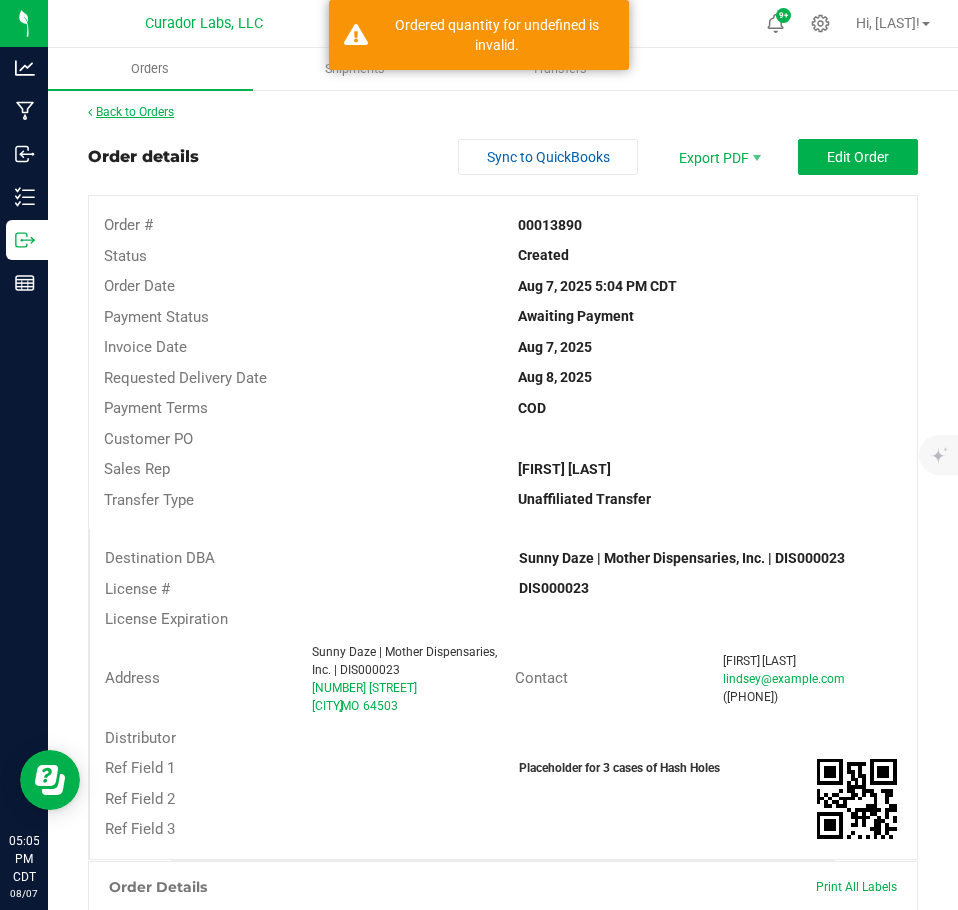 click on "Back to Orders" at bounding box center [131, 112] 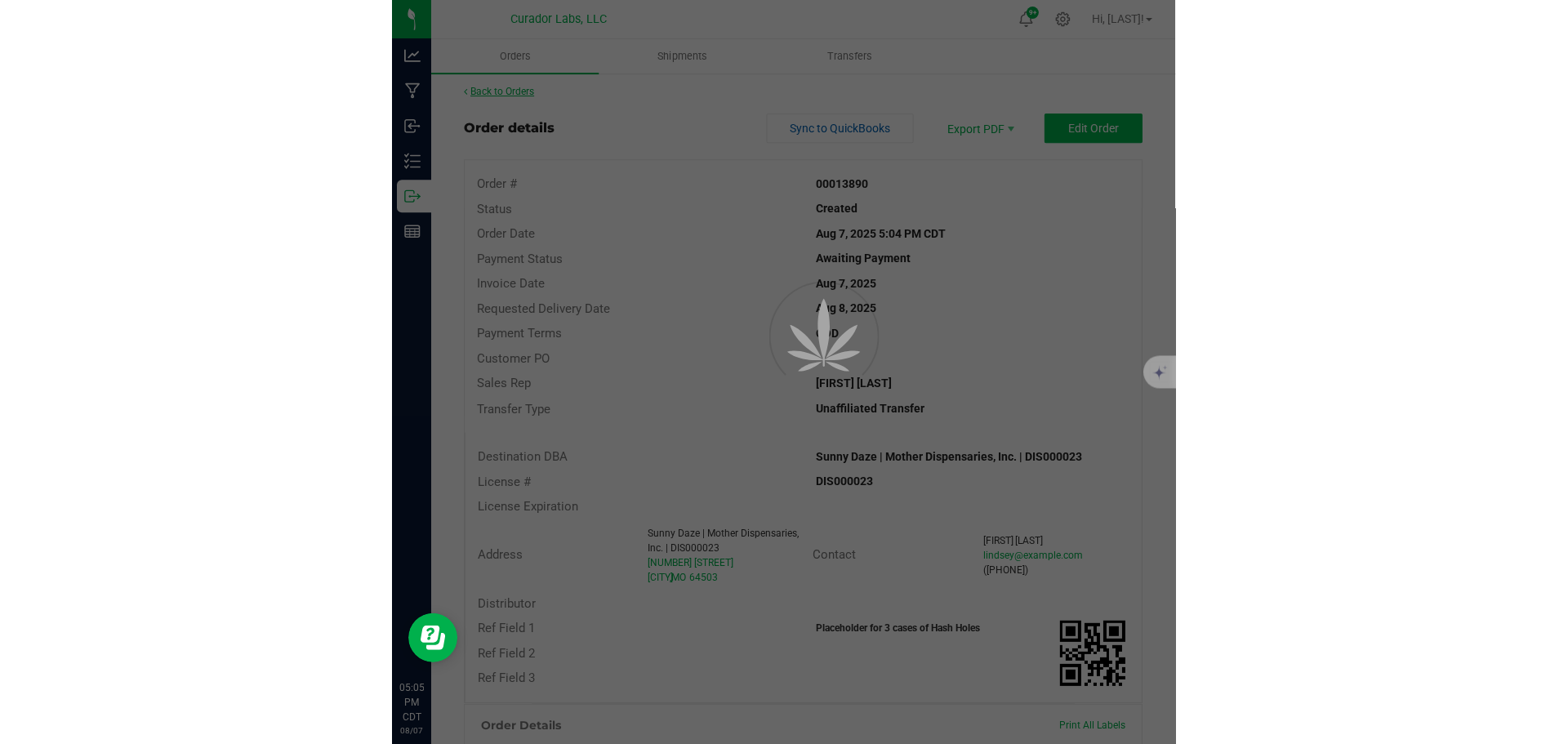 scroll, scrollTop: 0, scrollLeft: 0, axis: both 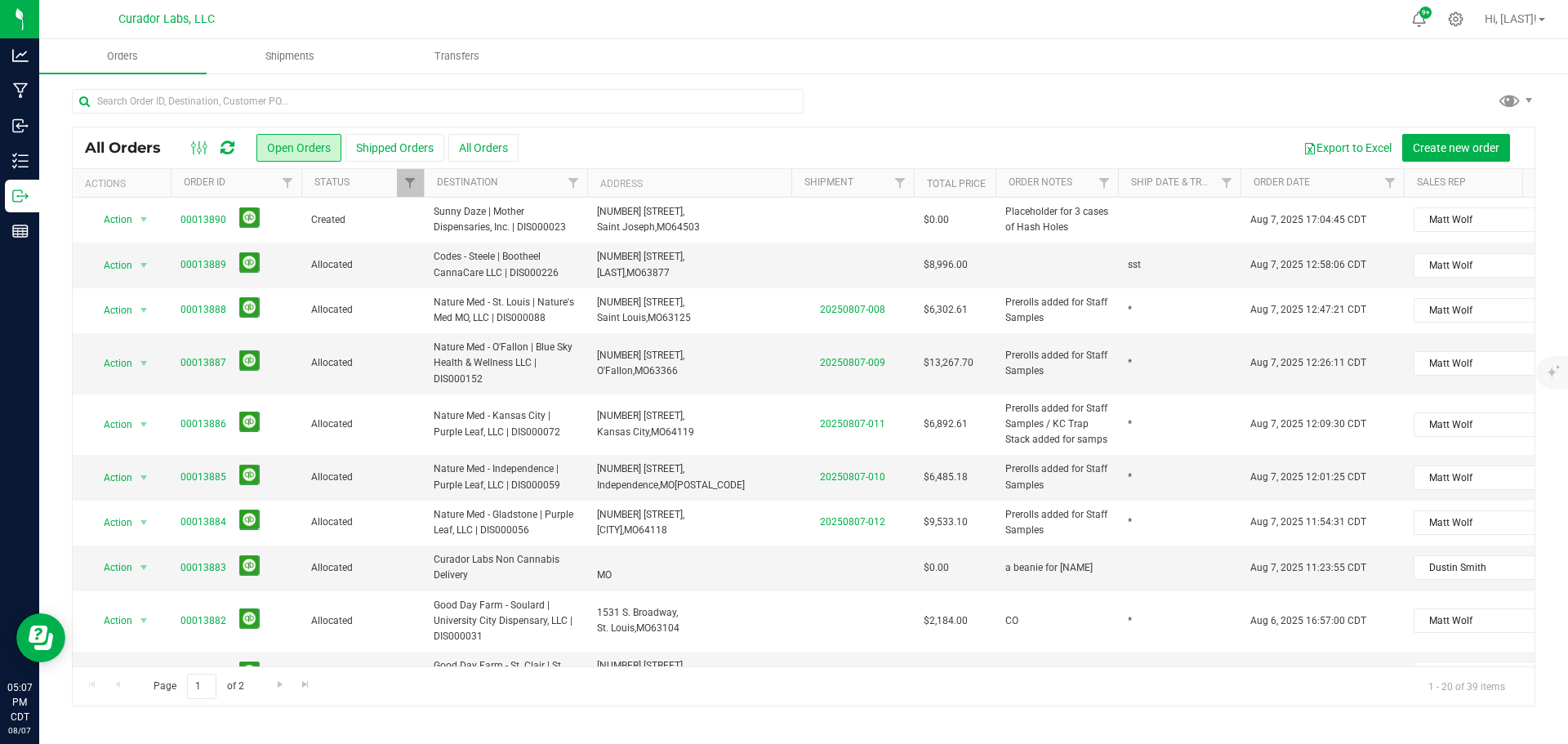 click at bounding box center (227, 148) 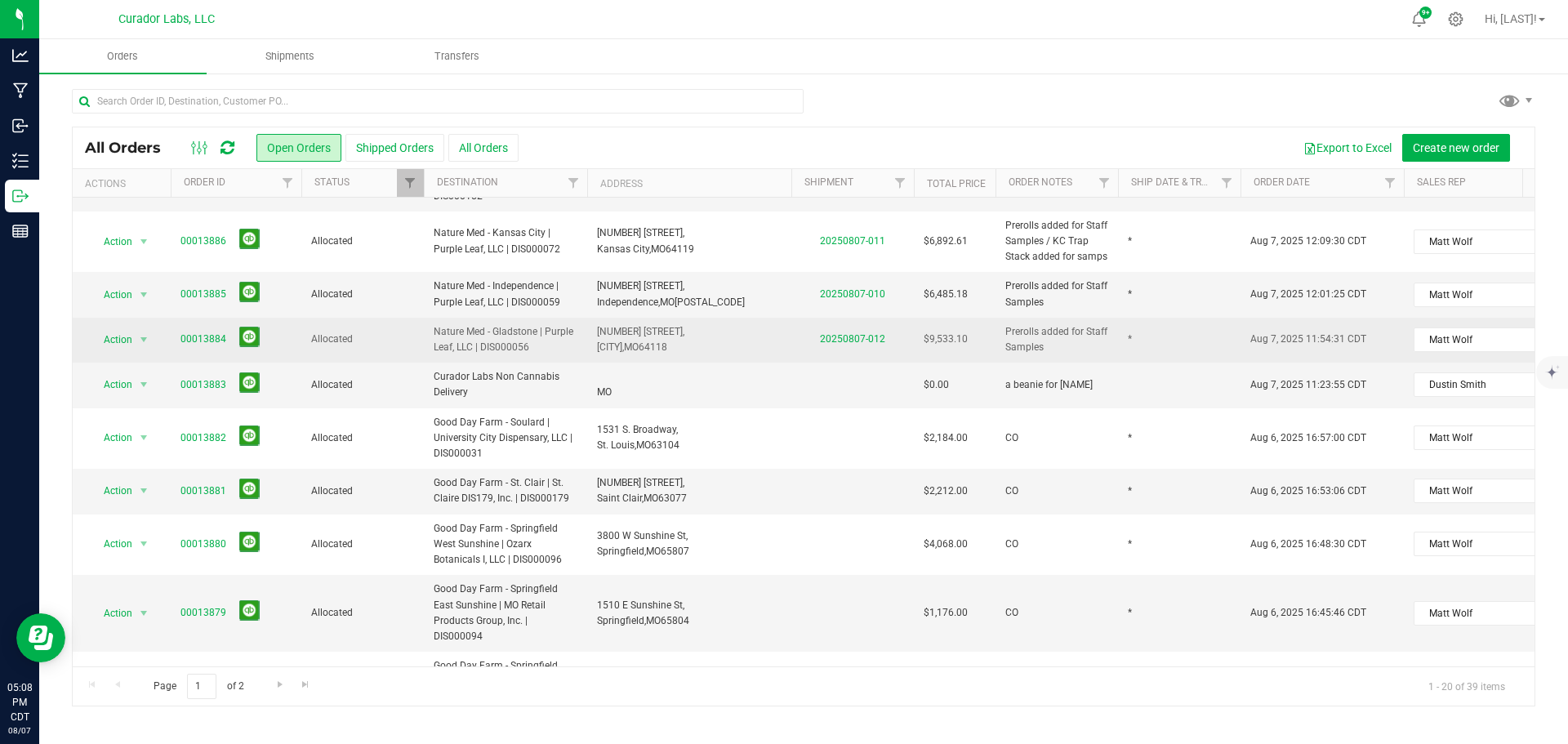scroll, scrollTop: 163, scrollLeft: 0, axis: vertical 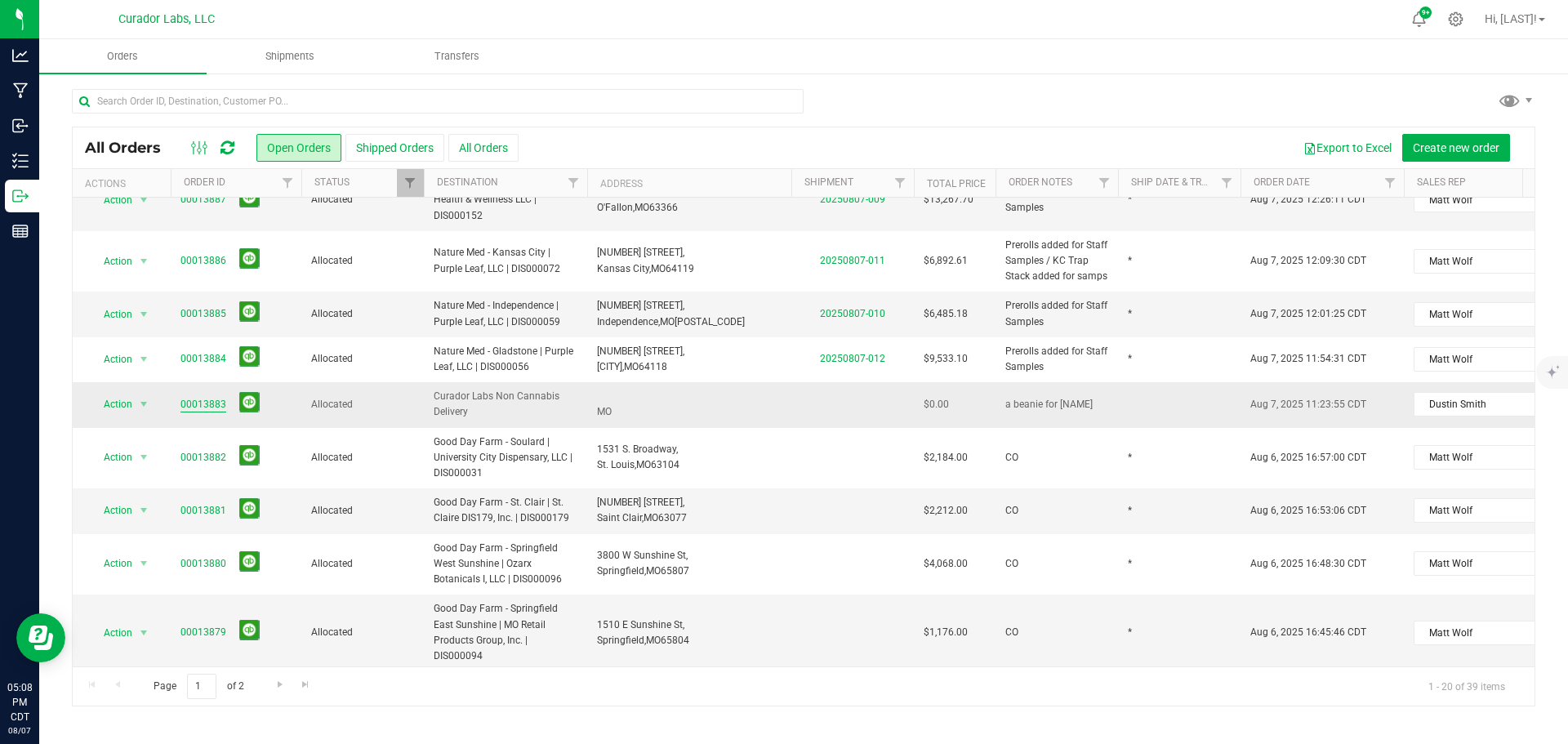 click on "00013883" at bounding box center (203, 404) 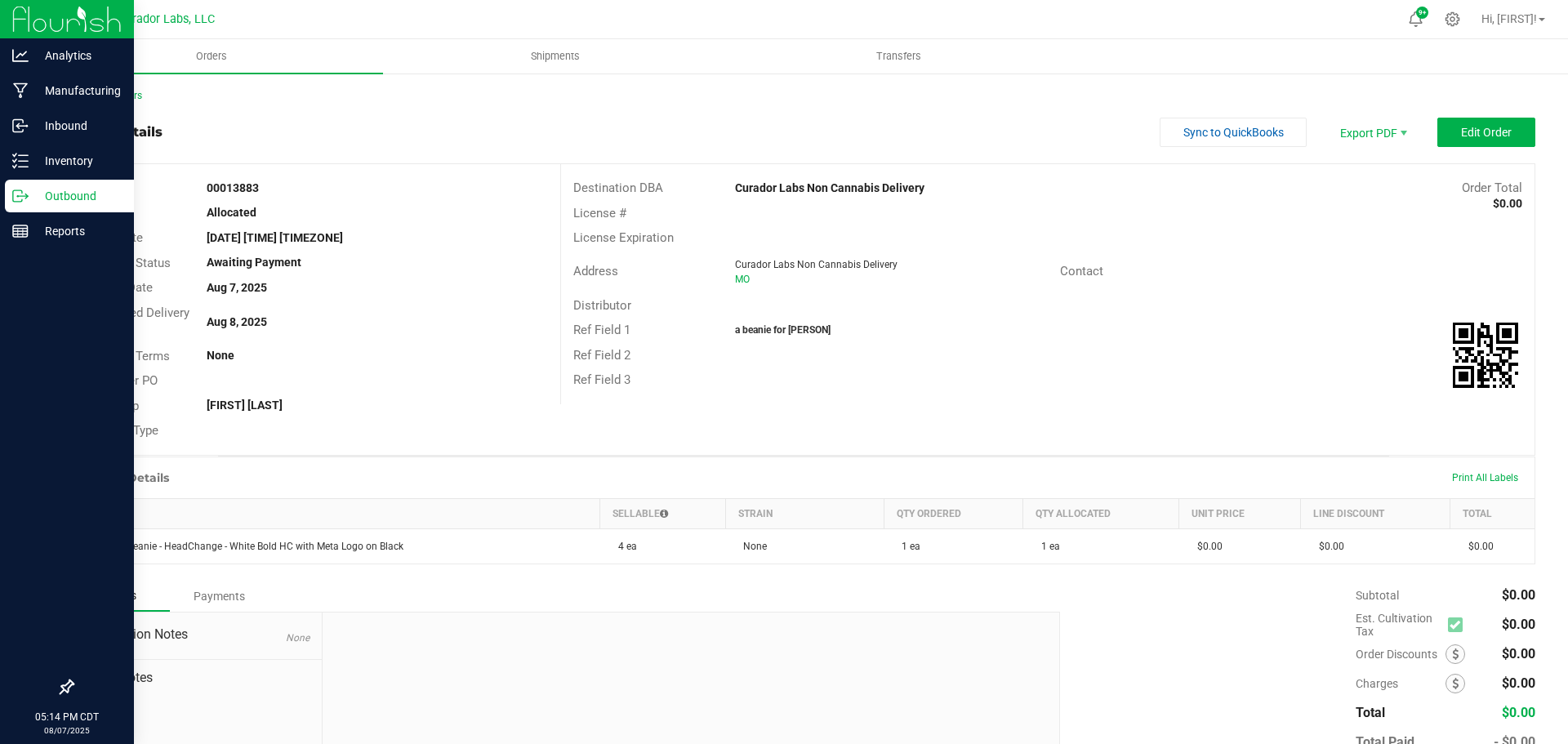 scroll, scrollTop: 0, scrollLeft: 0, axis: both 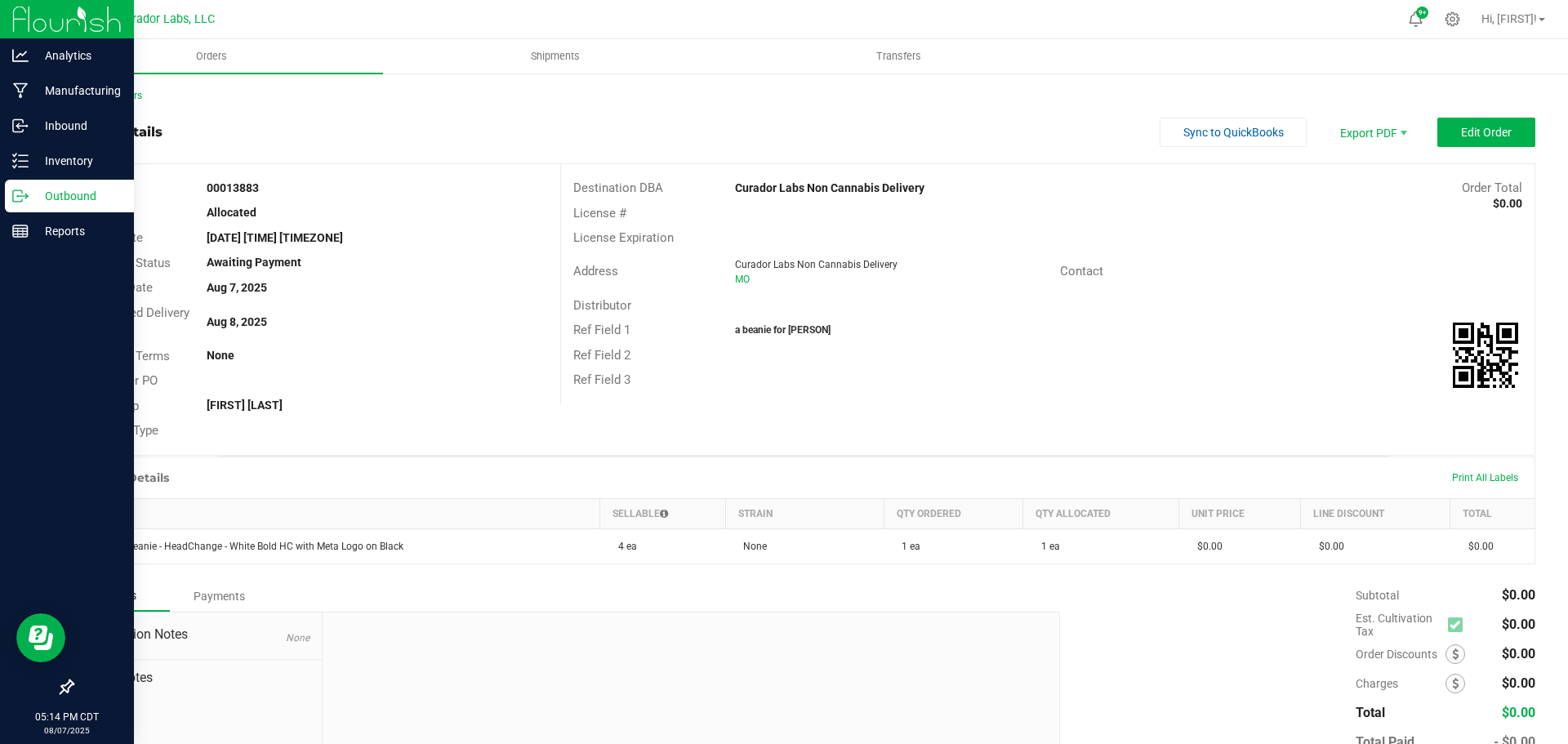 click on "Outbound" at bounding box center (78, 196) 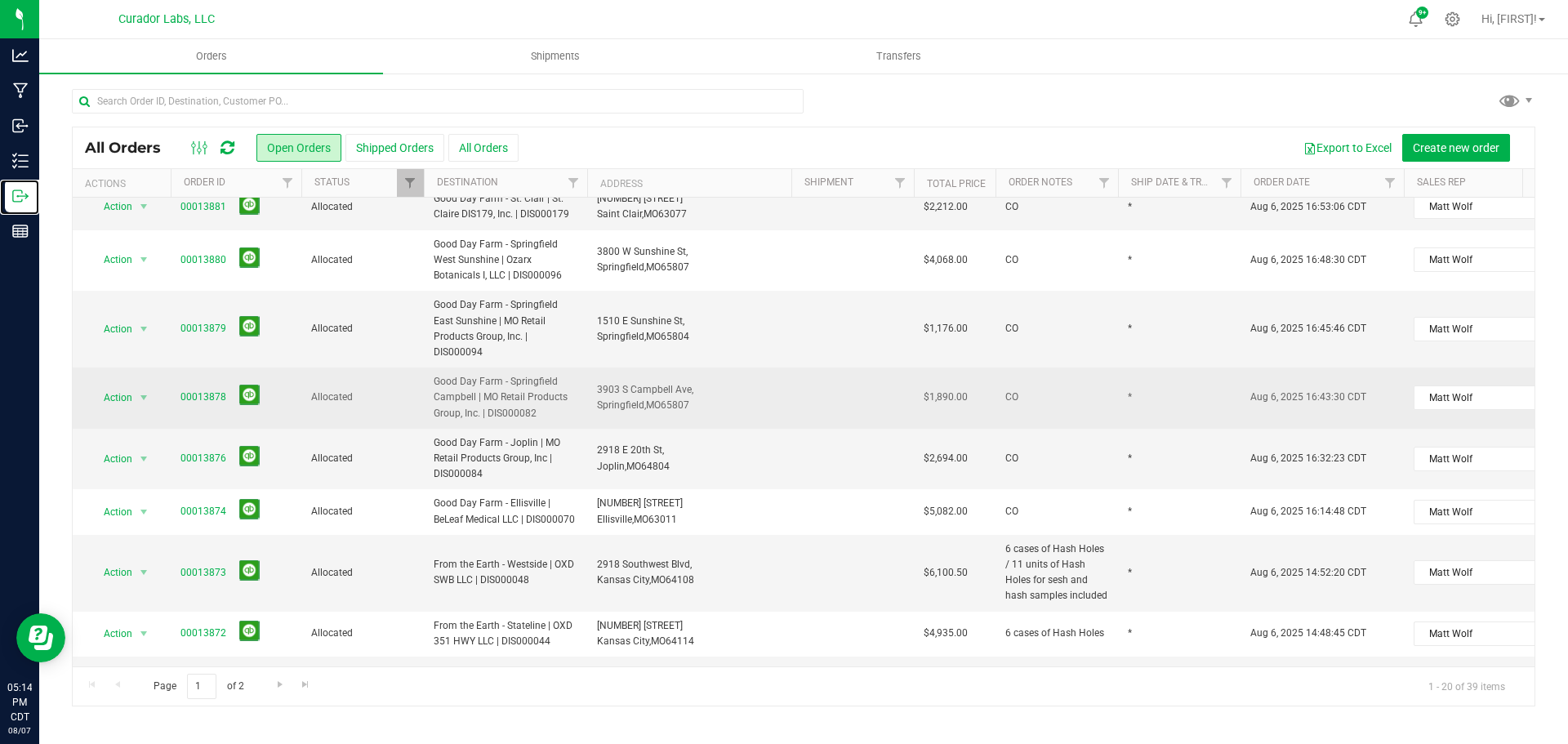 scroll, scrollTop: 604, scrollLeft: 0, axis: vertical 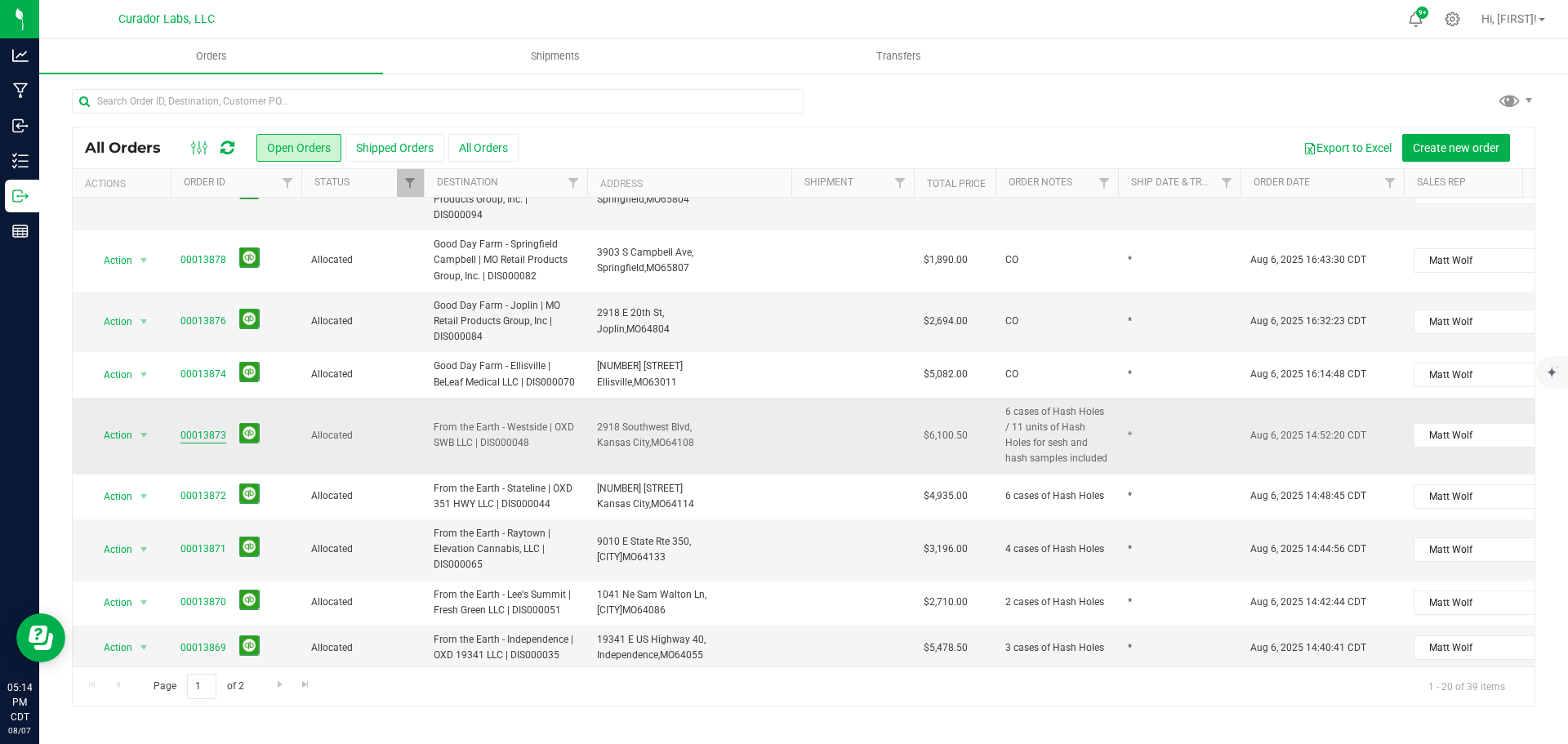 click on "00013873" at bounding box center [203, 435] 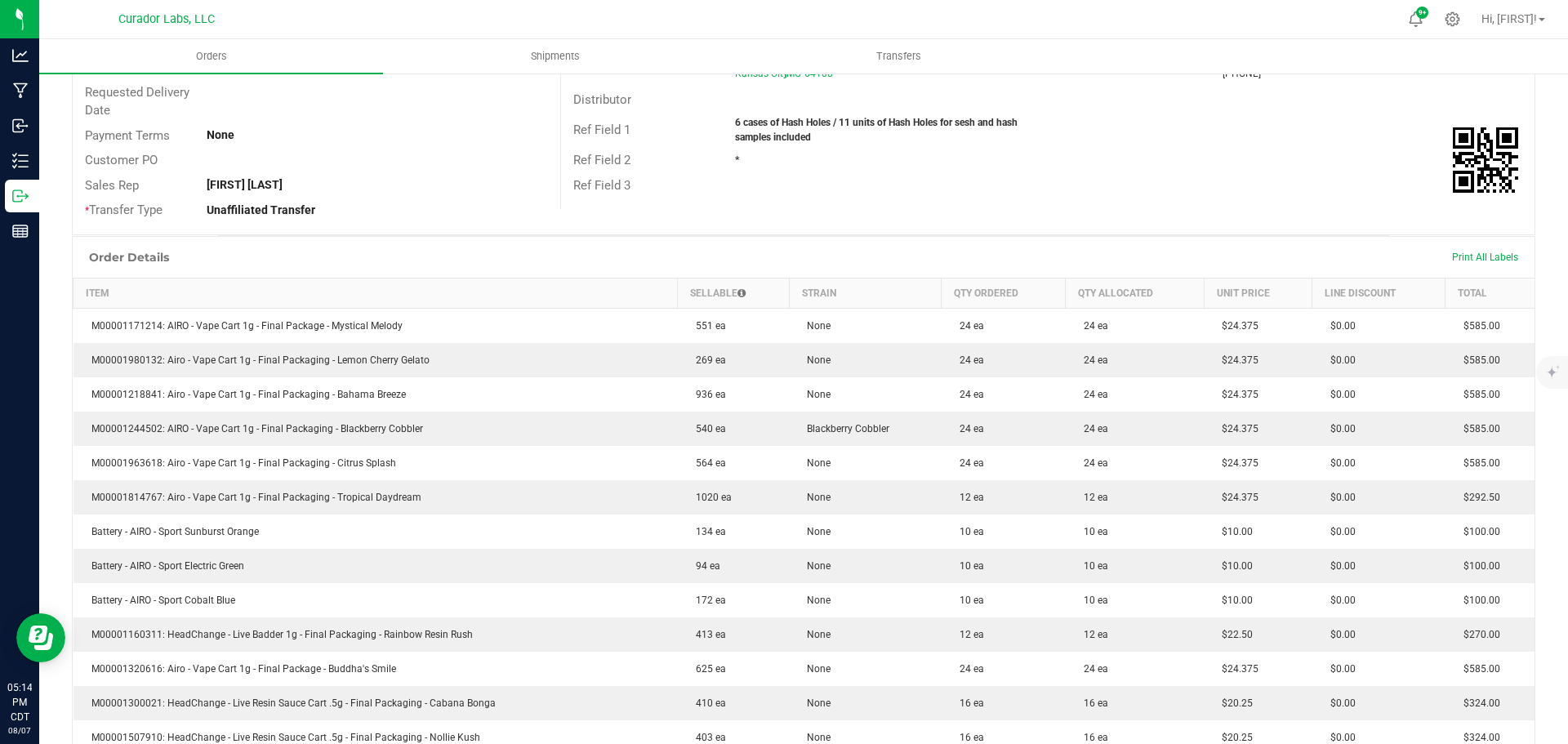 scroll, scrollTop: 0, scrollLeft: 0, axis: both 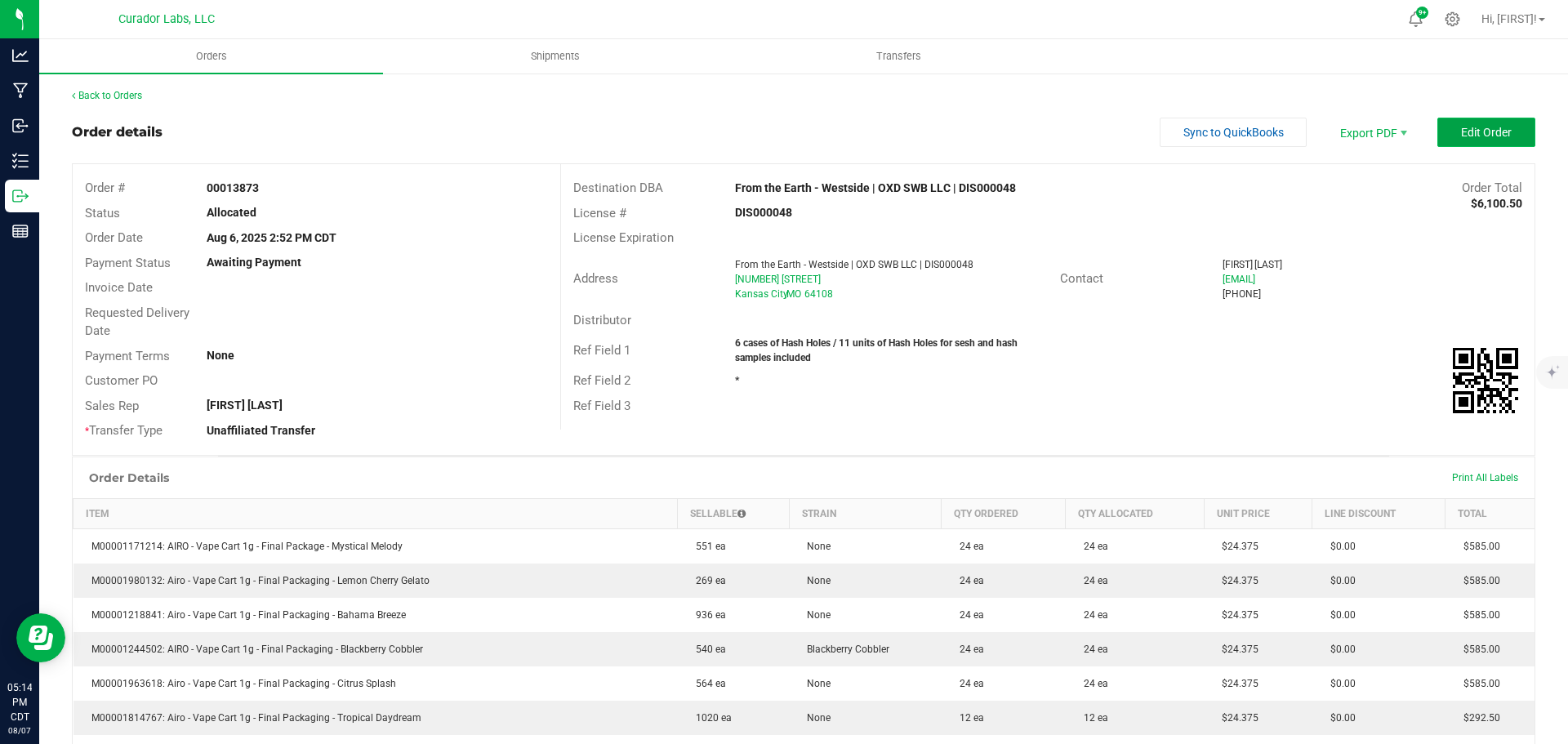 click on "Edit Order" at bounding box center (1486, 132) 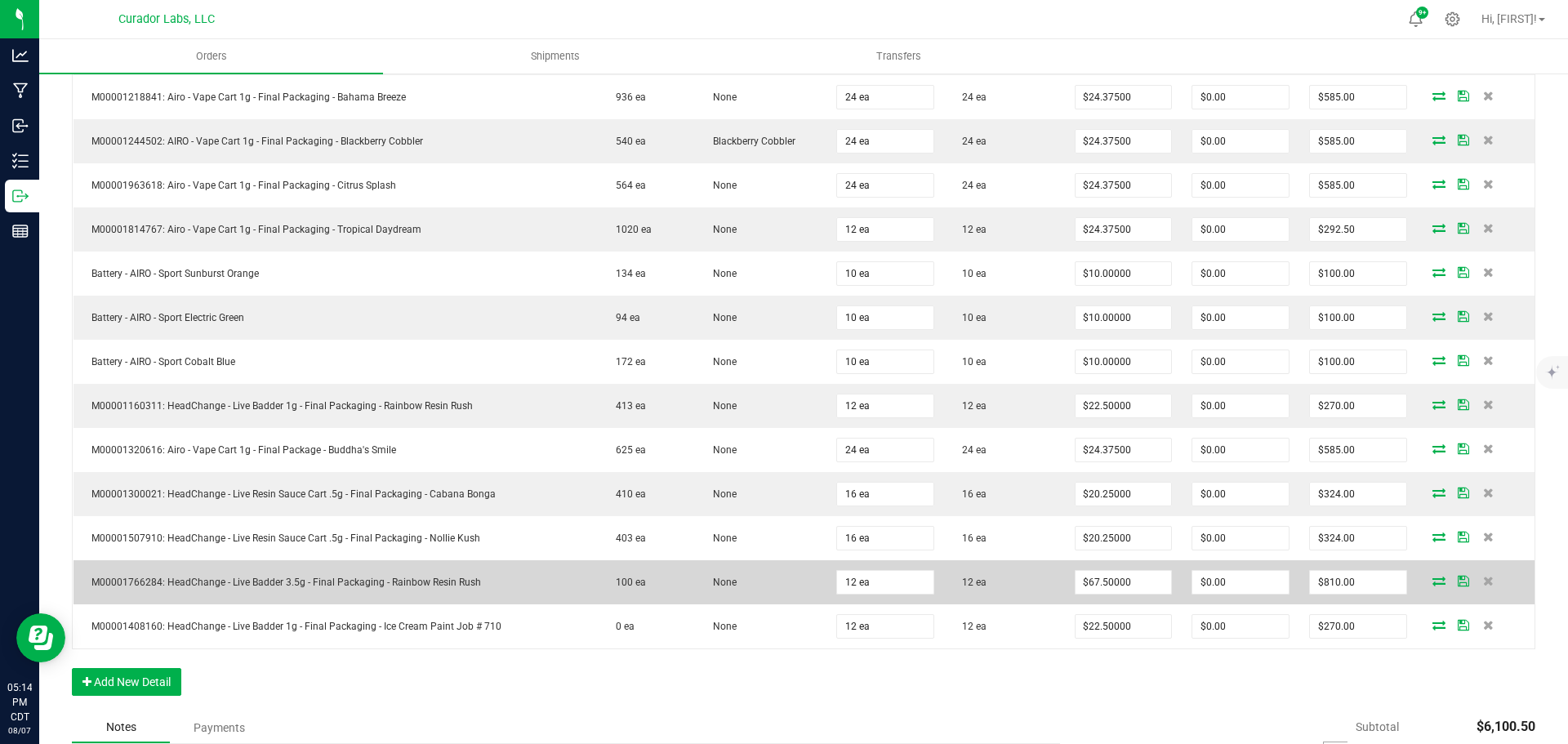 scroll, scrollTop: 653, scrollLeft: 0, axis: vertical 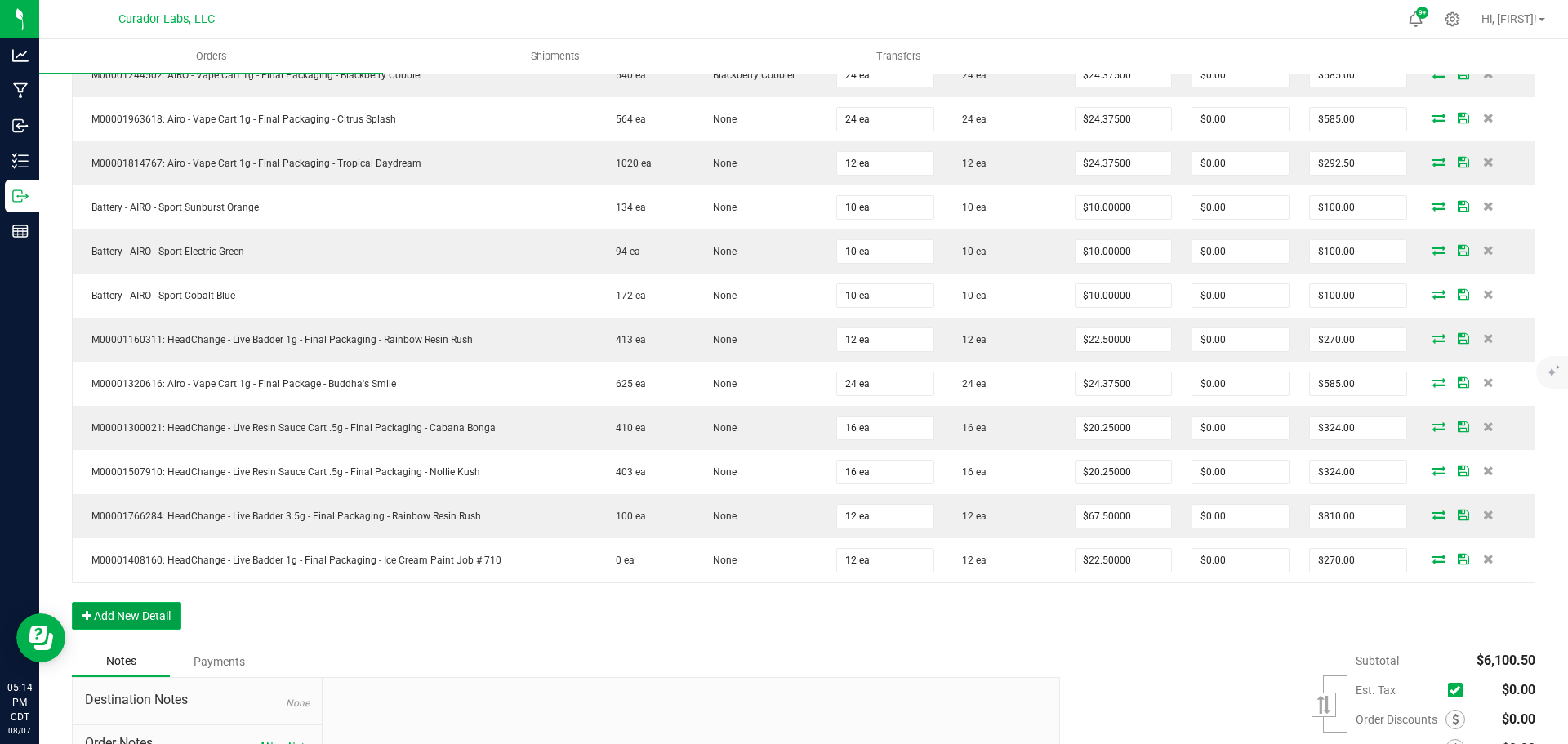 click on "Add New Detail" at bounding box center (127, 616) 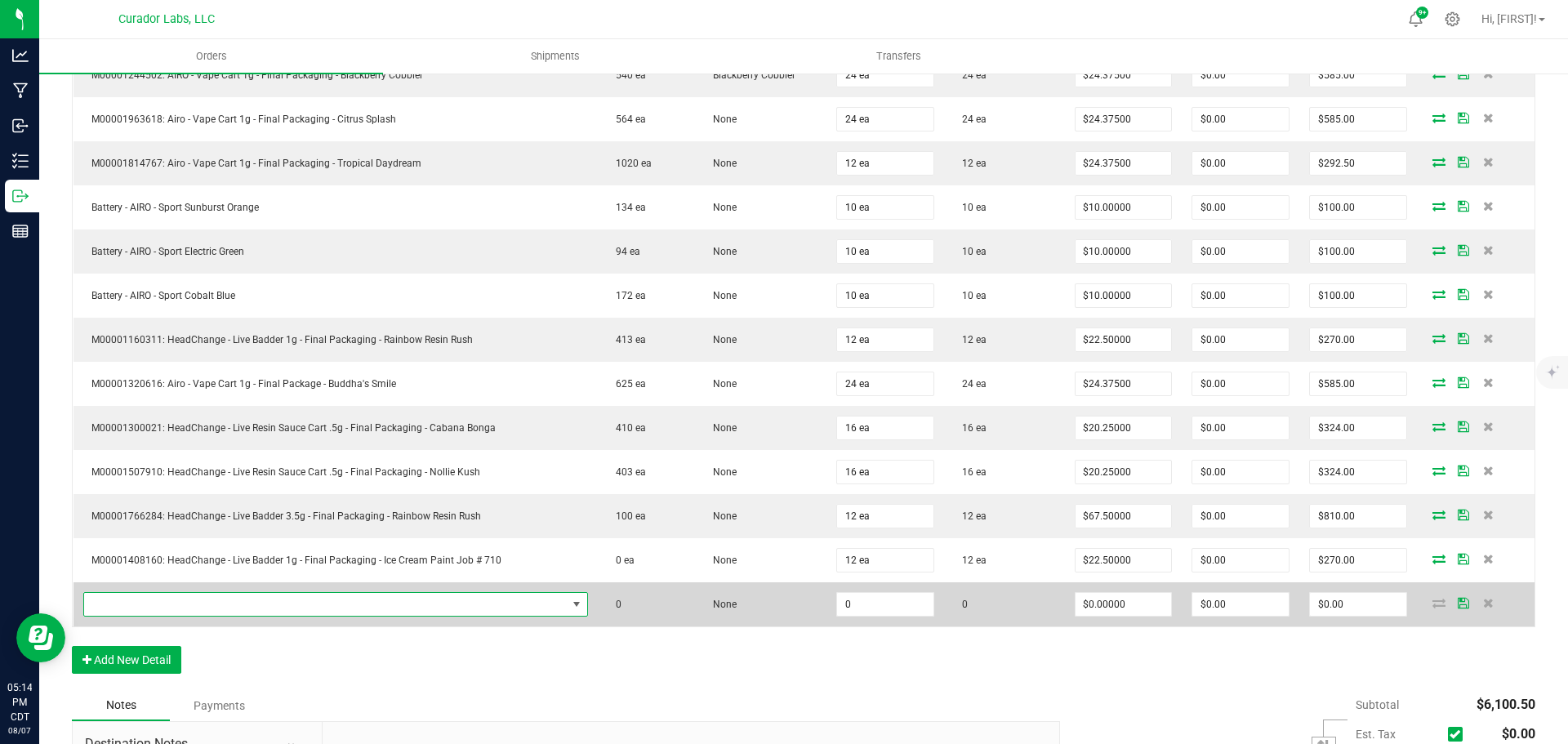 click at bounding box center [325, 604] 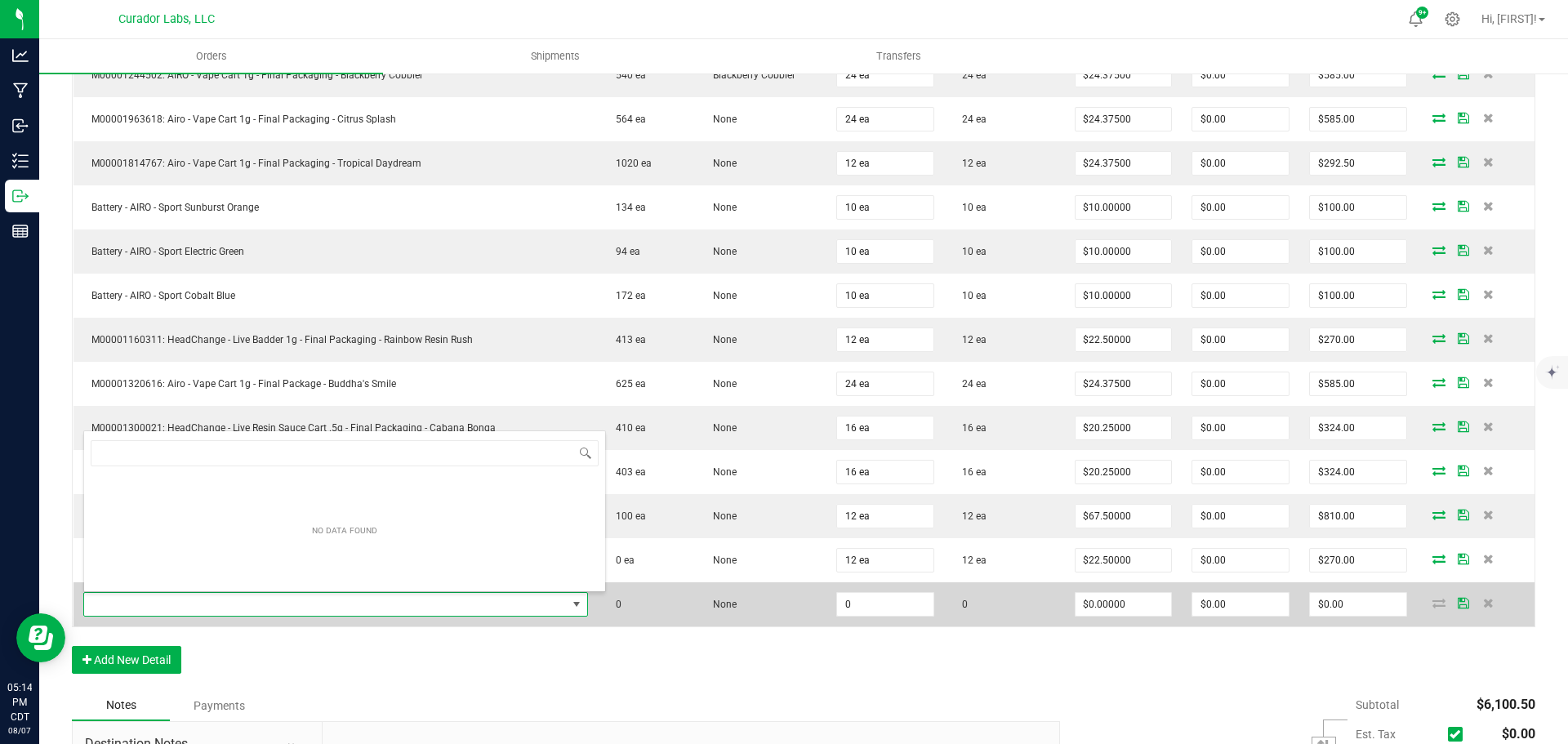 scroll, scrollTop: 81644, scrollLeft: 81173, axis: both 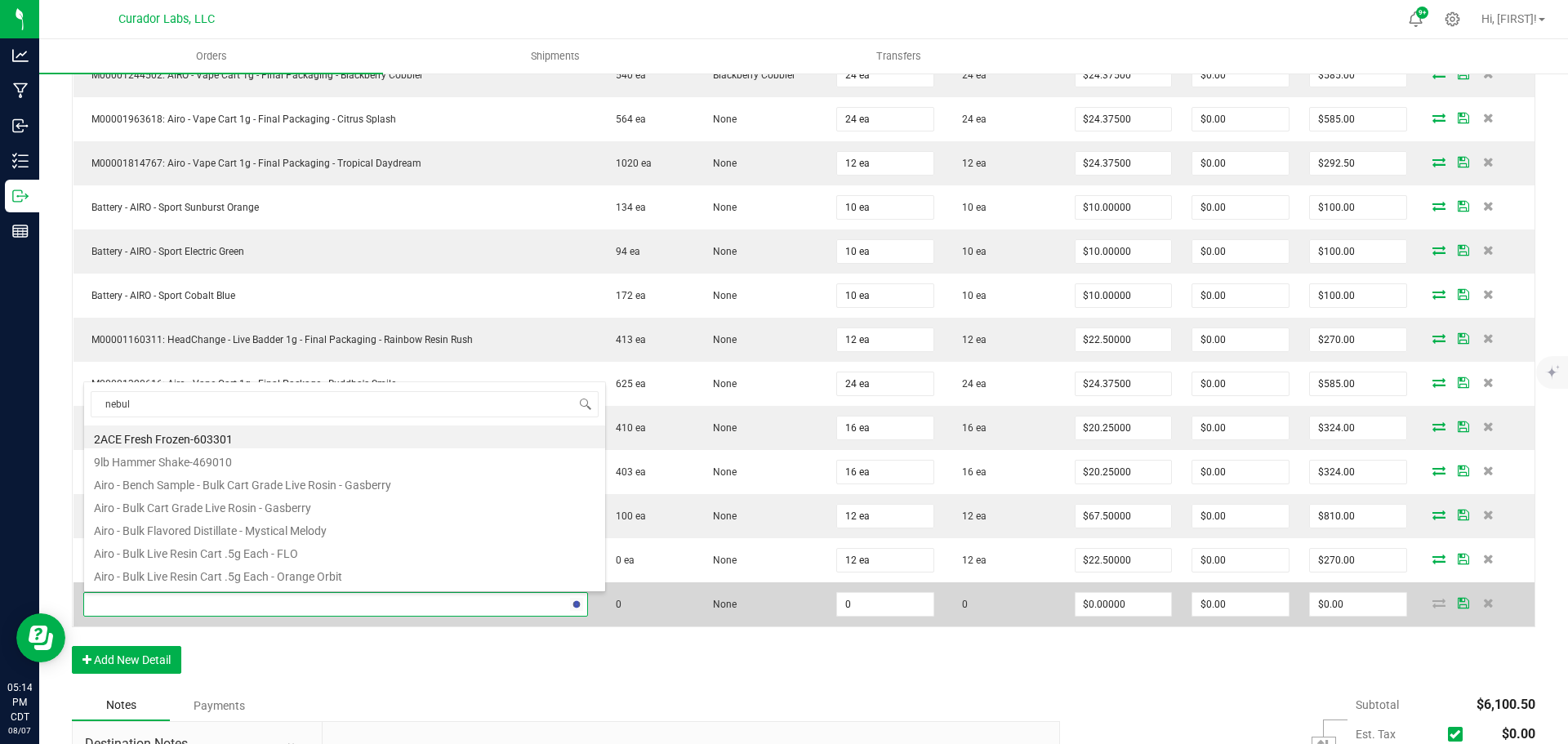 type on "nebula" 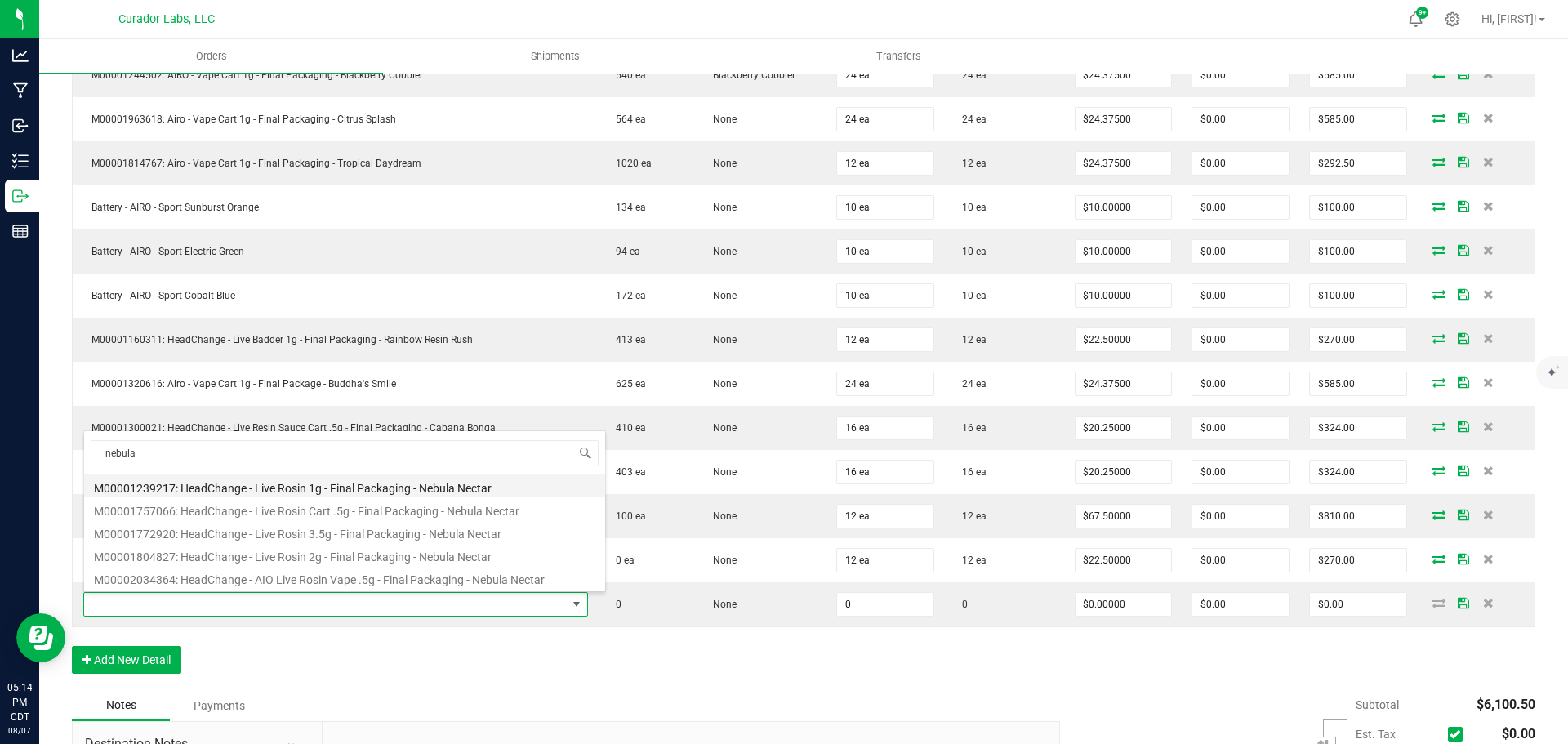click on "M00001239217: HeadChange - Live Rosin 1g - Final Packaging - Nebula Nectar" at bounding box center (345, 486) 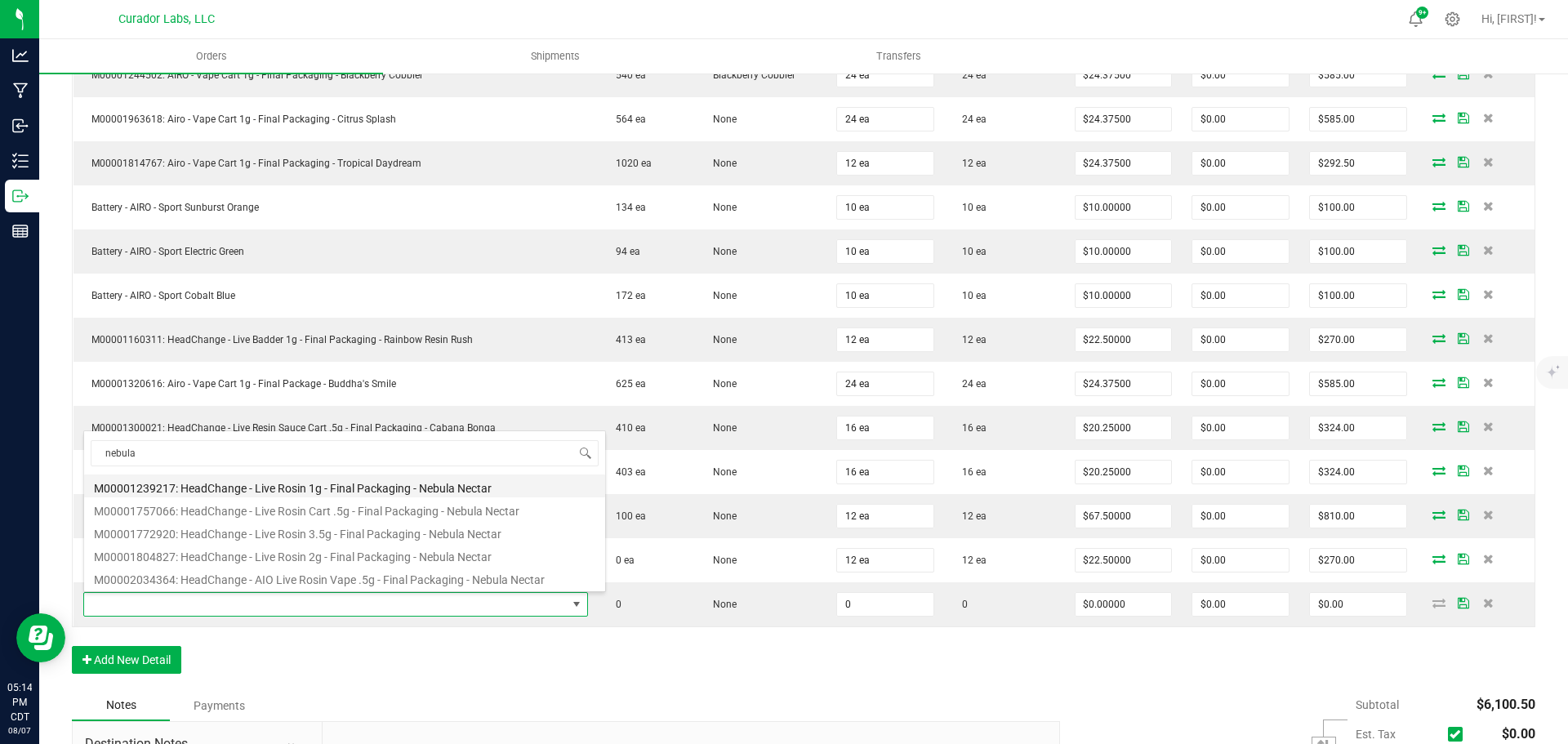 type on "0 ea" 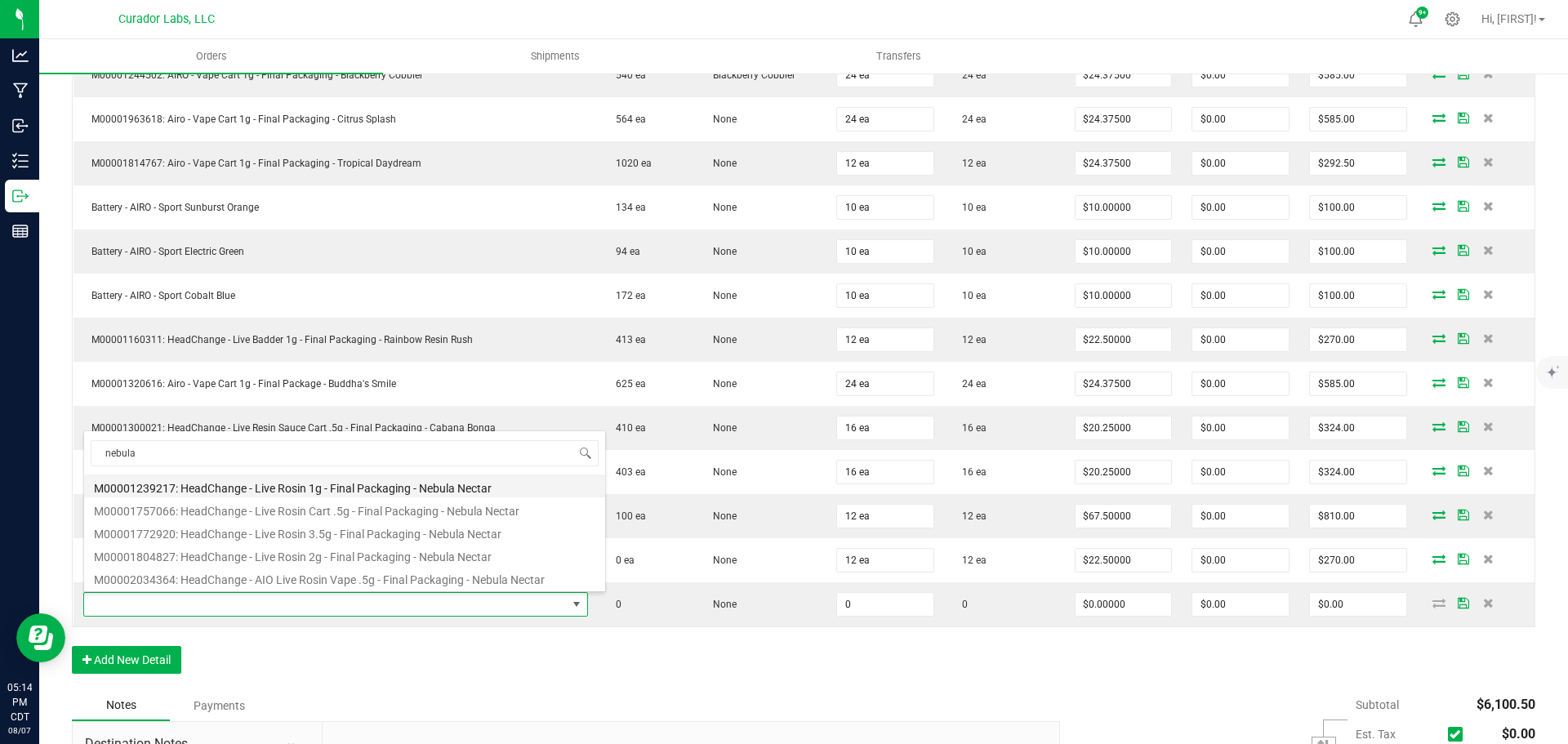type on "$32.50000" 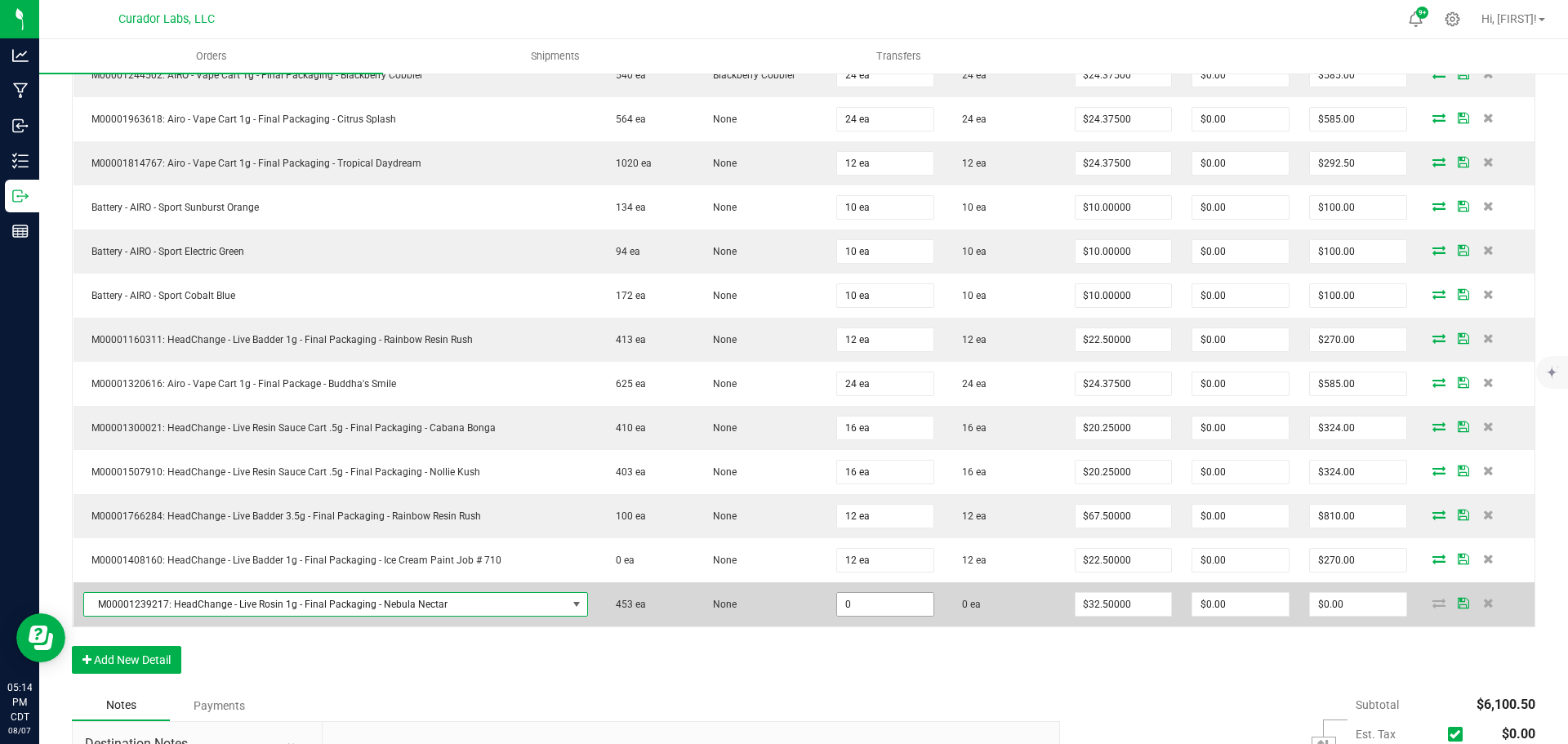 click on "0" at bounding box center [885, 604] 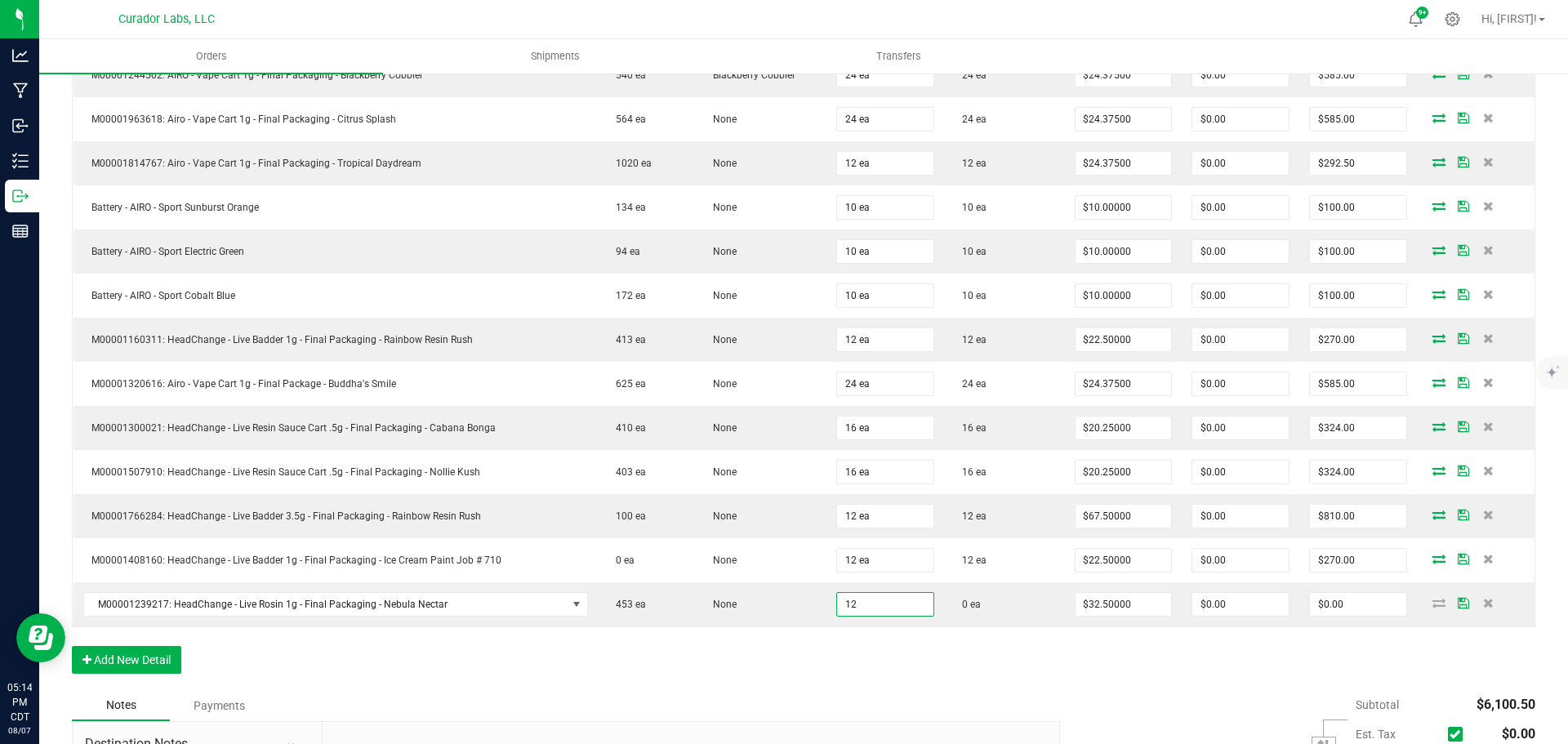 type on "12 ea" 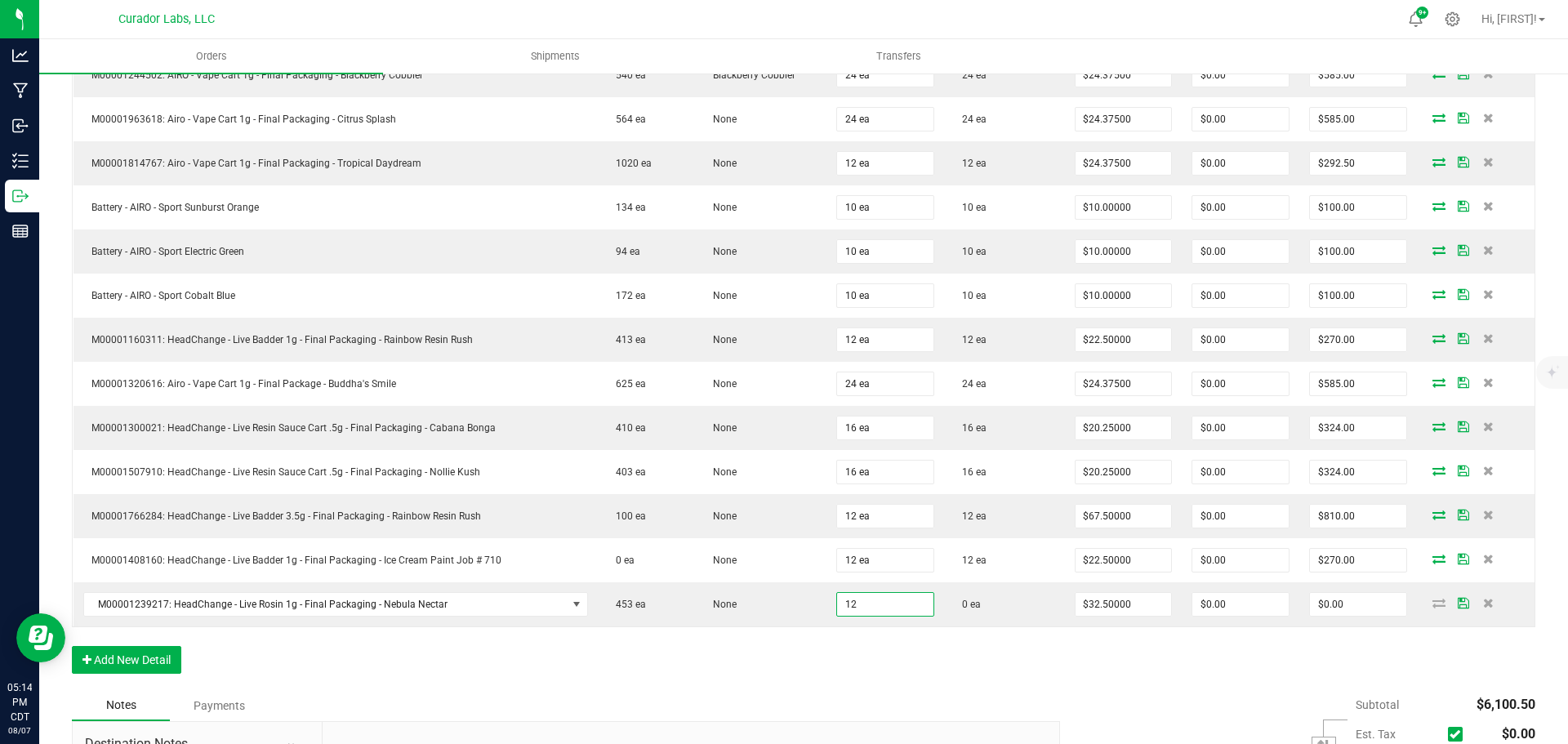 type on "$390.00" 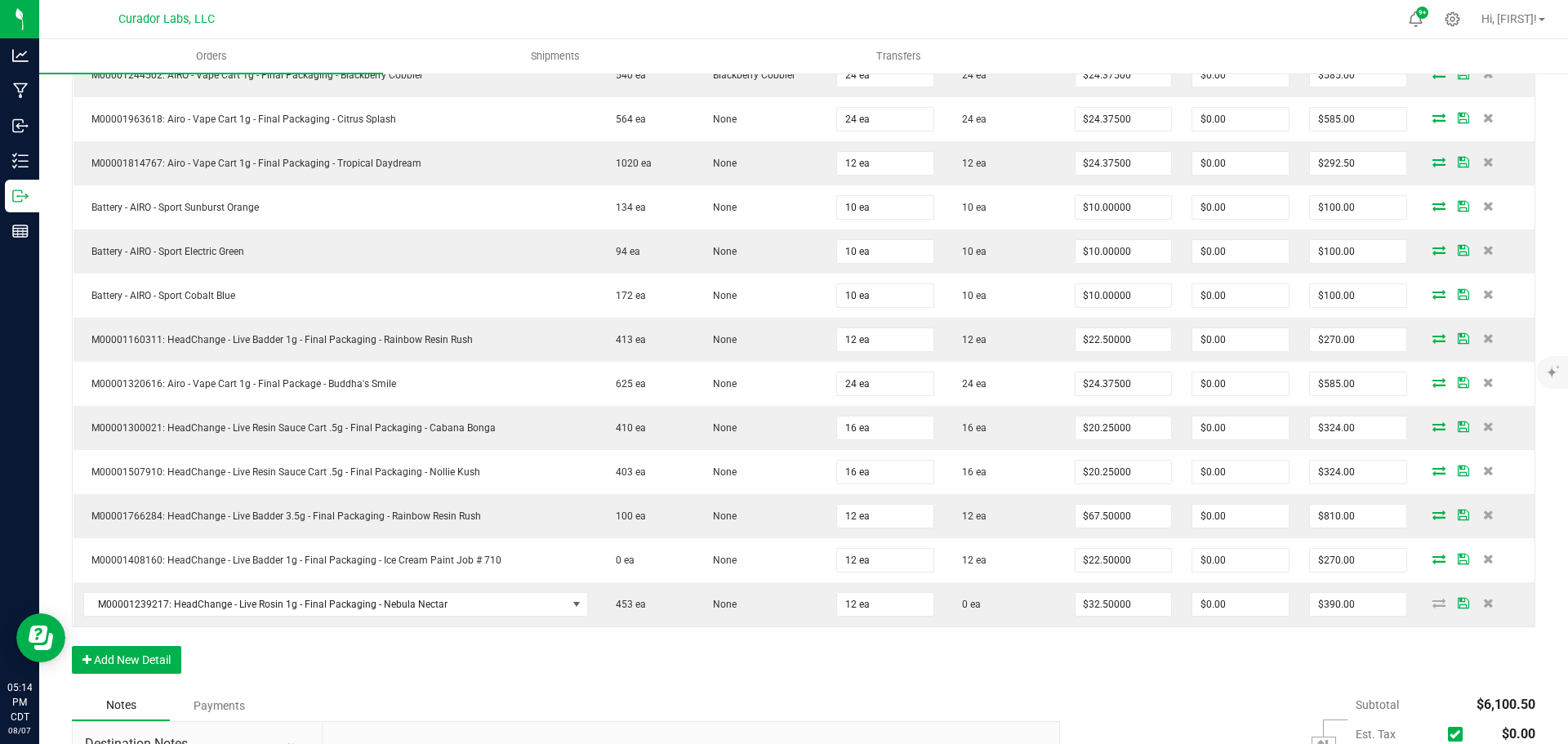 drag, startPoint x: 895, startPoint y: 667, endPoint x: 906, endPoint y: 664, distance: 11.401754 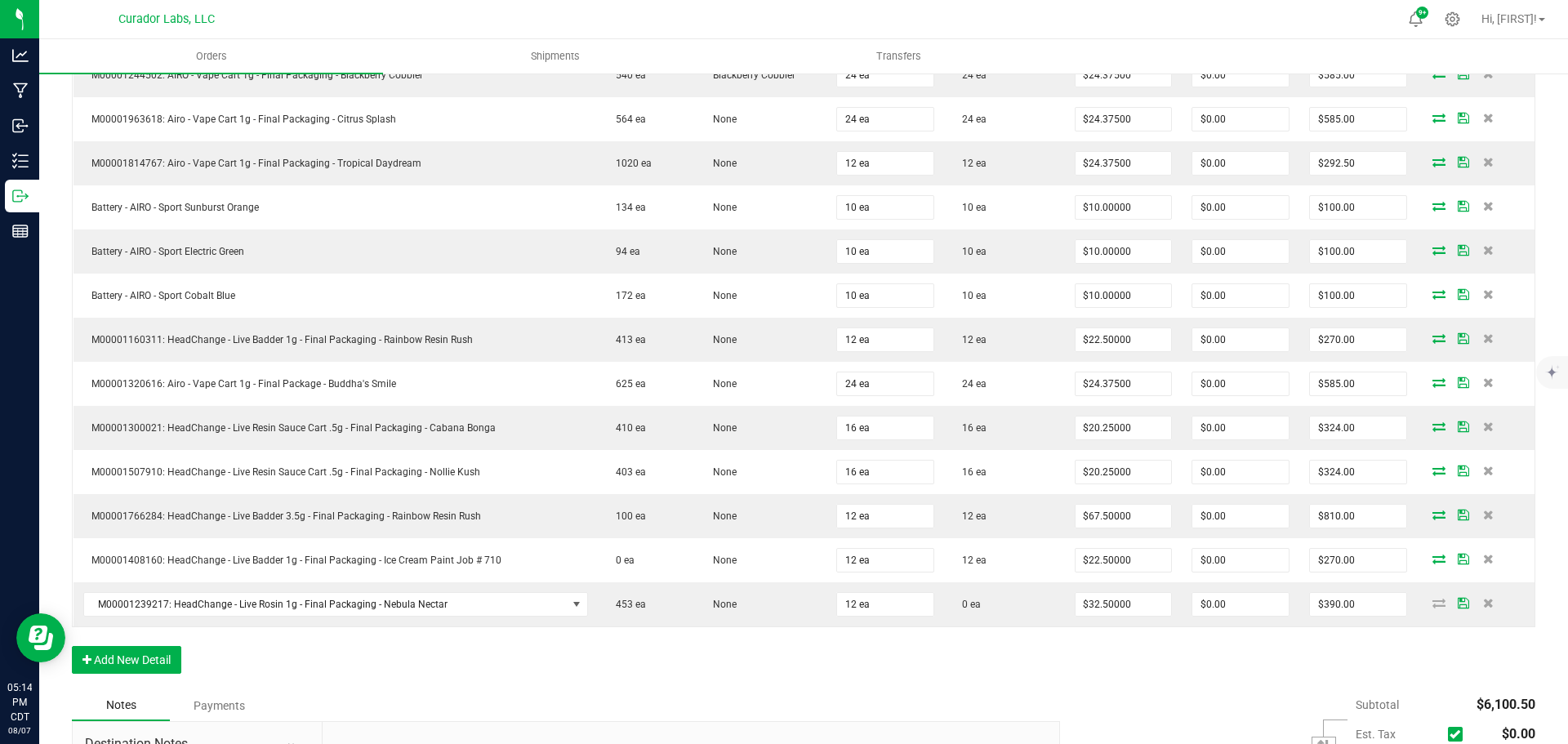click on "Order Details Print All Labels Item  Sellable  Strain Qty Ordered Qty Allocated Unit Price Line Discount Total Actions  M00001171214: AIRO - Vape Cart 1g - Final Package - Mystical Melody   551 ea   None  24 ea  24 ea  $24.37500 $0.00 $585.00  M00001980132: Airo - Vape Cart 1g - Final Packaging - Lemon Cherry Gelato   269 ea   None  24 ea  24 ea  $24.37500 $0.00 $585.00  M00001218841: Airo - Vape Cart 1g - Final Packaging - Bahama Breeze   936 ea   None  24 ea  24 ea  $24.37500 $0.00 $585.00  M00001244502: AIRO - Vape Cart 1g - Final Packaging - Blackberry Cobbler   540 ea   Blackberry Cobbler  24 ea  24 ea  $24.37500 $0.00 $585.00  M00001963618: Airo - Vape Cart 1g - Final Packaging - Citrus Splash   564 ea   None  24 ea  24 ea  $24.37500 $0.00 $585.00  M00001814767: Airo - Vape Cart 1g - Final Packaging - Tropical Daydream   1020 ea   None  12 ea  12 ea  $24.37500 $0.00 $292.50  Battery - AIRO - Sport Sunburst Orange   134 ea   None  10 ea  10 ea  $10.00000 $0.00 $100.00" at bounding box center [804, 269] 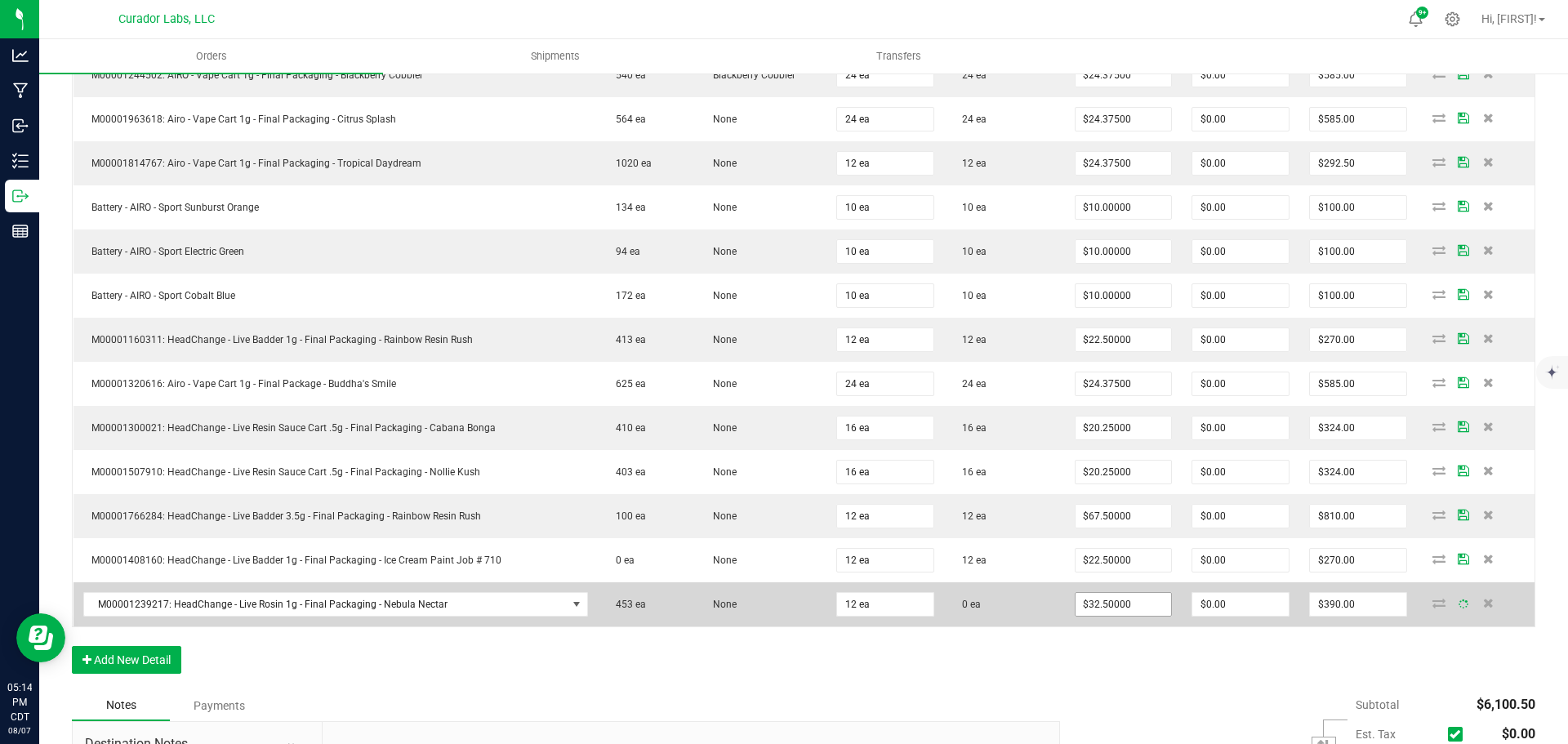 type on "32.5" 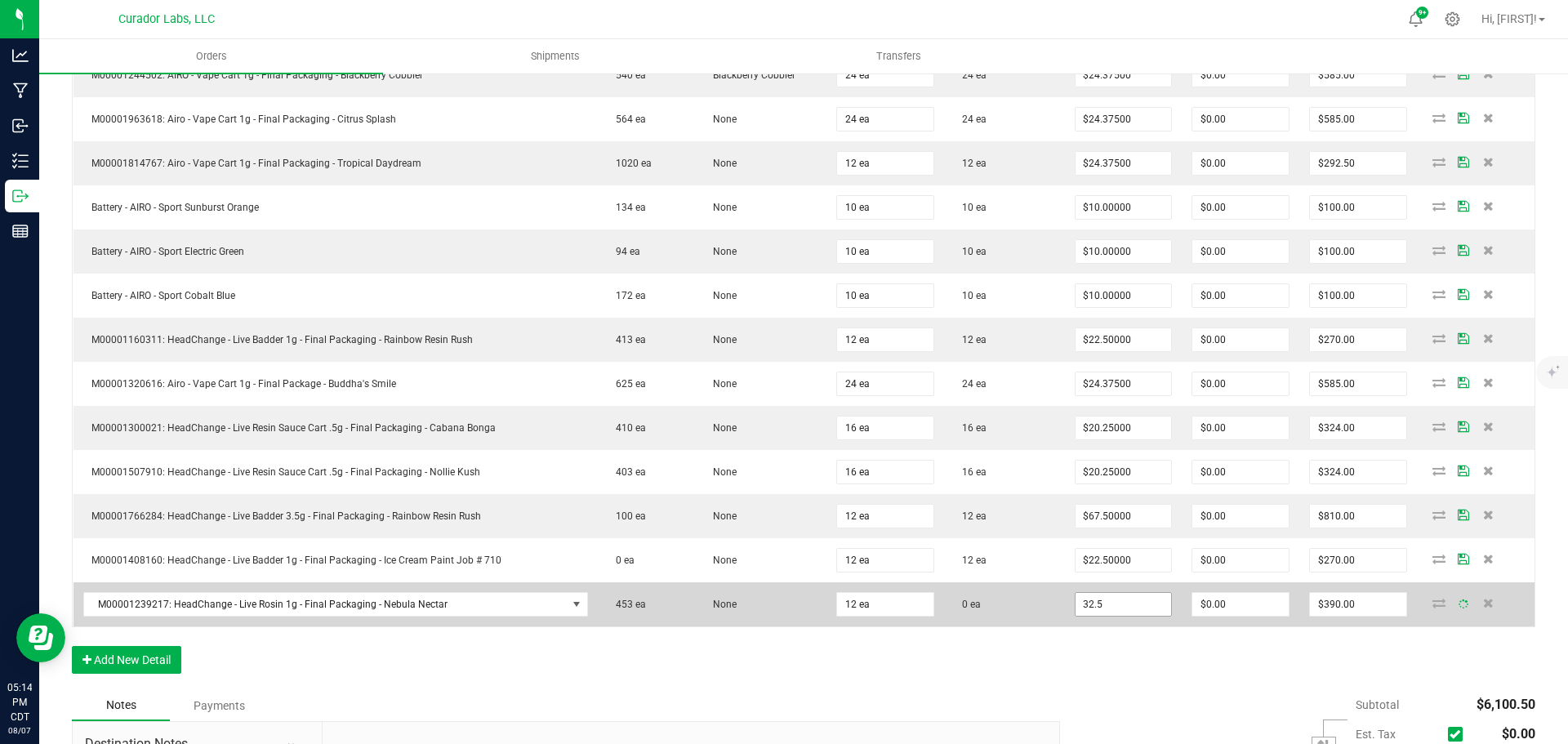 click on "32.5" at bounding box center [1124, 604] 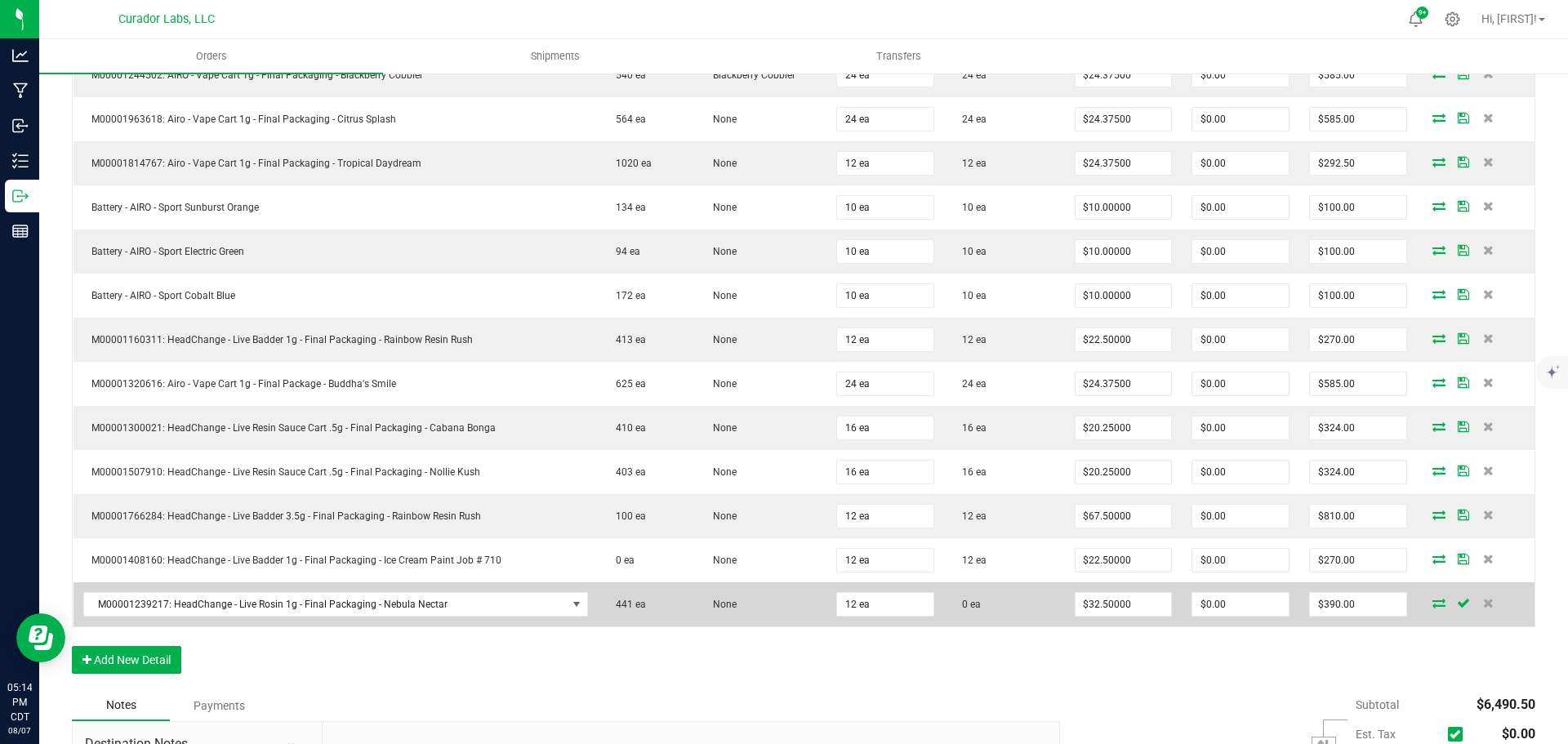 click on "$32.50000" at bounding box center (1124, 604) 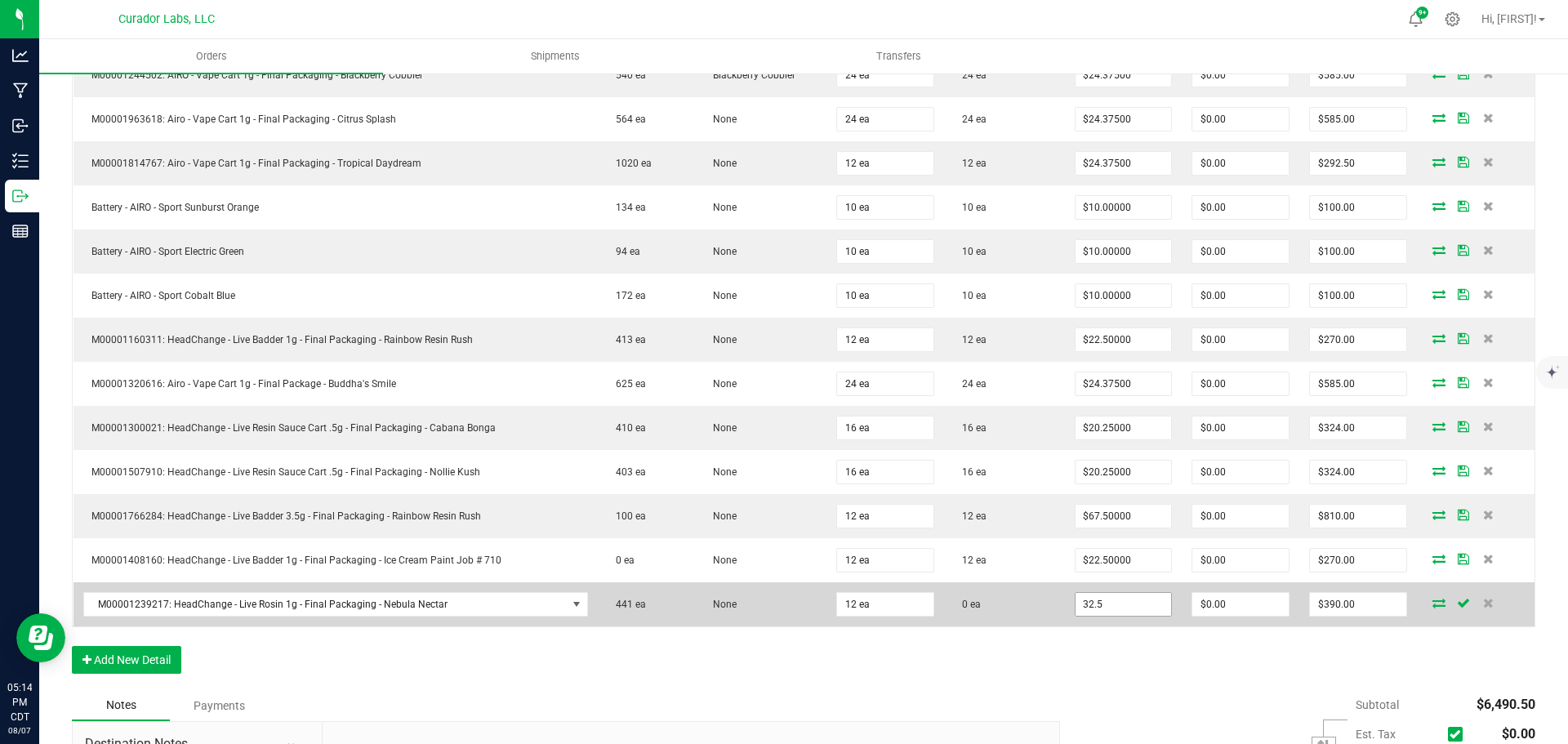 click on "32.5" at bounding box center [1124, 604] 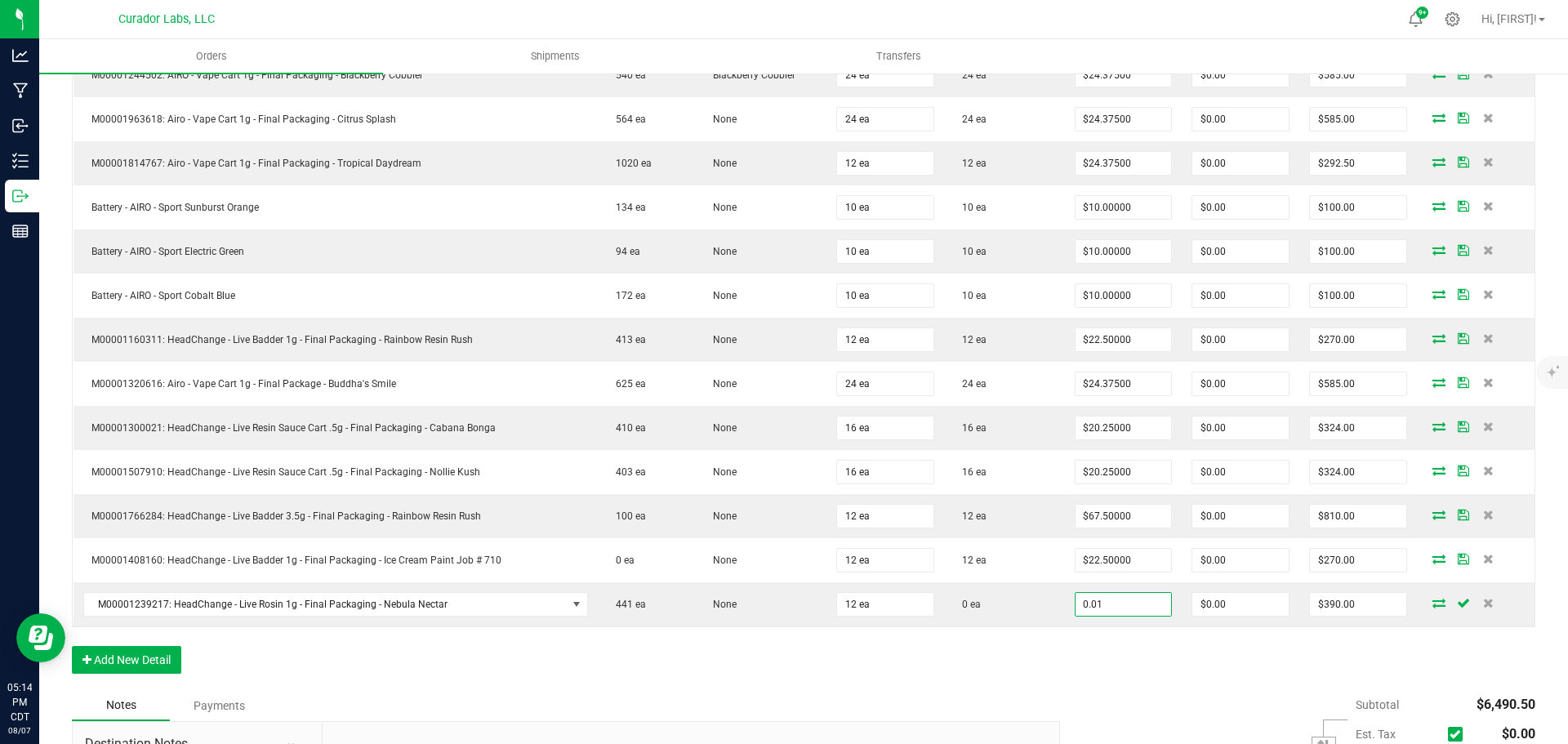 type on "$0.01000" 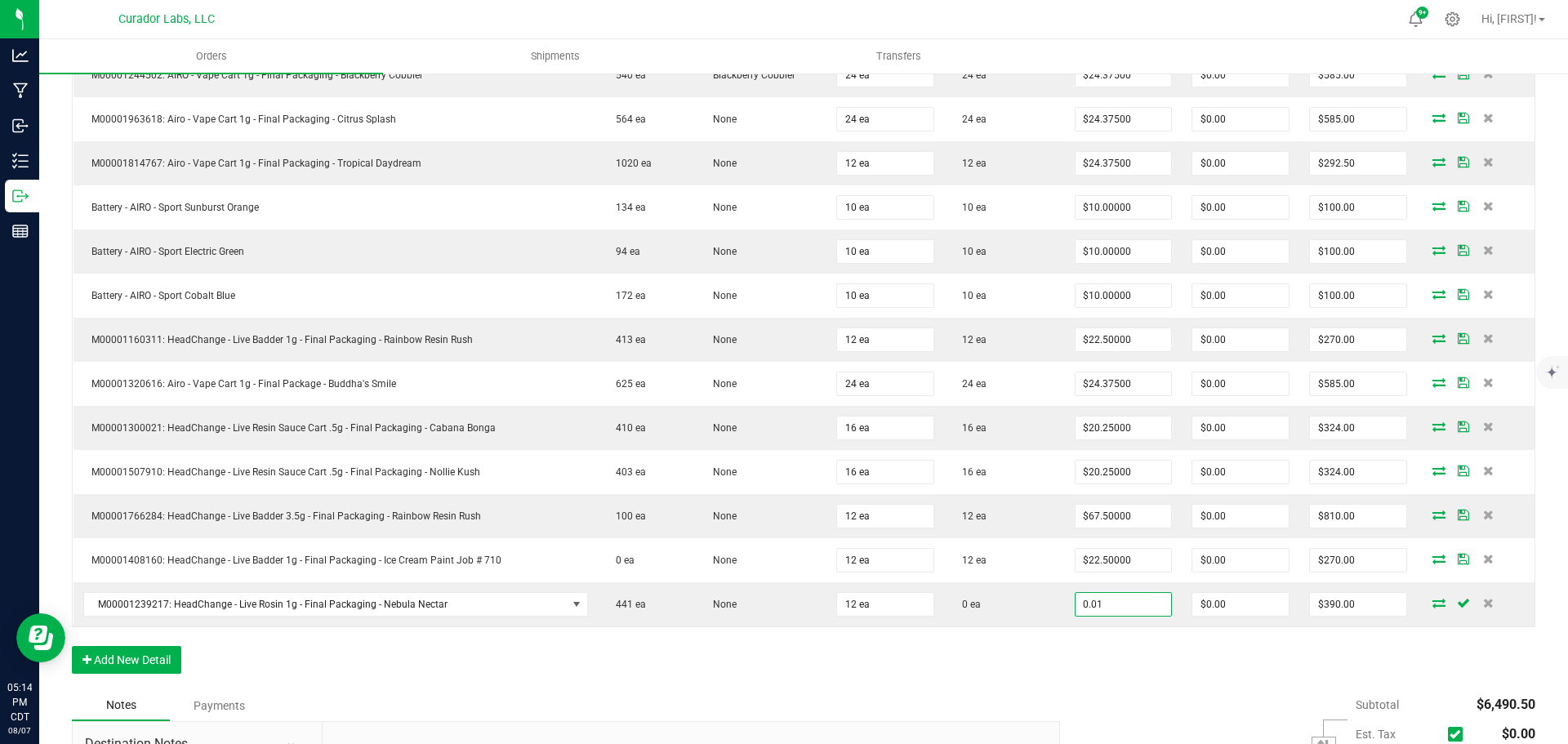 type on "$0.12" 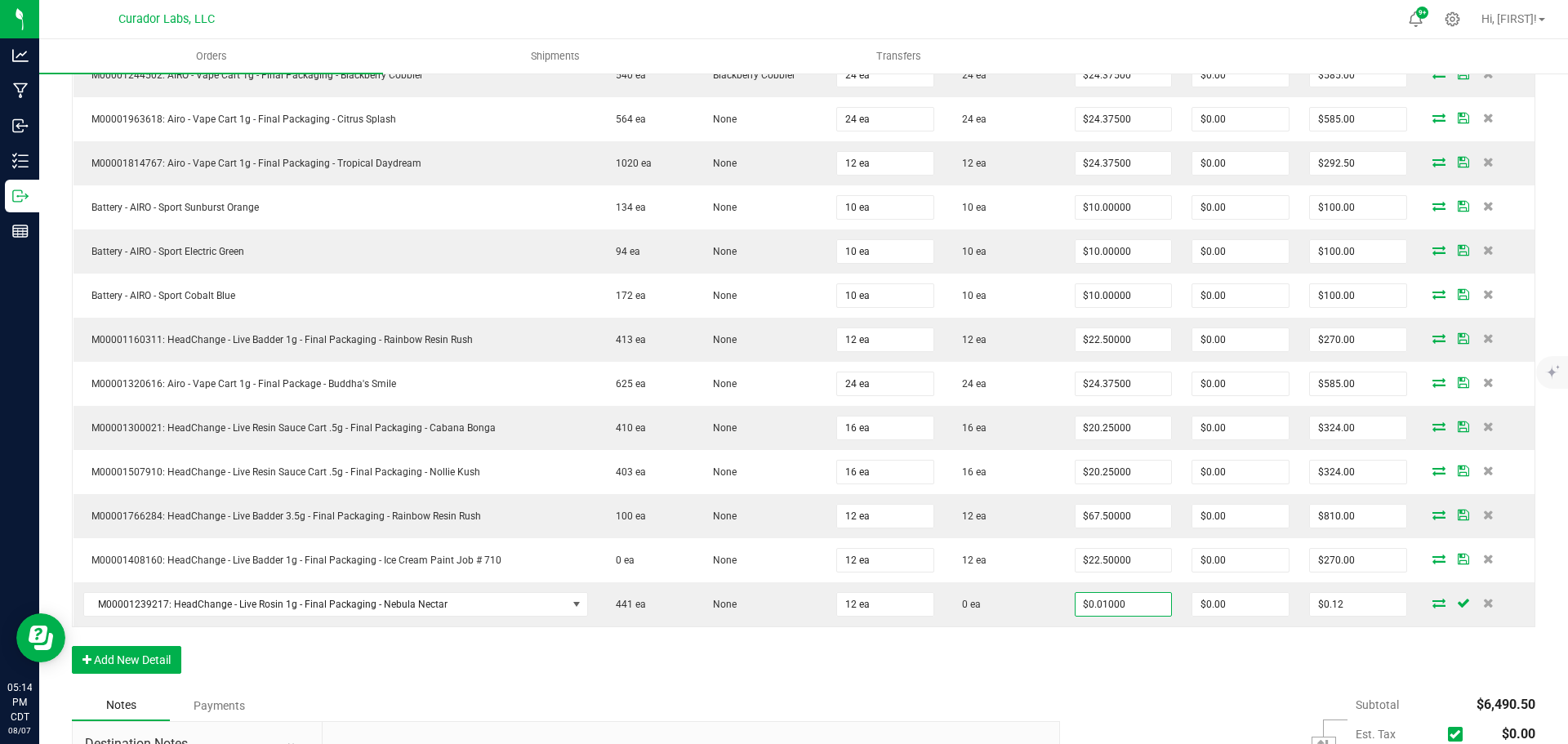 click on "Order Details Print All Labels Item  Sellable  Strain Qty Ordered Qty Allocated Unit Price Line Discount Total Actions  M00001171214: AIRO - Vape Cart 1g - Final Package - Mystical Melody   551 ea   None  24 ea  24 ea  $24.37500 $0.00 $585.00  M00001980132: Airo - Vape Cart 1g - Final Packaging - Lemon Cherry Gelato   269 ea   None  24 ea  24 ea  $24.37500 $0.00 $585.00  M00001218841: Airo - Vape Cart 1g - Final Packaging - Bahama Breeze   936 ea   None  24 ea  24 ea  $24.37500 $0.00 $585.00  M00001244502: AIRO - Vape Cart 1g - Final Packaging - Blackberry Cobbler   540 ea   Blackberry Cobbler  24 ea  24 ea  $24.37500 $0.00 $585.00  M00001963618: Airo - Vape Cart 1g - Final Packaging - Citrus Splash   564 ea   None  24 ea  24 ea  $24.37500 $0.00 $585.00  M00001814767: Airo - Vape Cart 1g - Final Packaging - Tropical Daydream   1020 ea   None  12 ea  12 ea  $24.37500 $0.00 $292.50  Battery - AIRO - Sport Sunburst Orange   134 ea   None  10 ea  10 ea  $10.00000 $0.00 $100.00" at bounding box center [804, 269] 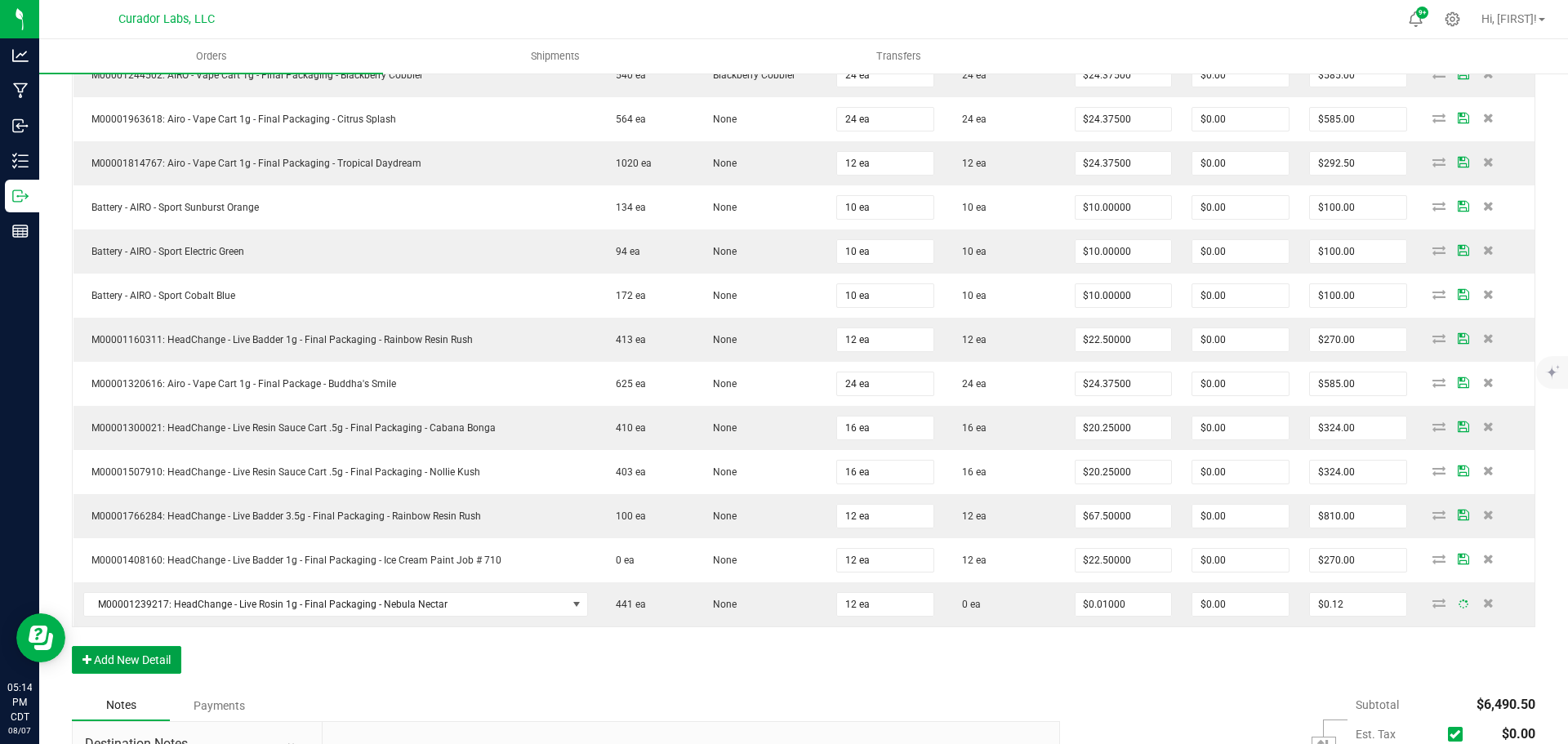 click on "Add New Detail" at bounding box center [127, 660] 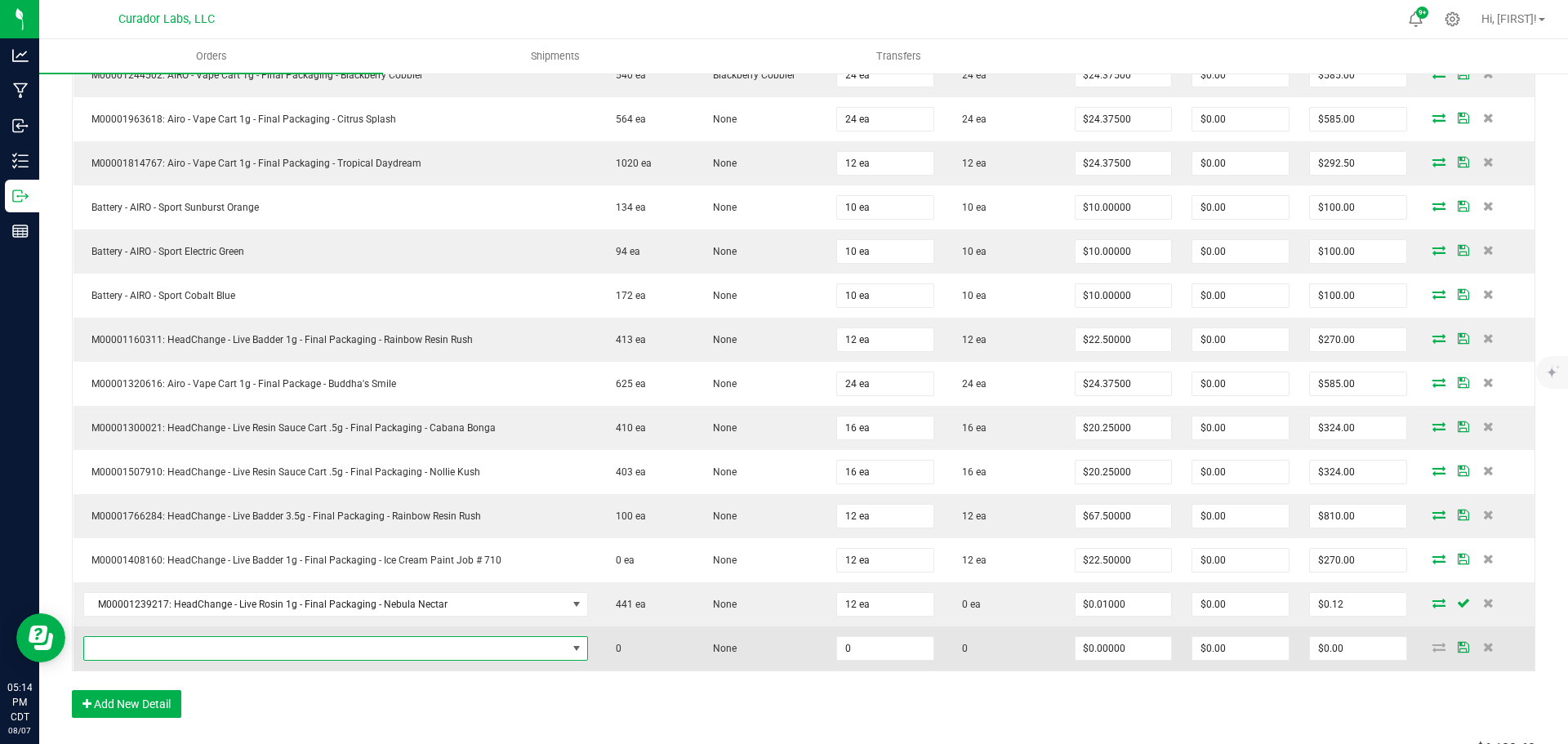 click at bounding box center (325, 648) 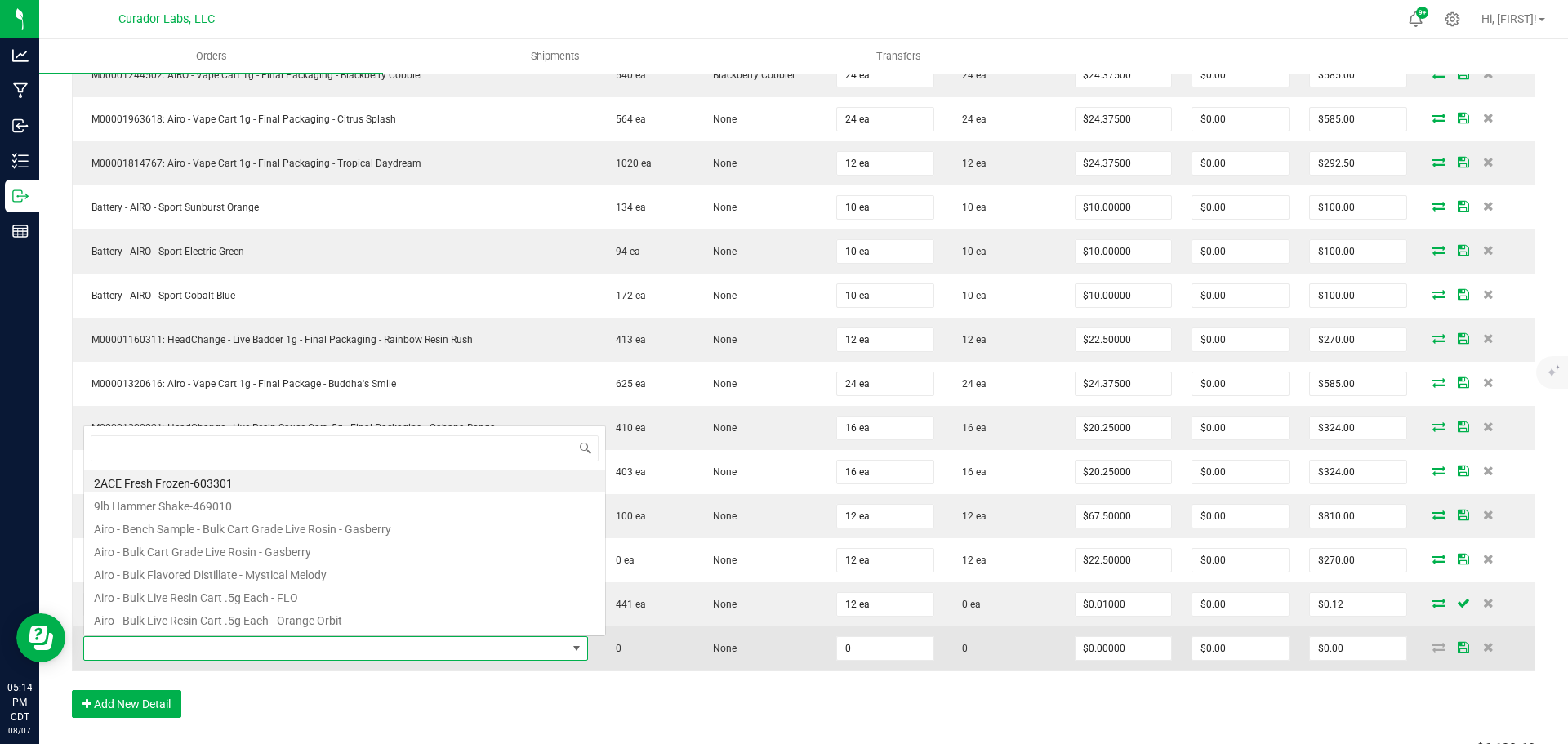 scroll, scrollTop: 0, scrollLeft: 0, axis: both 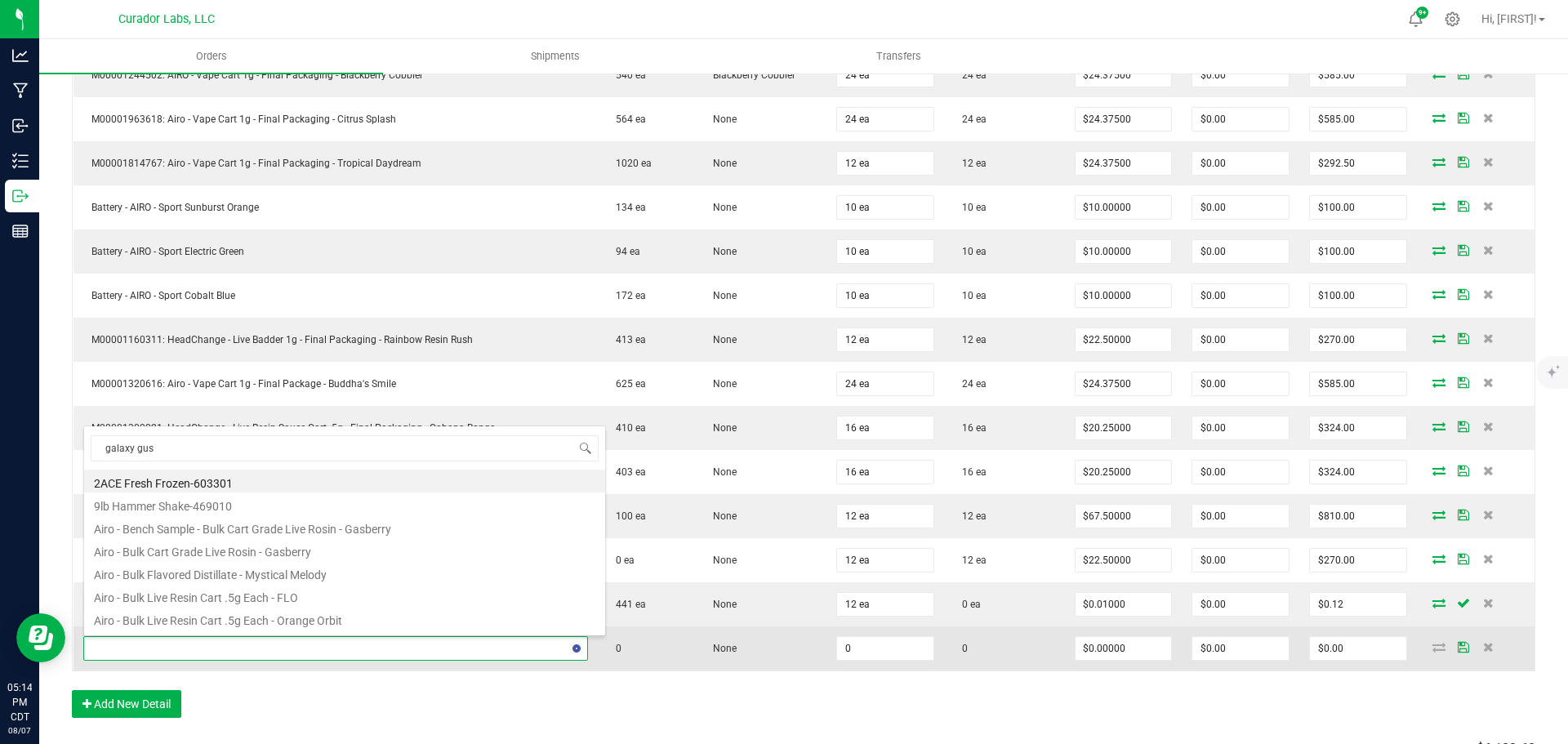 type on "galaxy gush" 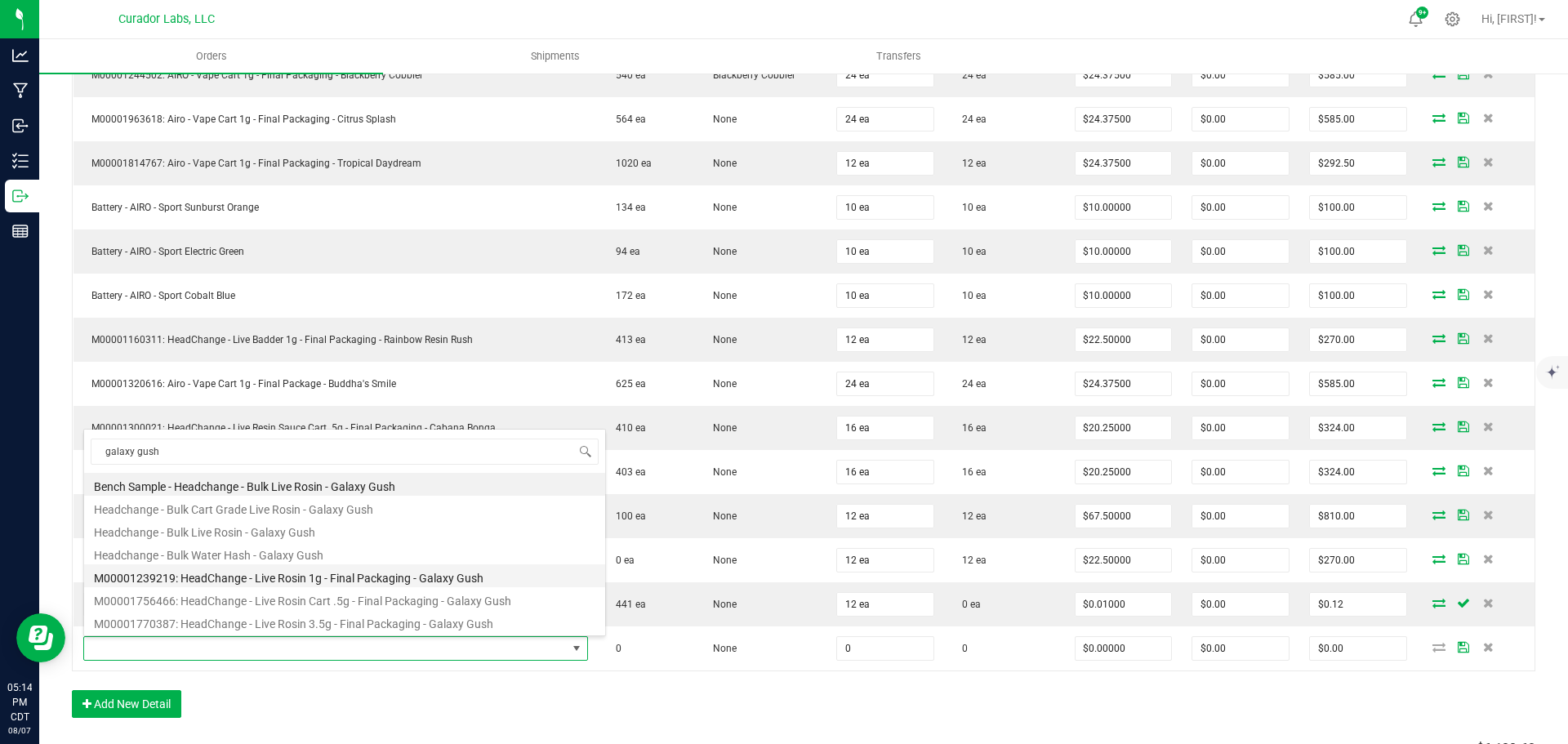 click on "M00001239219: HeadChange - Live Rosin 1g - Final Packaging - Galaxy Gush" at bounding box center (345, 576) 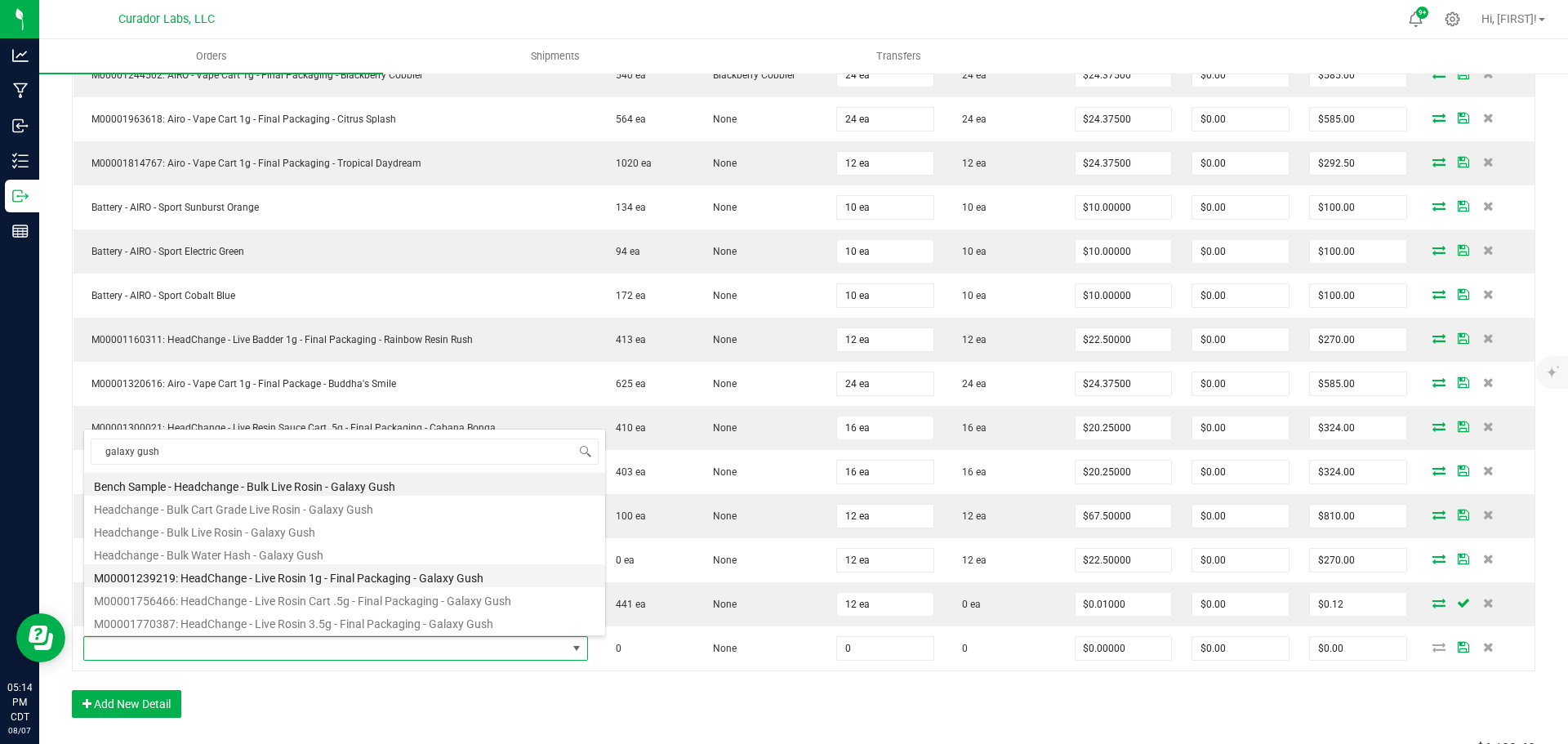 type on "0 ea" 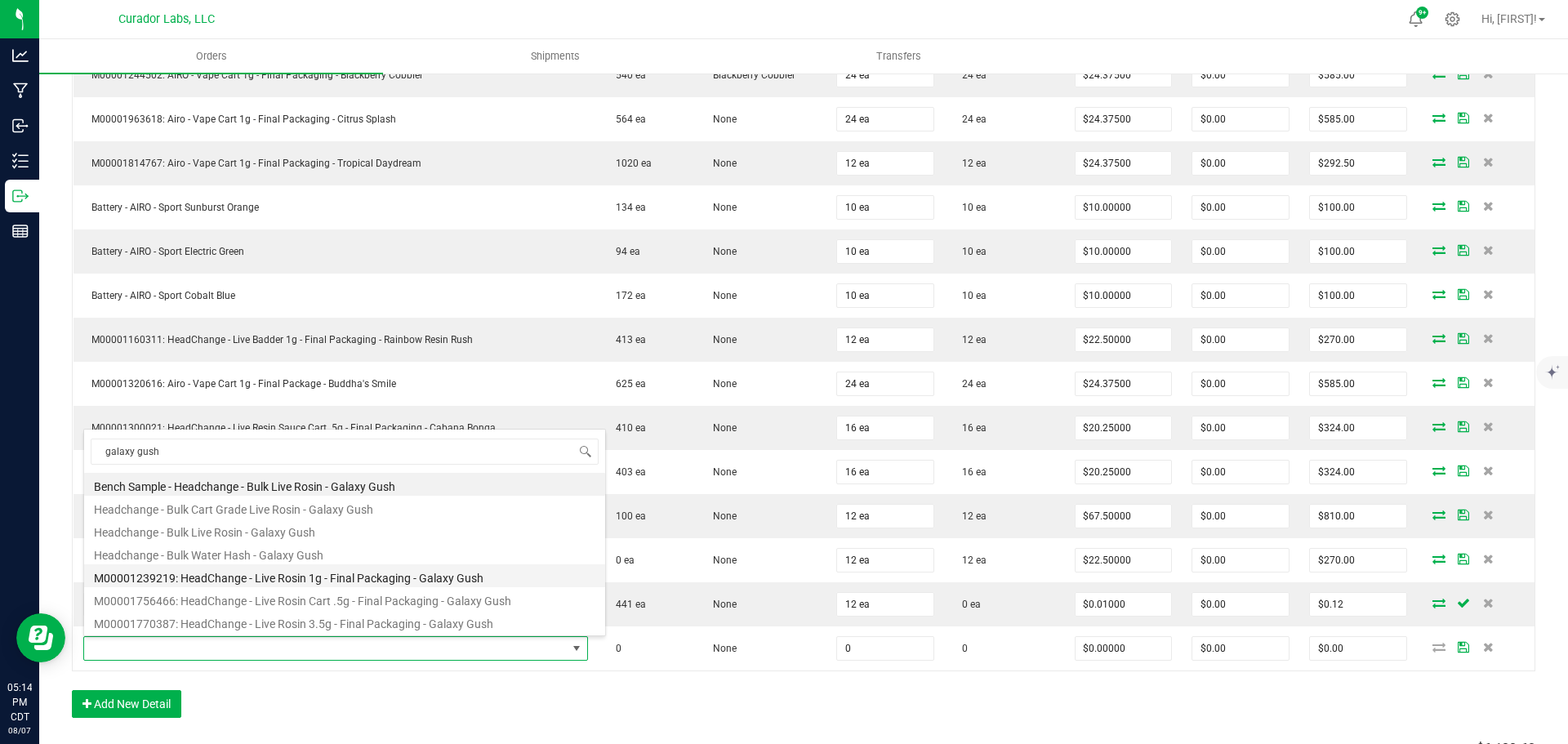 type on "$32.50000" 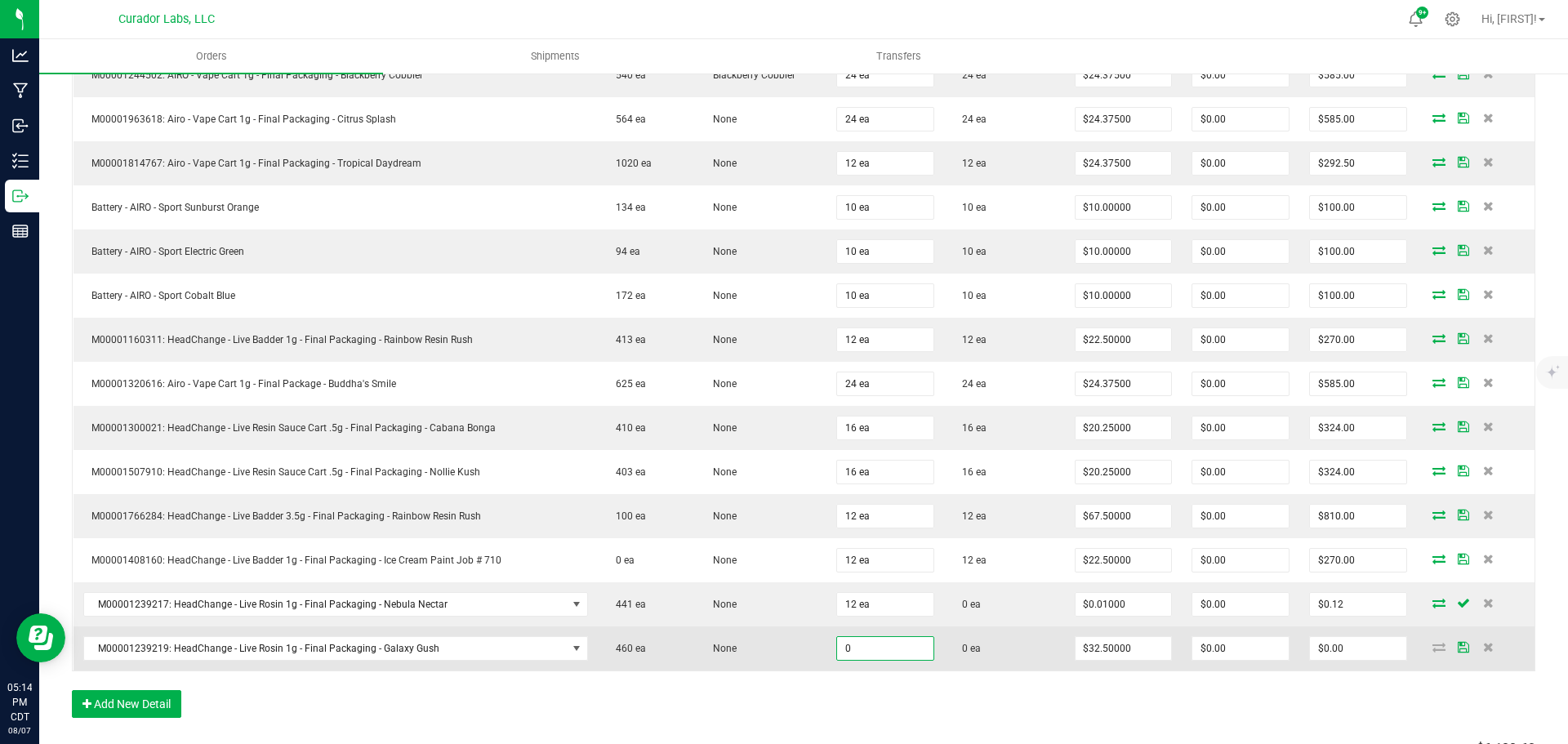 click on "0" at bounding box center [885, 648] 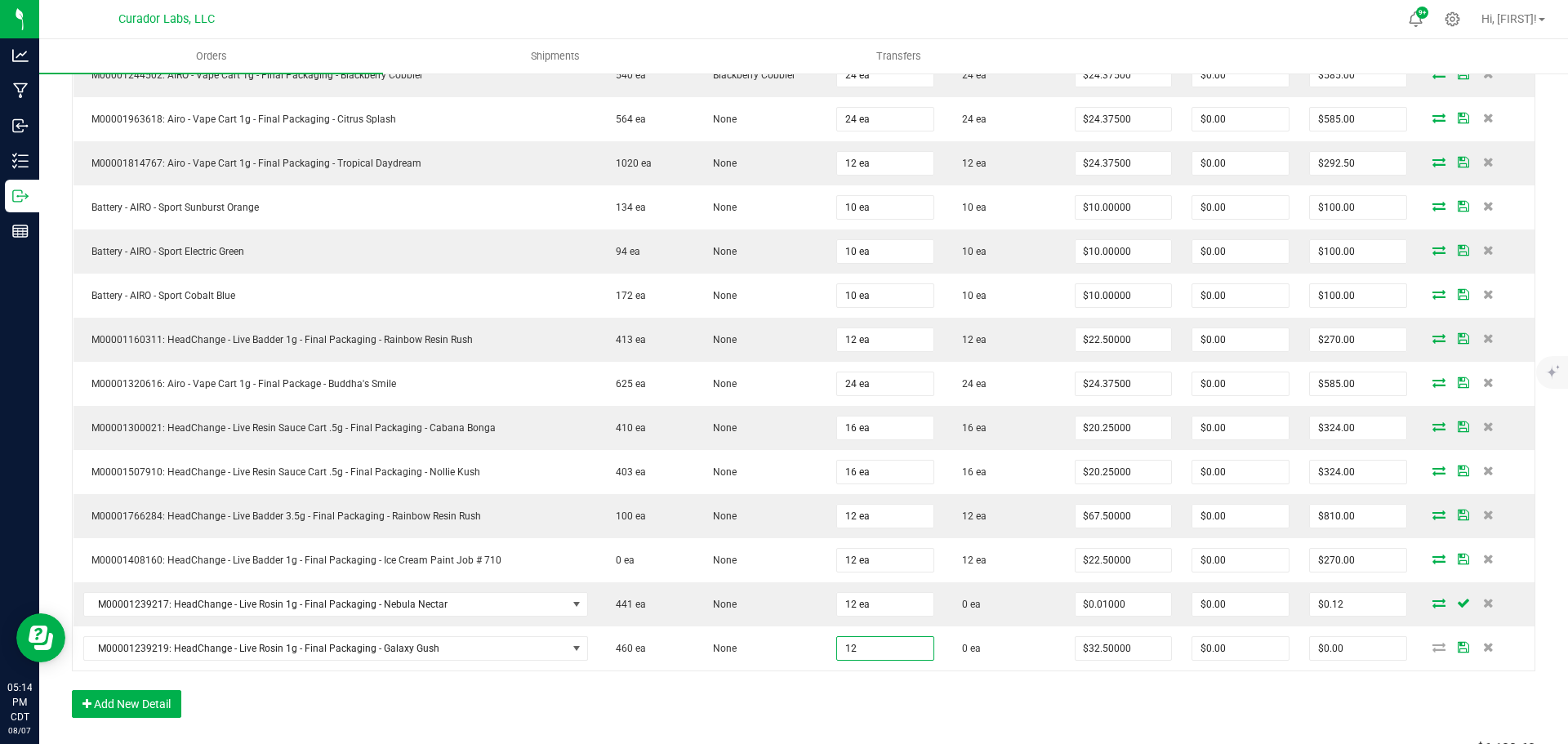 type on "12 ea" 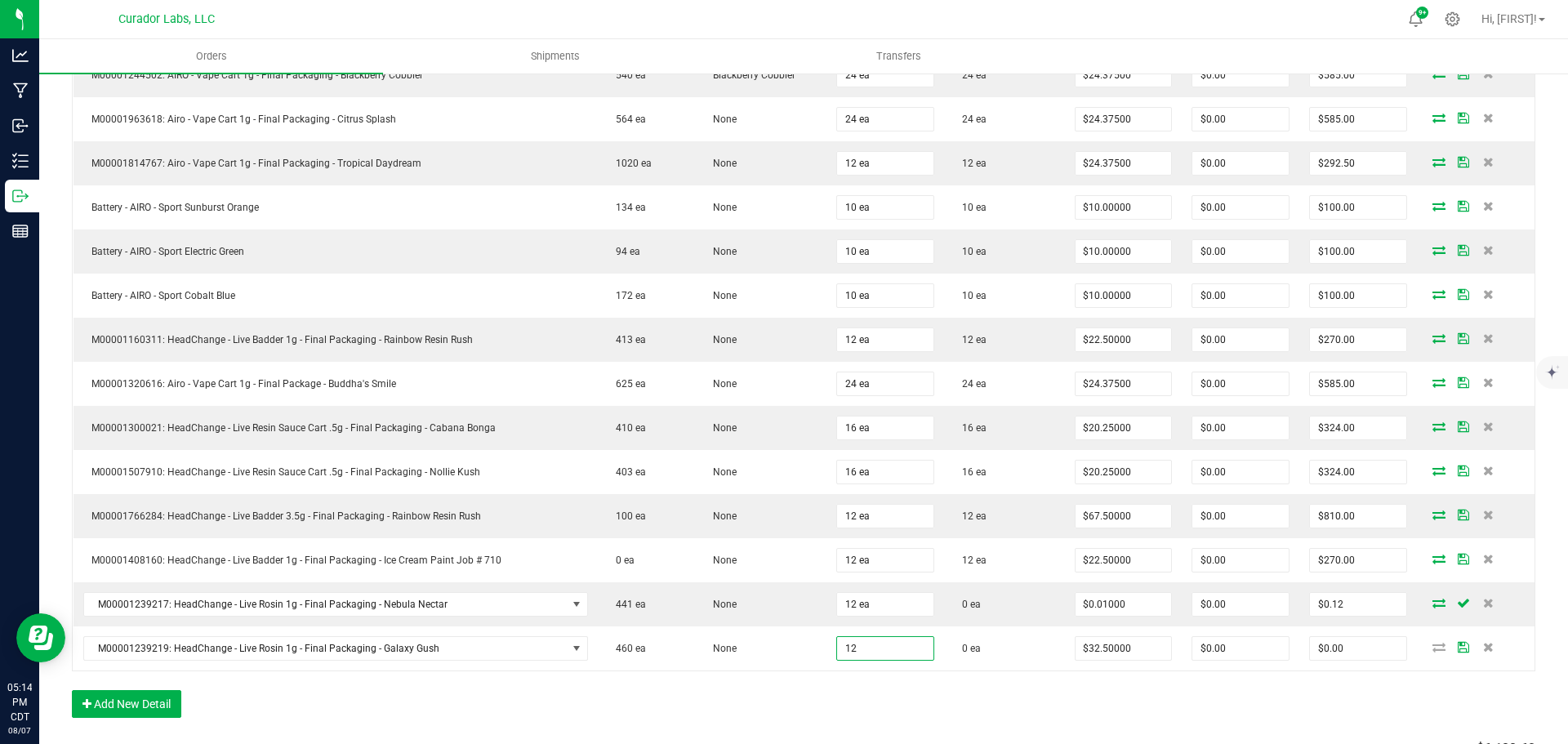 type on "$390.00" 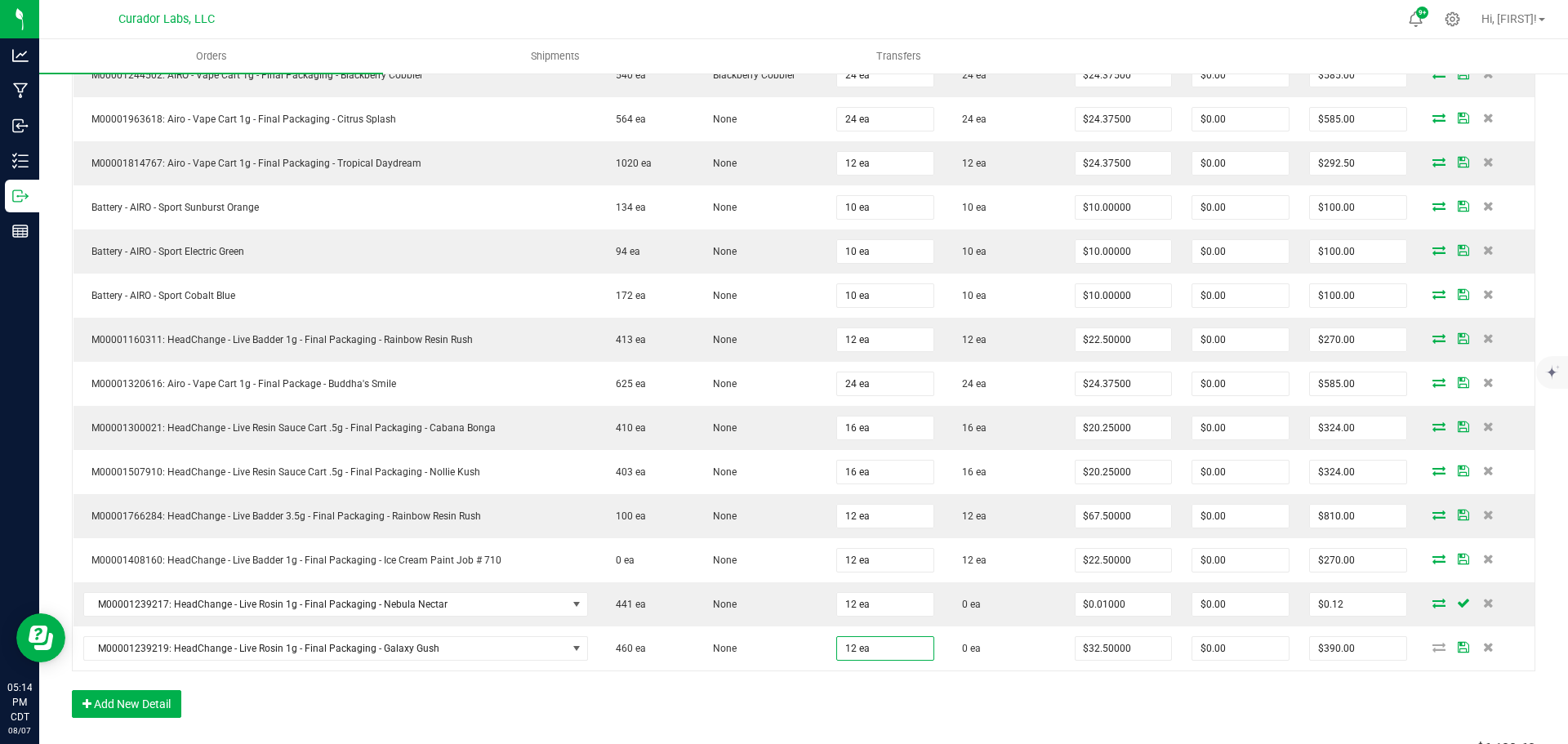 click on "Order Details Print All Labels Item  Sellable  Strain Qty Ordered Qty Allocated Unit Price Line Discount Total Actions  M00001171214: AIRO - Vape Cart 1g - Final Package - Mystical Melody   551 ea   None  24 ea  24 ea  $24.37500 $0.00 $585.00  M00001980132: Airo - Vape Cart 1g - Final Packaging - Lemon Cherry Gelato   269 ea   None  24 ea  24 ea  $24.37500 $0.00 $585.00  M00001218841: Airo - Vape Cart 1g - Final Packaging - Bahama Breeze   936 ea   None  24 ea  24 ea  $24.37500 $0.00 $585.00  M00001244502: AIRO - Vape Cart 1g - Final Packaging - Blackberry Cobbler   540 ea   Blackberry Cobbler  24 ea  24 ea  $24.37500 $0.00 $585.00  M00001963618: Airo - Vape Cart 1g - Final Packaging - Citrus Splash   564 ea   None  24 ea  24 ea  $24.37500 $0.00 $585.00  M00001814767: Airo - Vape Cart 1g - Final Packaging - Tropical Daydream   1020 ea   None  12 ea  12 ea  $24.37500 $0.00 $292.50  Battery - AIRO - Sport Sunburst Orange   134 ea   None  10 ea  10 ea  $10.00000 $0.00 $100.00" at bounding box center (804, 291) 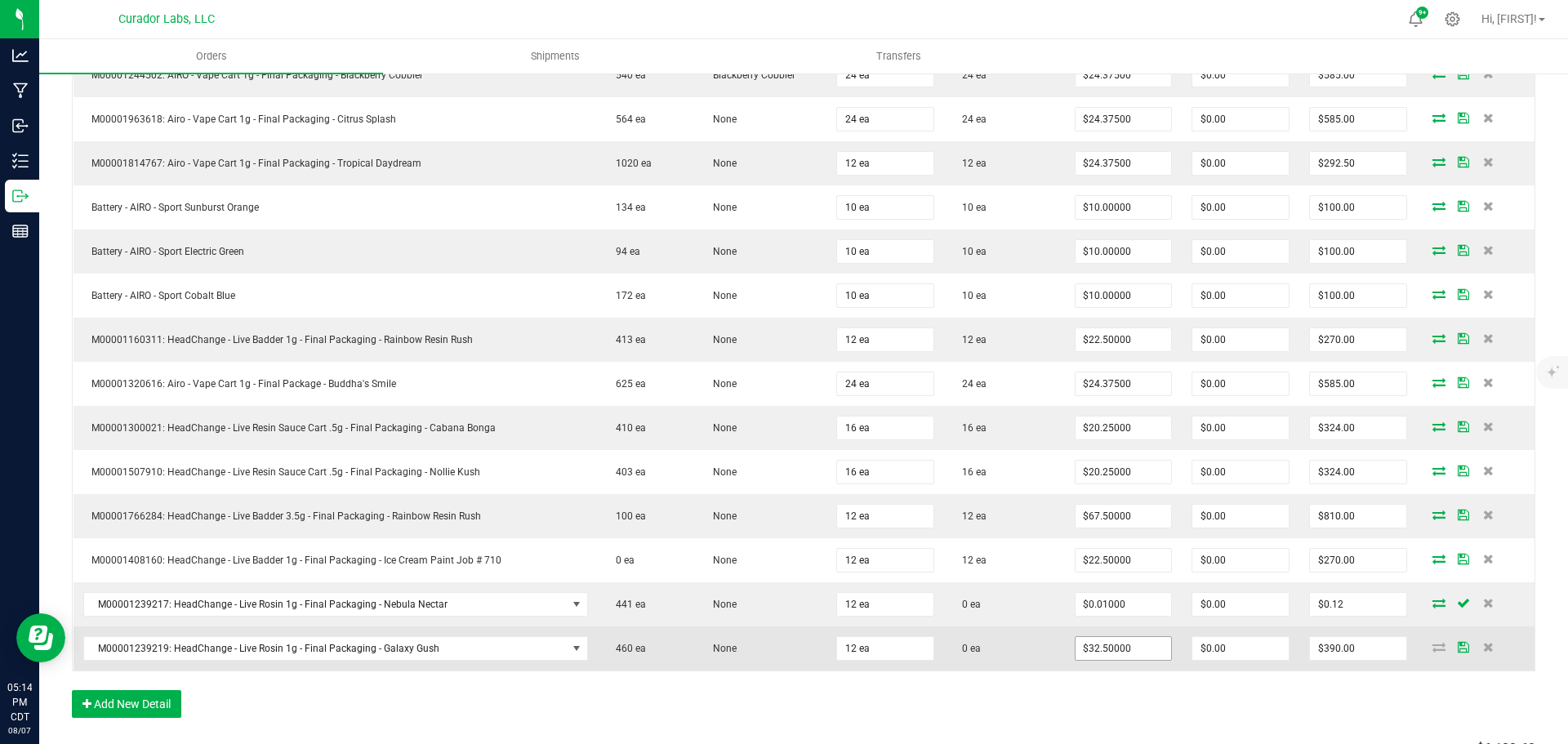 type on "32.5" 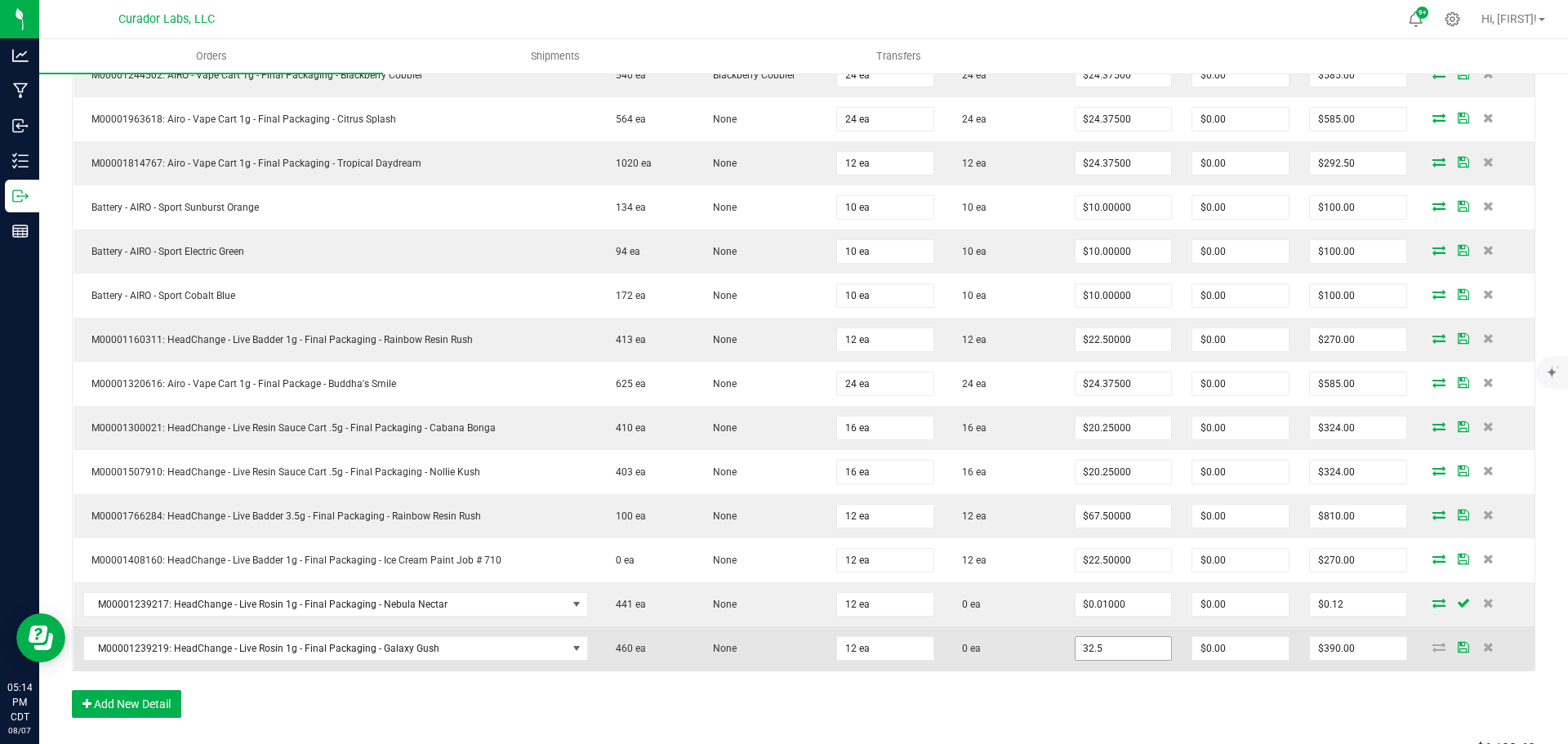 click on "32.5" at bounding box center [1124, 648] 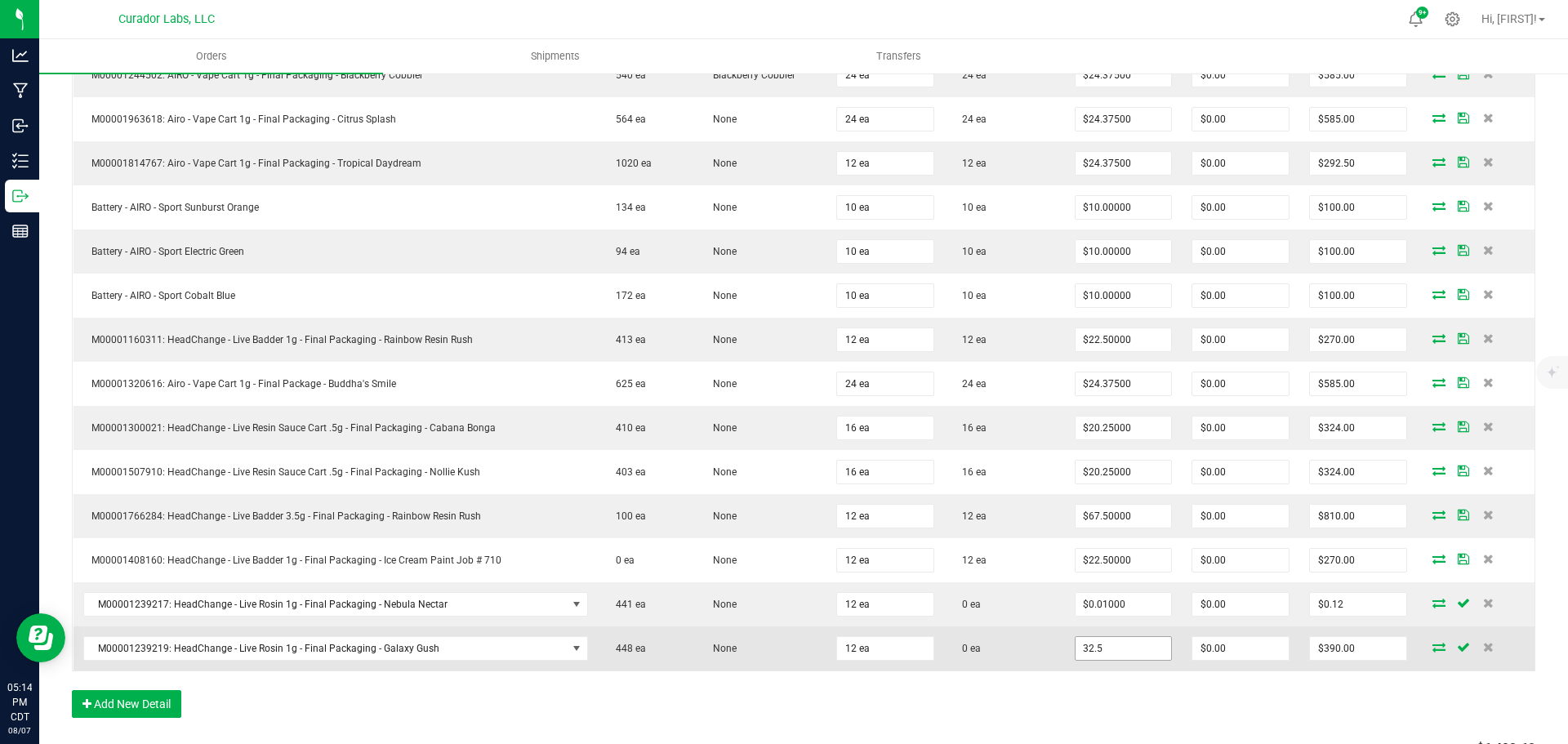 click on "32.5" at bounding box center (1124, 648) 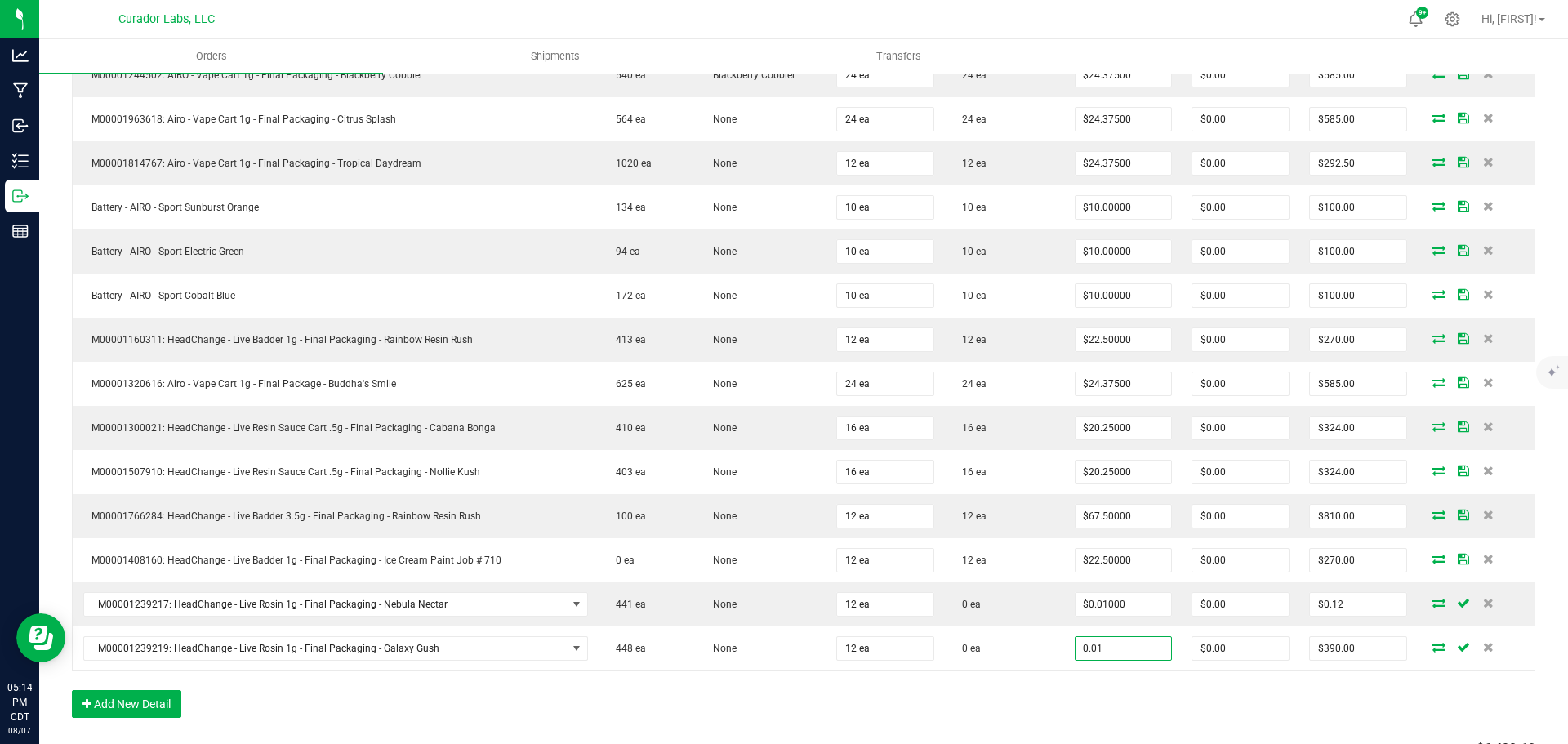 type on "$0.01000" 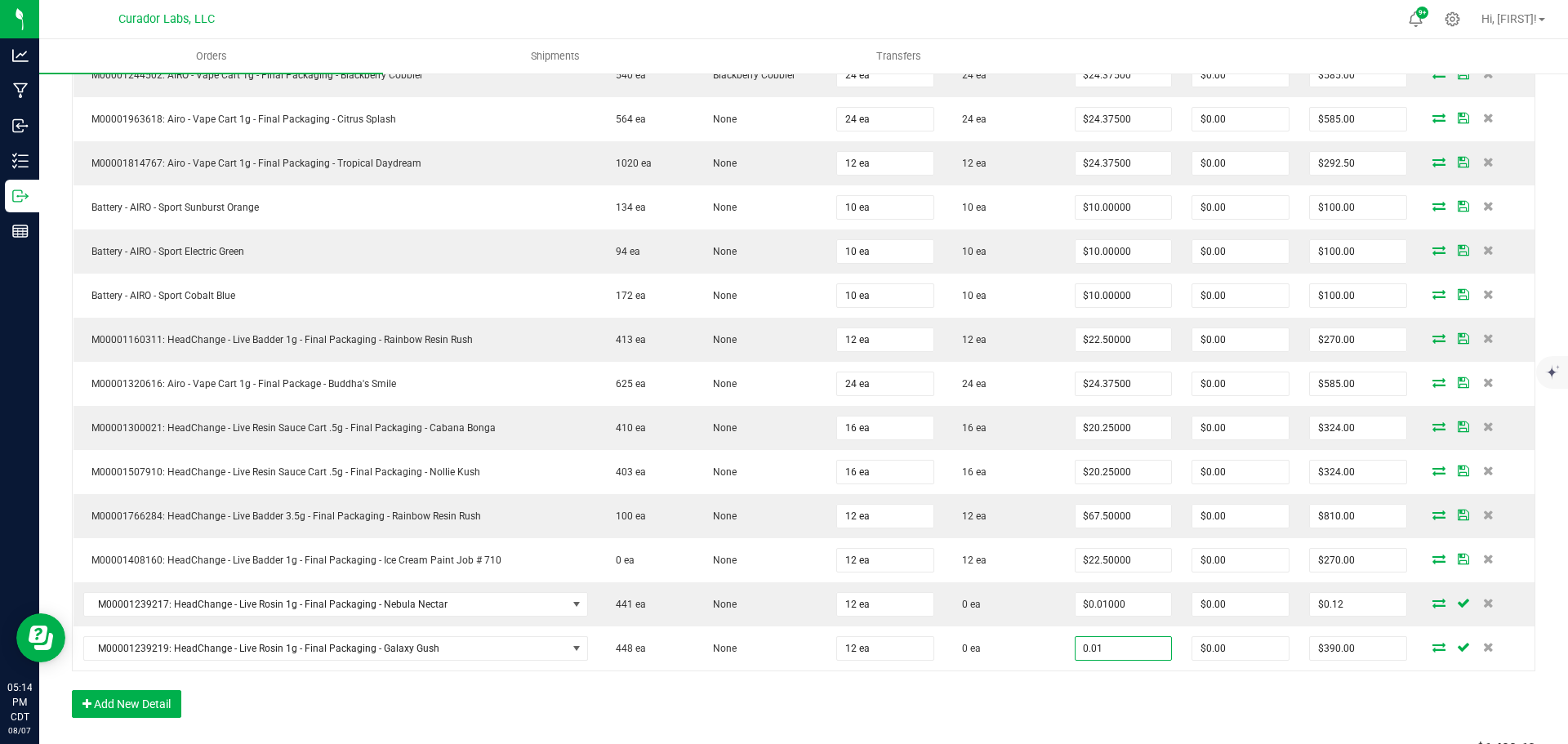 type on "$0.12" 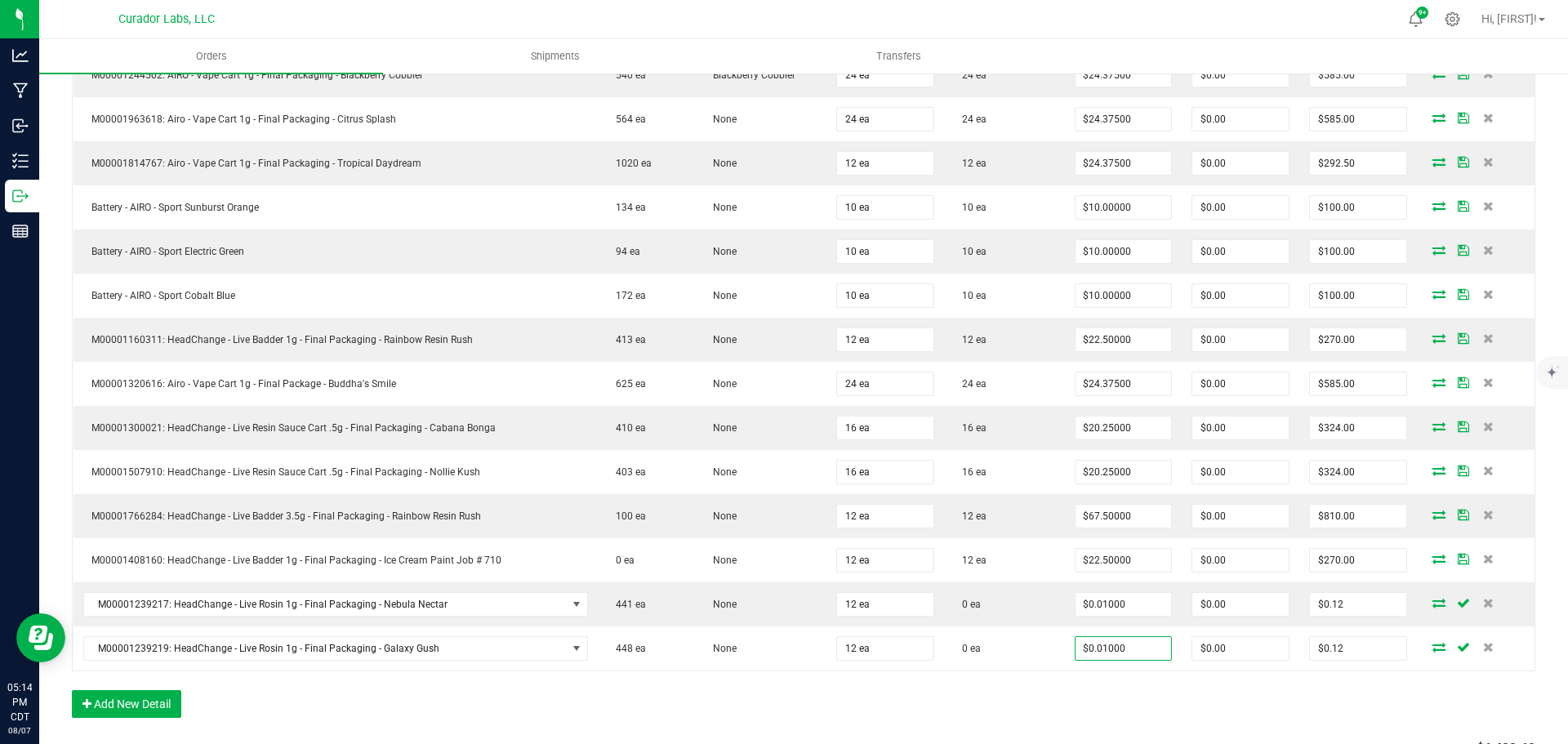 click on "Order Details Print All Labels Item  Sellable  Strain Qty Ordered Qty Allocated Unit Price Line Discount Total Actions  M00001171214: AIRO - Vape Cart 1g - Final Package - Mystical Melody   551 ea   None  24 ea  24 ea  $24.37500 $0.00 $585.00  M00001980132: Airo - Vape Cart 1g - Final Packaging - Lemon Cherry Gelato   269 ea   None  24 ea  24 ea  $24.37500 $0.00 $585.00  M00001218841: Airo - Vape Cart 1g - Final Packaging - Bahama Breeze   936 ea   None  24 ea  24 ea  $24.37500 $0.00 $585.00  M00001244502: AIRO - Vape Cart 1g - Final Packaging - Blackberry Cobbler   540 ea   Blackberry Cobbler  24 ea  24 ea  $24.37500 $0.00 $585.00  M00001963618: Airo - Vape Cart 1g - Final Packaging - Citrus Splash   564 ea   None  24 ea  24 ea  $24.37500 $0.00 $585.00  M00001814767: Airo - Vape Cart 1g - Final Packaging - Tropical Daydream   1020 ea   None  12 ea  12 ea  $24.37500 $0.00 $292.50  Battery - AIRO - Sport Sunburst Orange   134 ea   None  10 ea  10 ea  $10.00000 $0.00 $100.00" at bounding box center [804, 291] 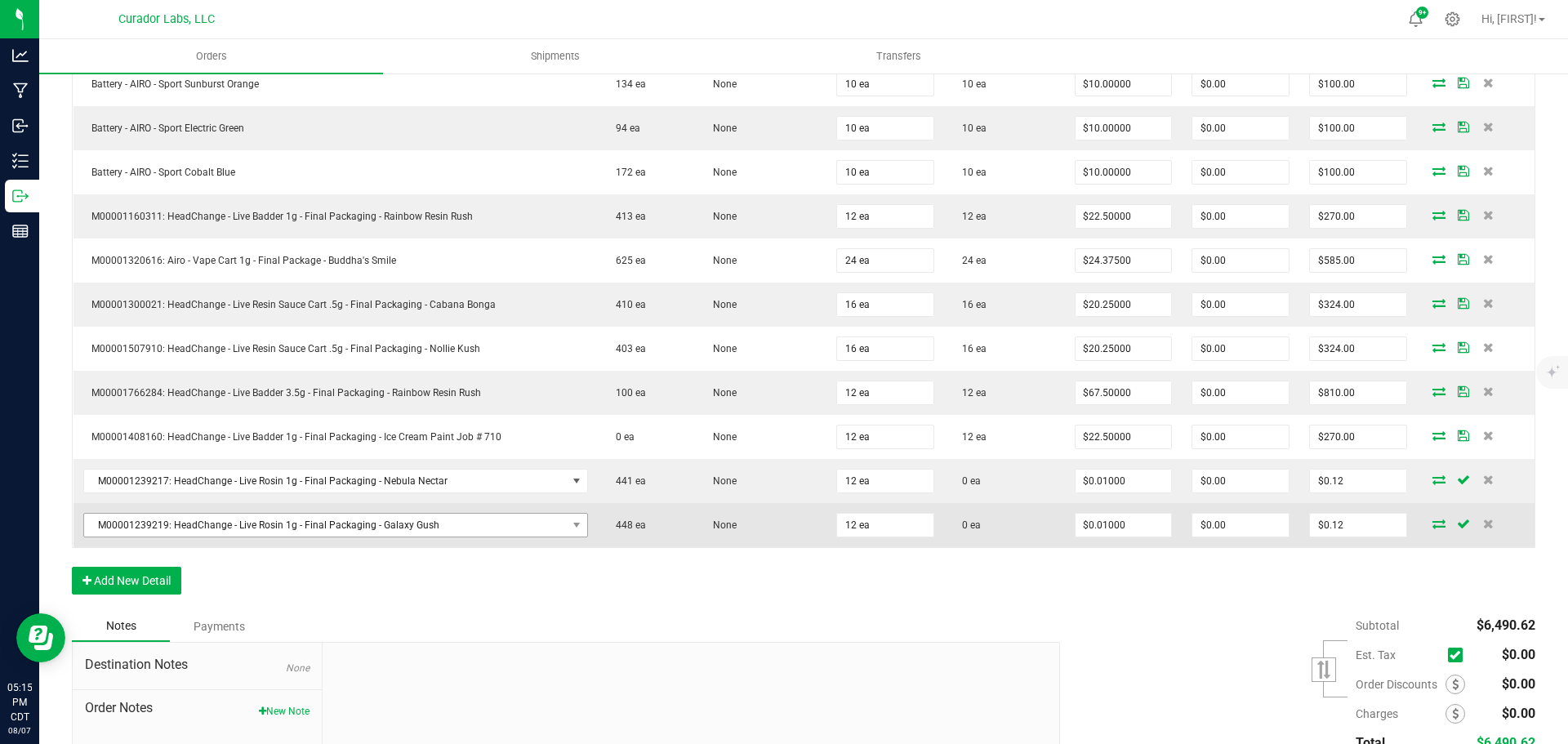 scroll, scrollTop: 817, scrollLeft: 0, axis: vertical 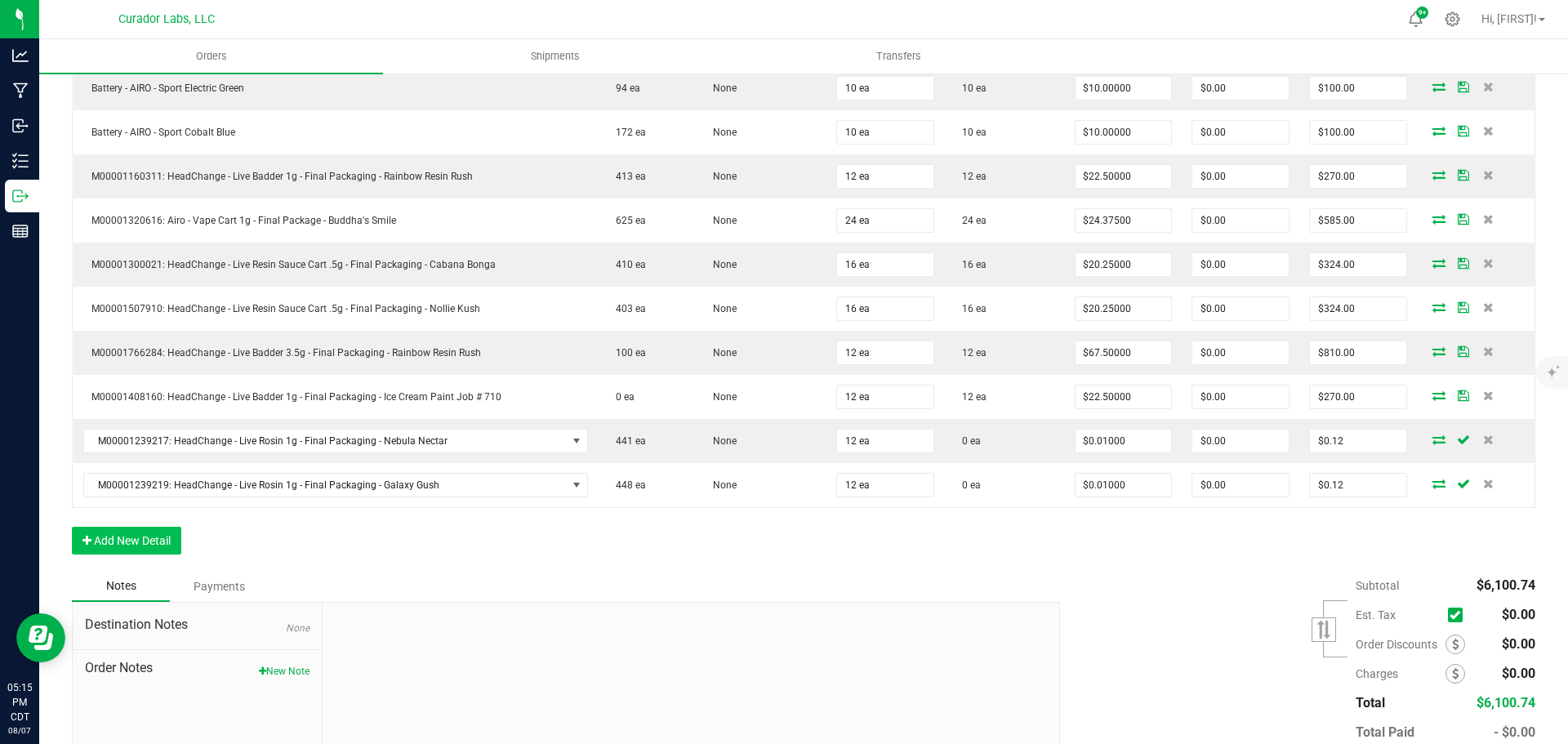 click on "Order Details Print All Labels Item  Sellable  Strain Qty Ordered Qty Allocated Unit Price Line Discount Total Actions  M00001171214: AIRO - Vape Cart 1g - Final Package - Mystical Melody   551 ea   None  24 ea  24 ea  $24.37500 $0.00 $585.00  M00001980132: Airo - Vape Cart 1g - Final Packaging - Lemon Cherry Gelato   269 ea   None  24 ea  24 ea  $24.37500 $0.00 $585.00  M00001218841: Airo - Vape Cart 1g - Final Packaging - Bahama Breeze   936 ea   None  24 ea  24 ea  $24.37500 $0.00 $585.00  M00001244502: AIRO - Vape Cart 1g - Final Packaging - Blackberry Cobbler   540 ea   Blackberry Cobbler  24 ea  24 ea  $24.37500 $0.00 $585.00  M00001963618: Airo - Vape Cart 1g - Final Packaging - Citrus Splash   564 ea   None  24 ea  24 ea  $24.37500 $0.00 $585.00  M00001814767: Airo - Vape Cart 1g - Final Packaging - Tropical Daydream   1020 ea   None  12 ea  12 ea  $24.37500 $0.00 $292.50  Battery - AIRO - Sport Sunburst Orange   134 ea   None  10 ea  10 ea  $10.00000 $0.00 $100.00" at bounding box center [804, 127] 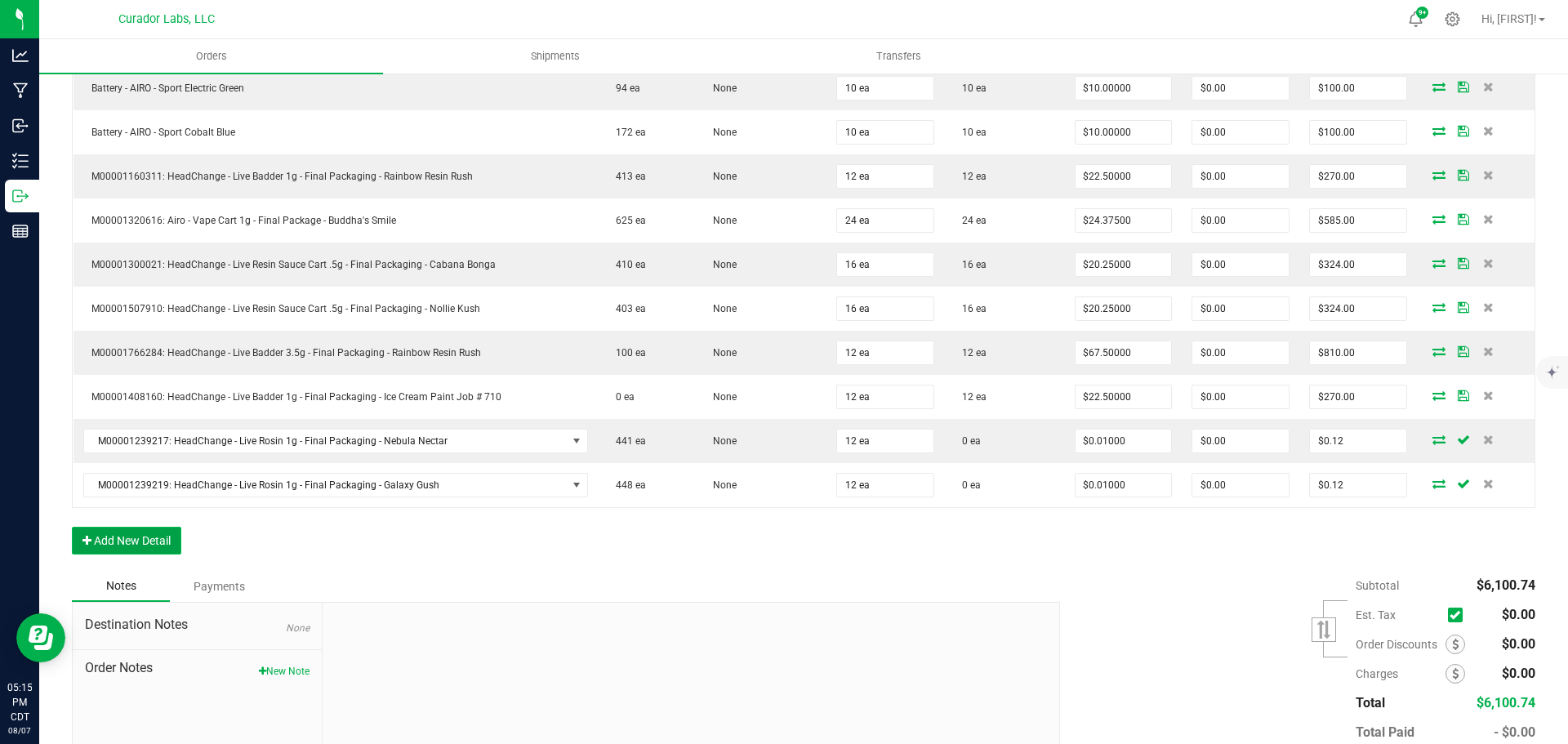 click on "Add New Detail" at bounding box center (127, 541) 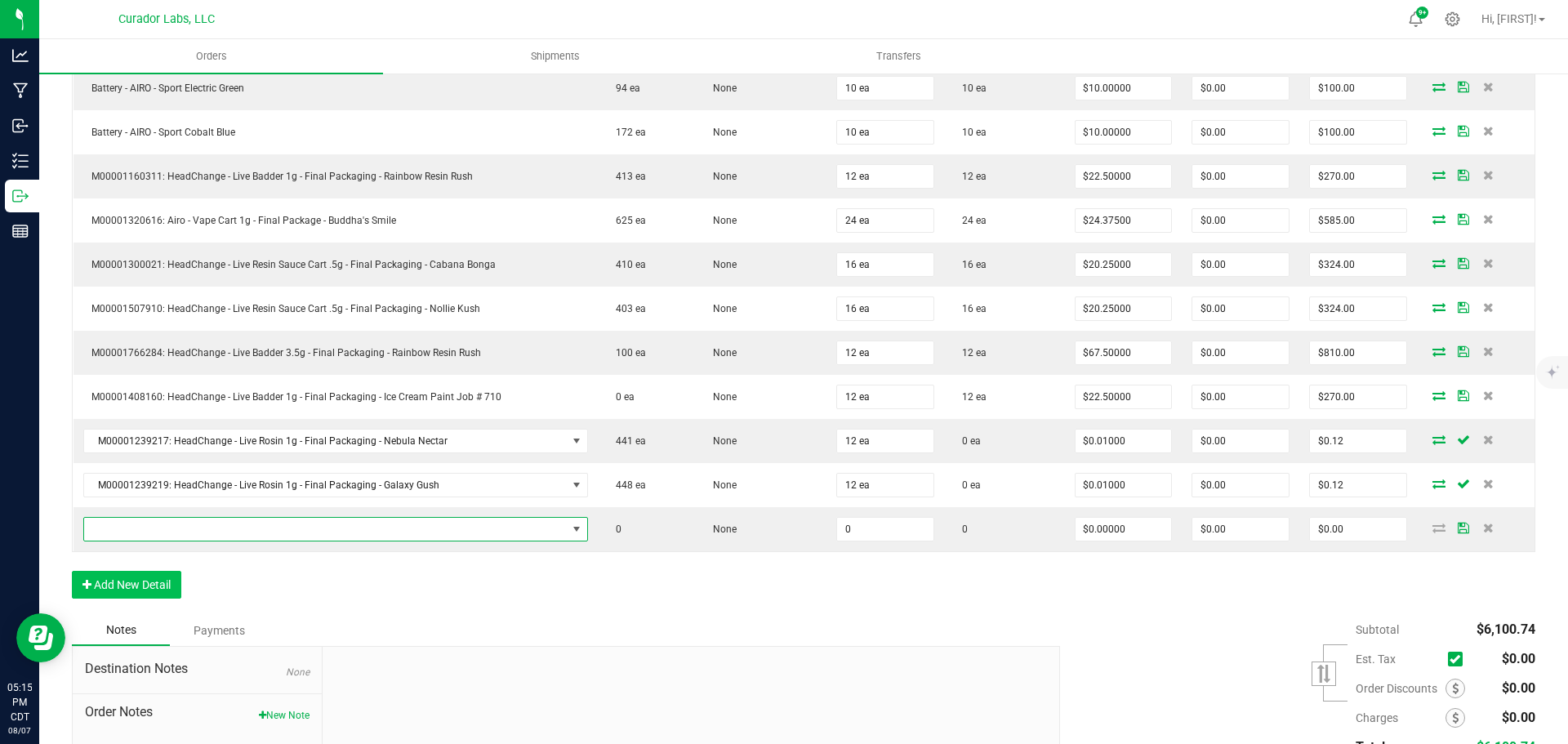 click at bounding box center [325, 529] 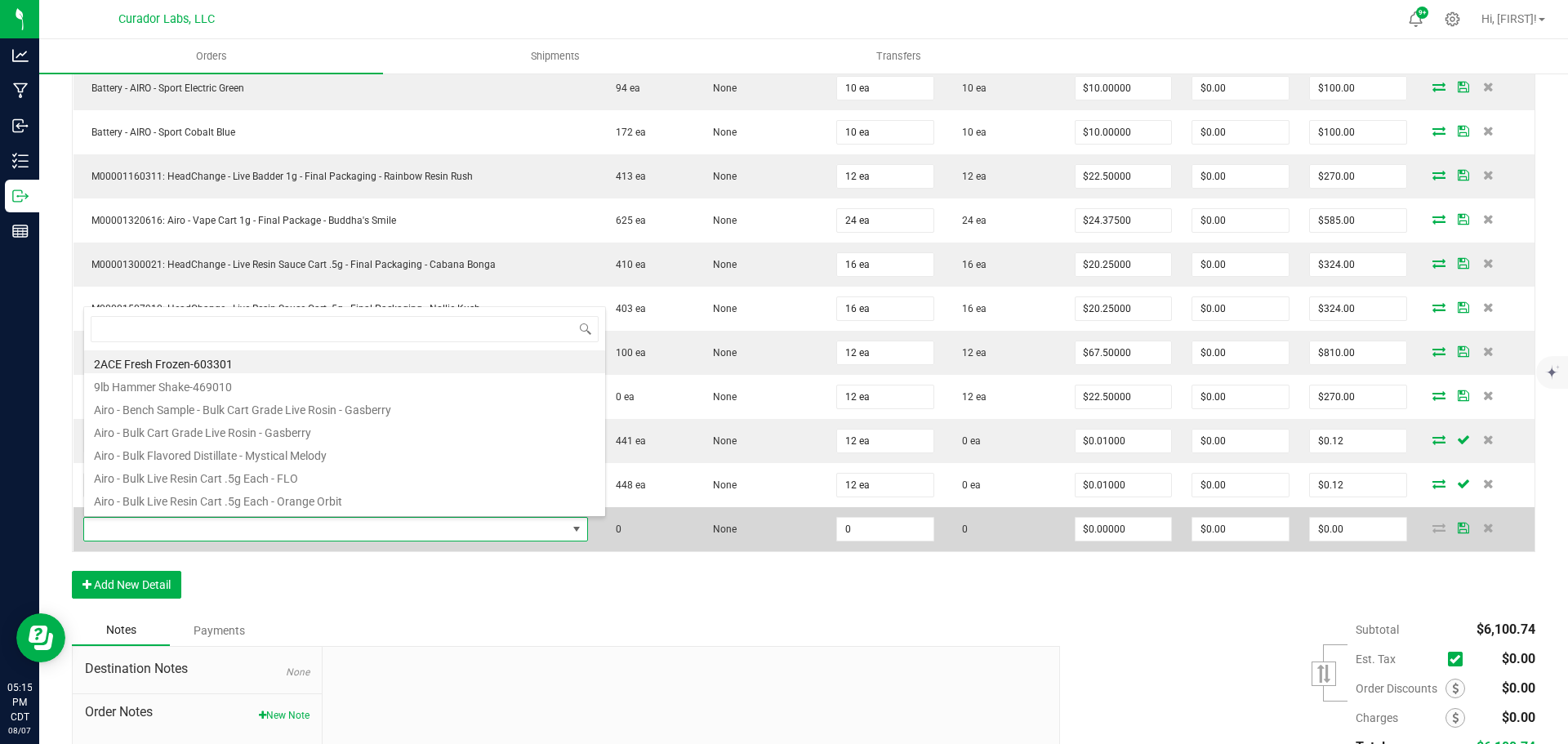 scroll, scrollTop: 81644, scrollLeft: 81173, axis: both 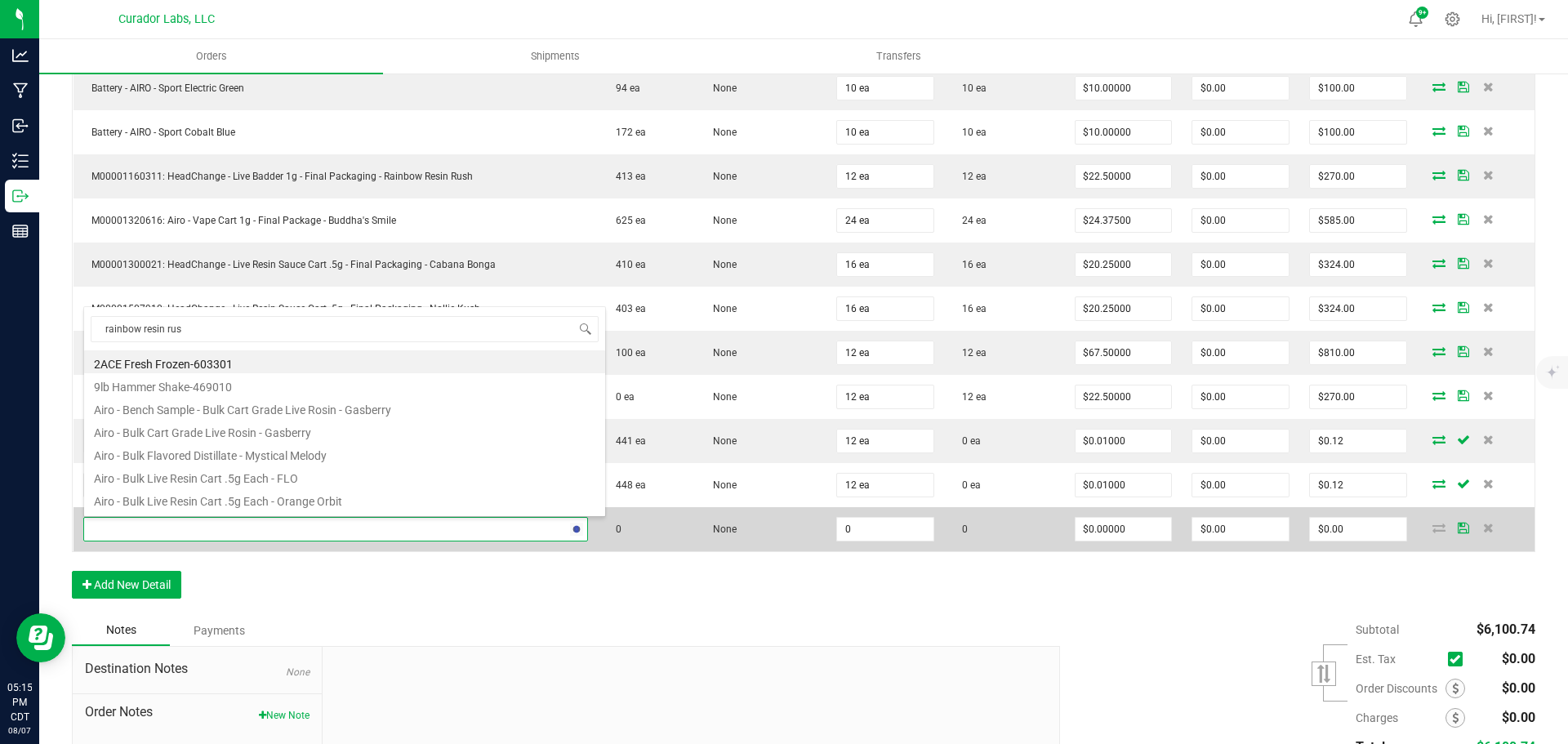 type on "rainbow resin rush" 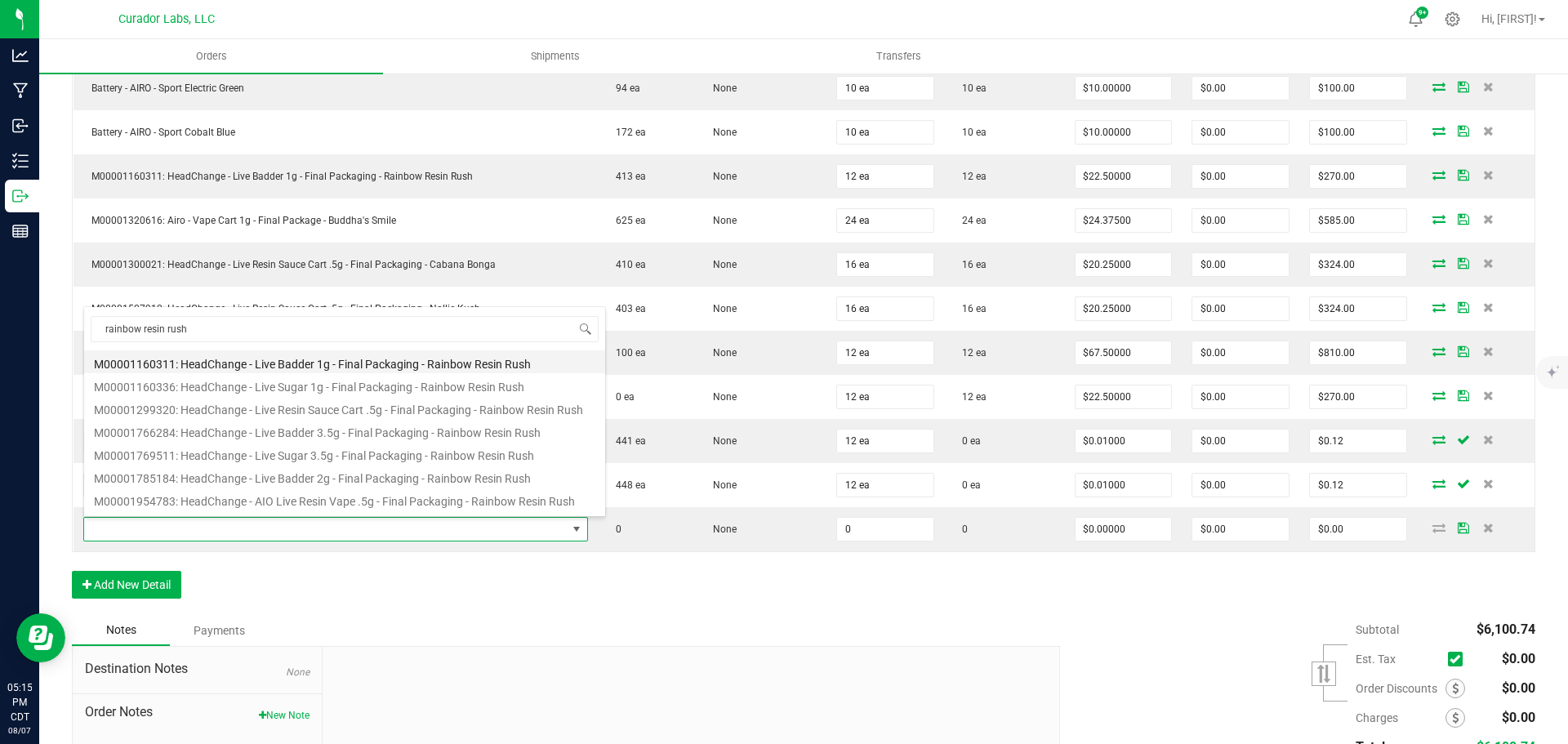click on "M00001160311: HeadChange - Live Badder 1g - Final Packaging - Rainbow Resin Rush" at bounding box center [345, 362] 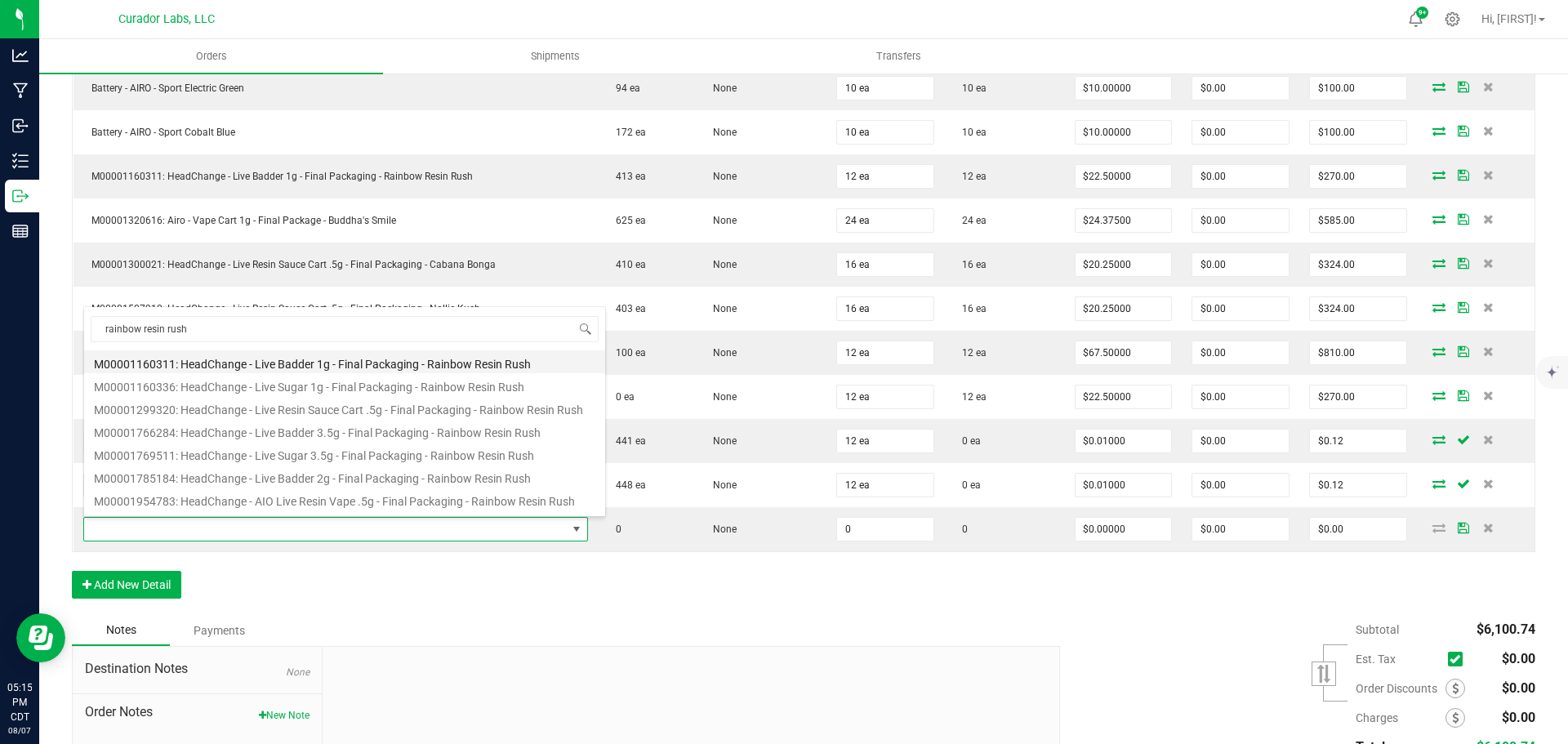 type on "0 ea" 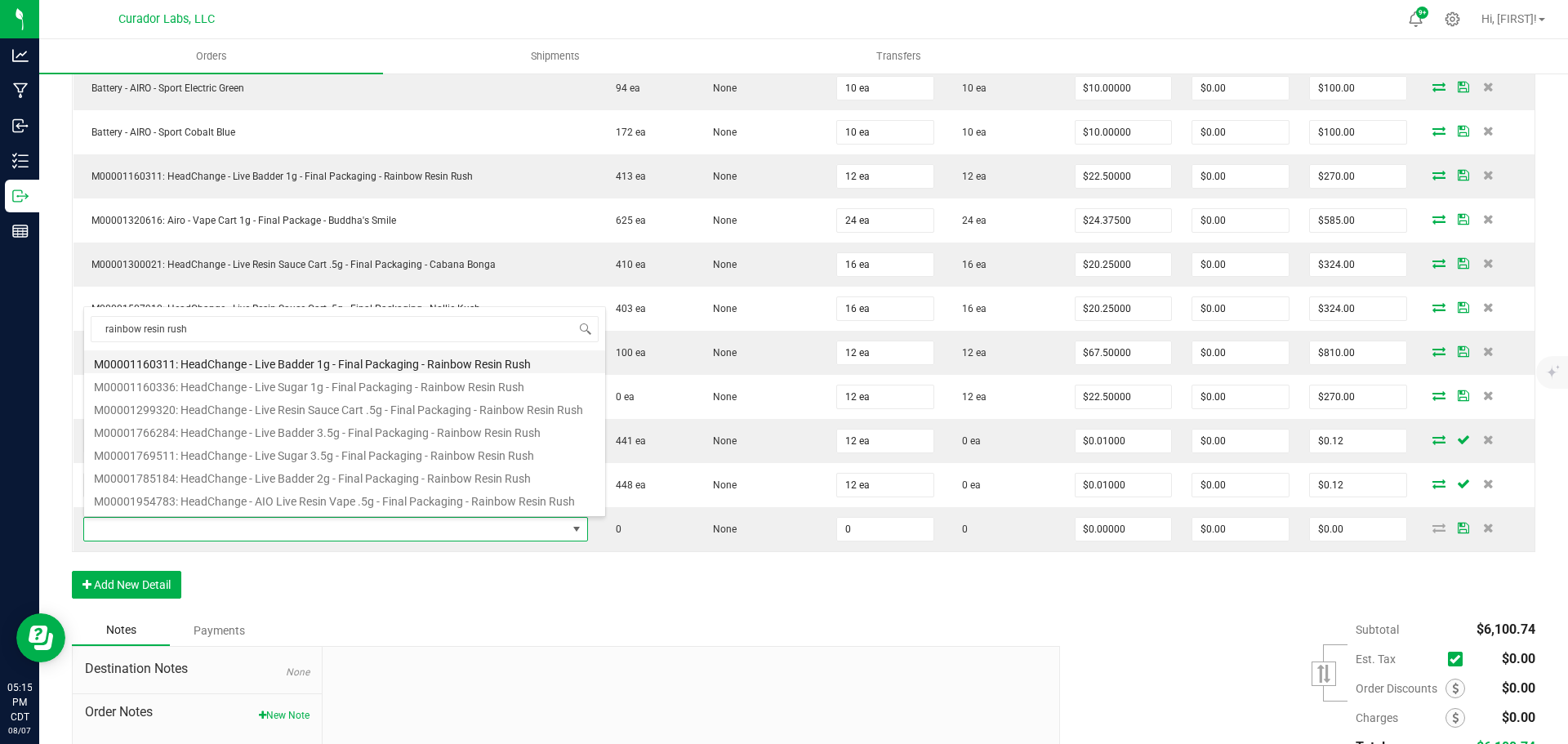 type on "$25.00000" 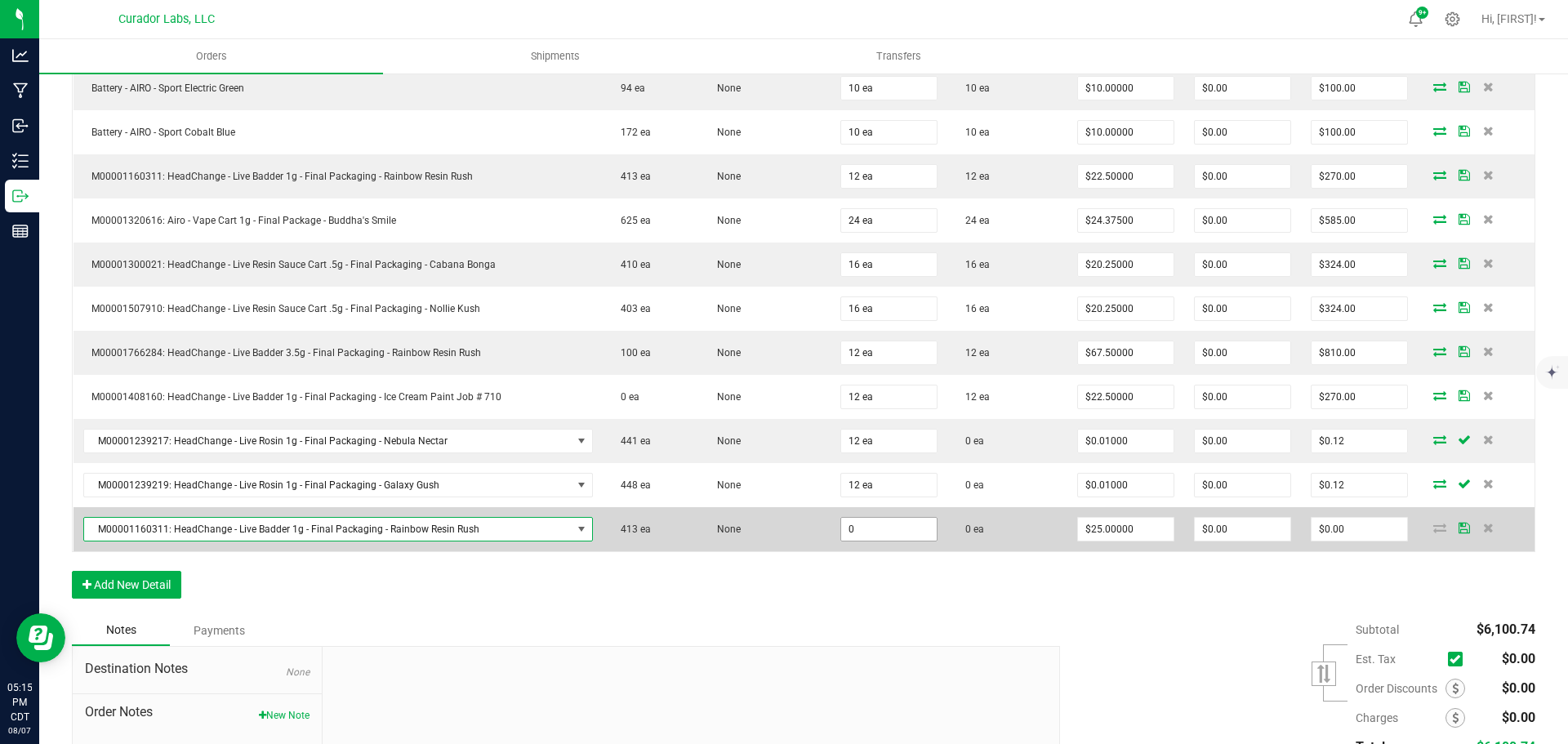 click on "0" at bounding box center (889, 529) 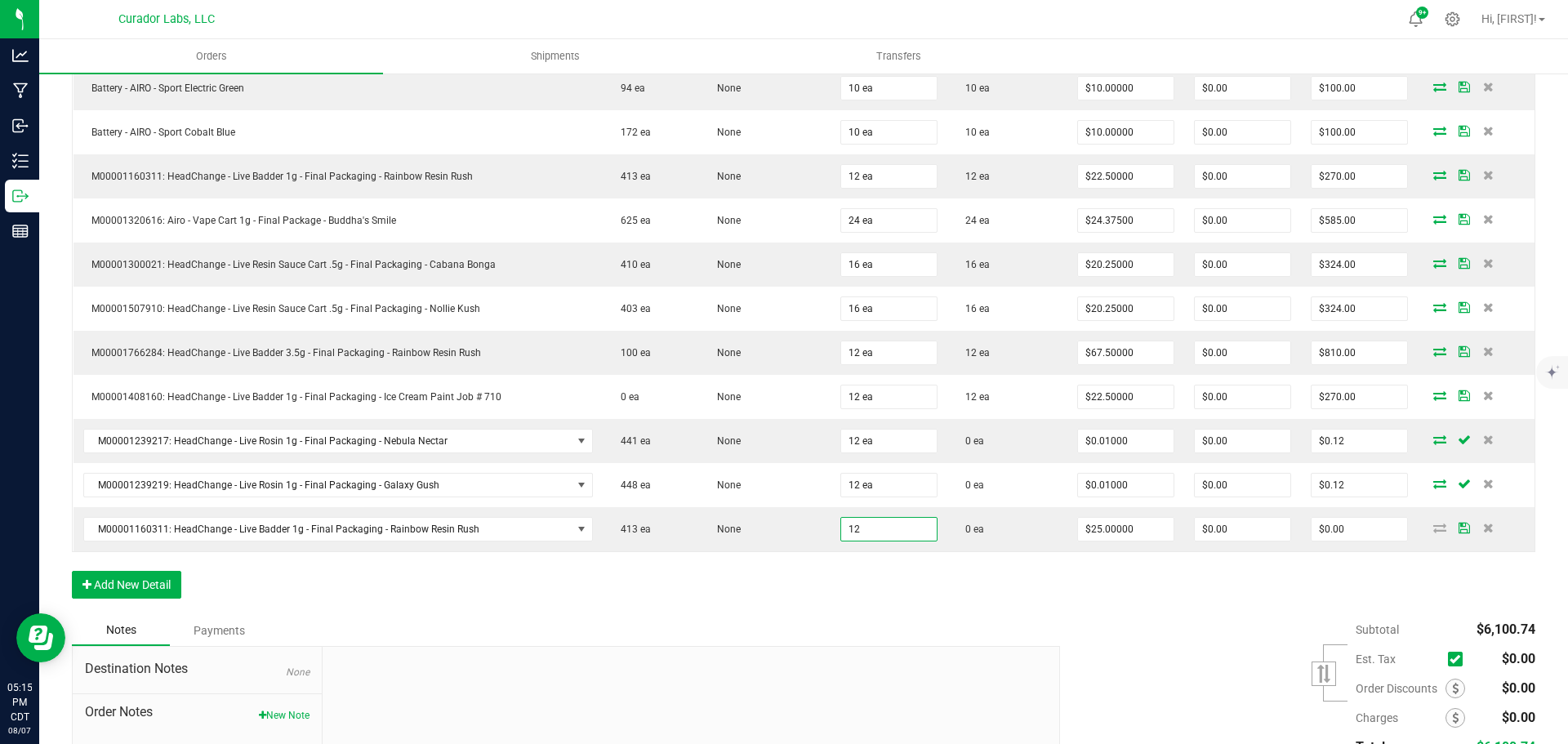 type on "12 ea" 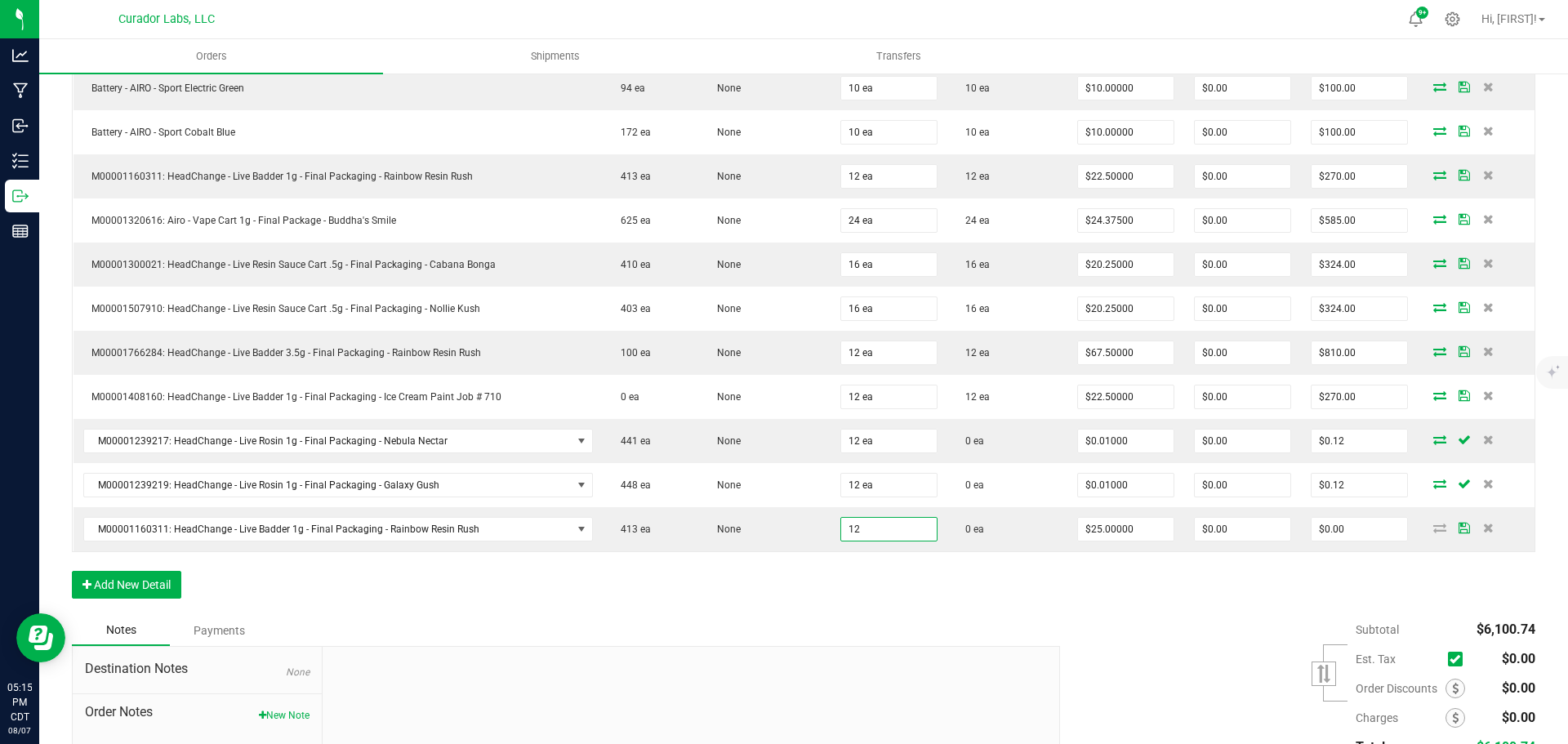 type on "$300.00" 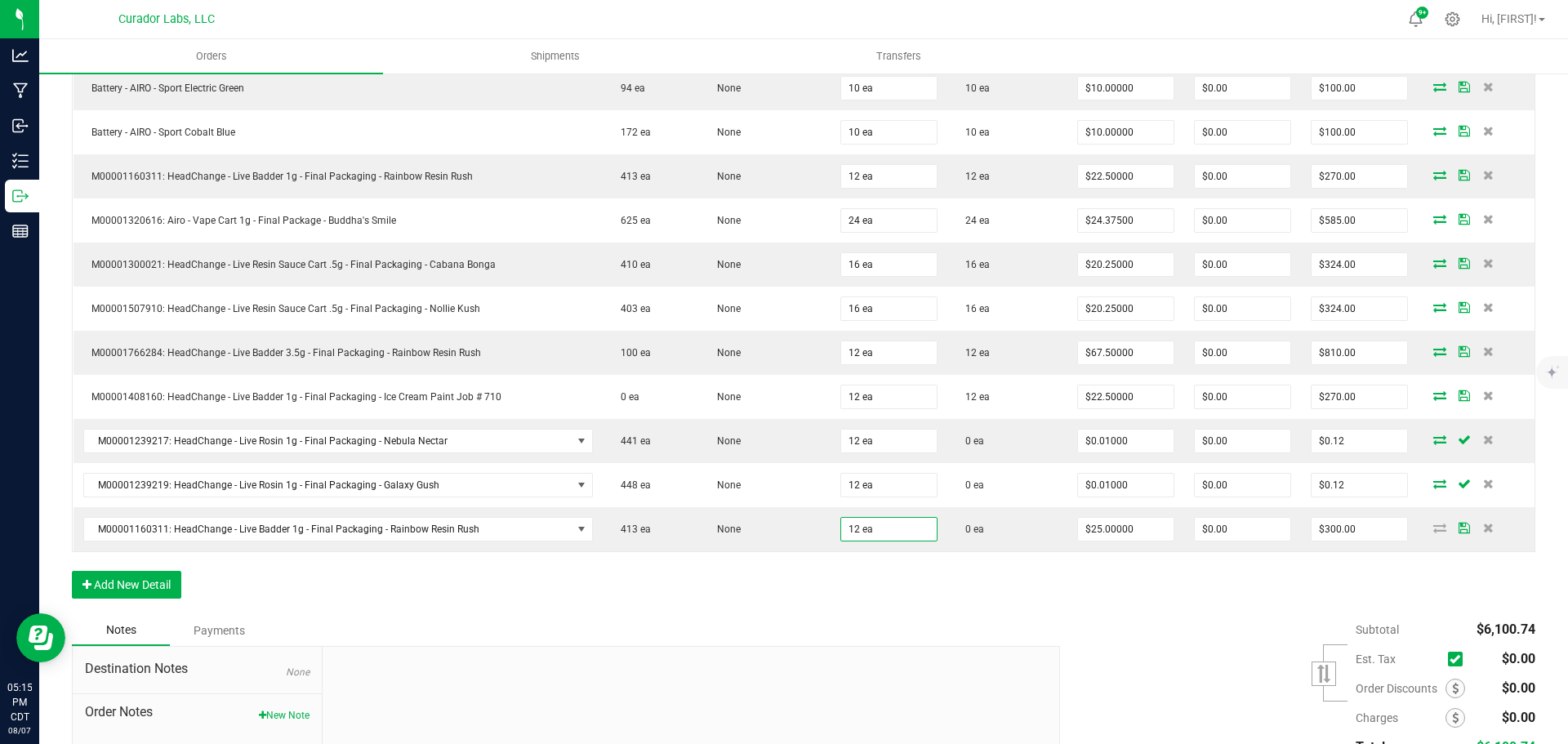 click on "Order Details Print All Labels Item  Sellable  Strain Qty Ordered Qty Allocated Unit Price Line Discount Total Actions  M00001171214: AIRO - Vape Cart 1g - Final Package - Mystical Melody   551 ea   None  24 ea  24 ea  $24.37500 $0.00 $585.00  M00001980132: Airo - Vape Cart 1g - Final Packaging - Lemon Cherry Gelato   269 ea   None  24 ea  24 ea  $24.37500 $0.00 $585.00  M00001218841: Airo - Vape Cart 1g - Final Packaging - Bahama Breeze   936 ea   None  24 ea  24 ea  $24.37500 $0.00 $585.00  M00001244502: AIRO - Vape Cart 1g - Final Packaging - Blackberry Cobbler   540 ea   Blackberry Cobbler  24 ea  24 ea  $24.37500 $0.00 $585.00  M00001963618: Airo - Vape Cart 1g - Final Packaging - Citrus Splash   564 ea   None  24 ea  24 ea  $24.37500 $0.00 $585.00  M00001814767: Airo - Vape Cart 1g - Final Packaging - Tropical Daydream   1020 ea   None  12 ea  12 ea  $24.37500 $0.00 $292.50  Battery - AIRO - Sport Sunburst Orange   134 ea   None  10 ea  10 ea  $10.00000 $0.00 $100.00" at bounding box center [804, 149] 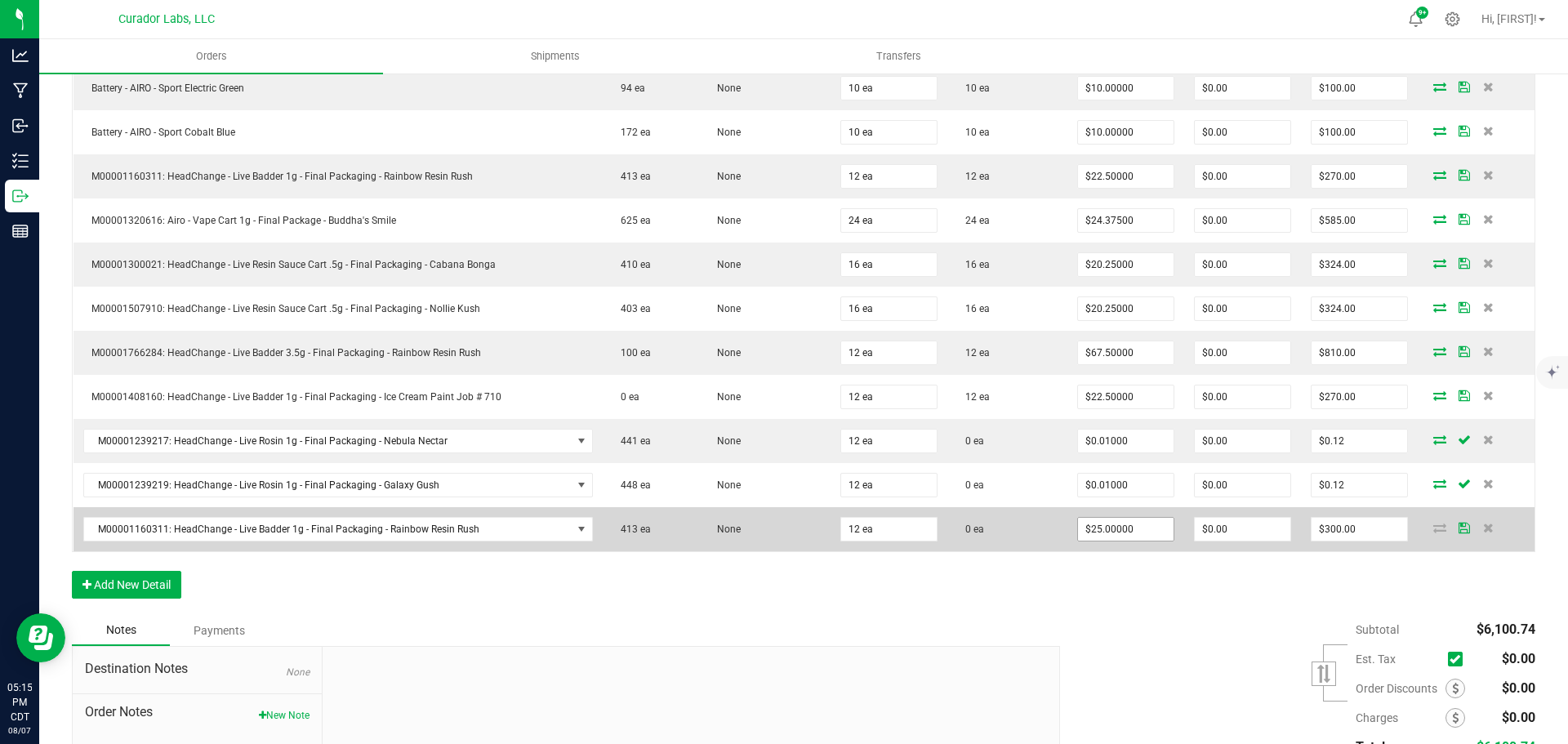 type on "25" 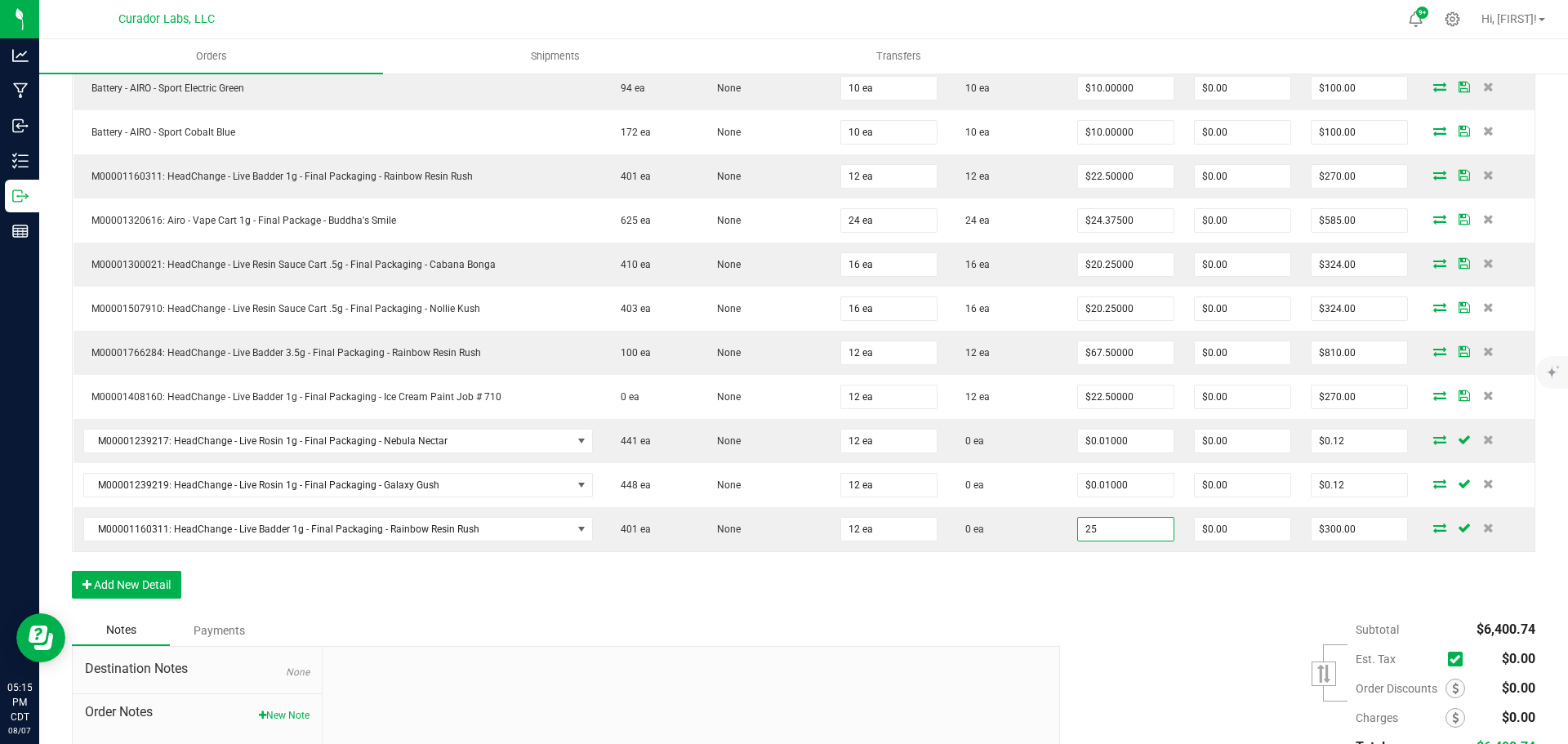 click on "25" at bounding box center [1125, 529] 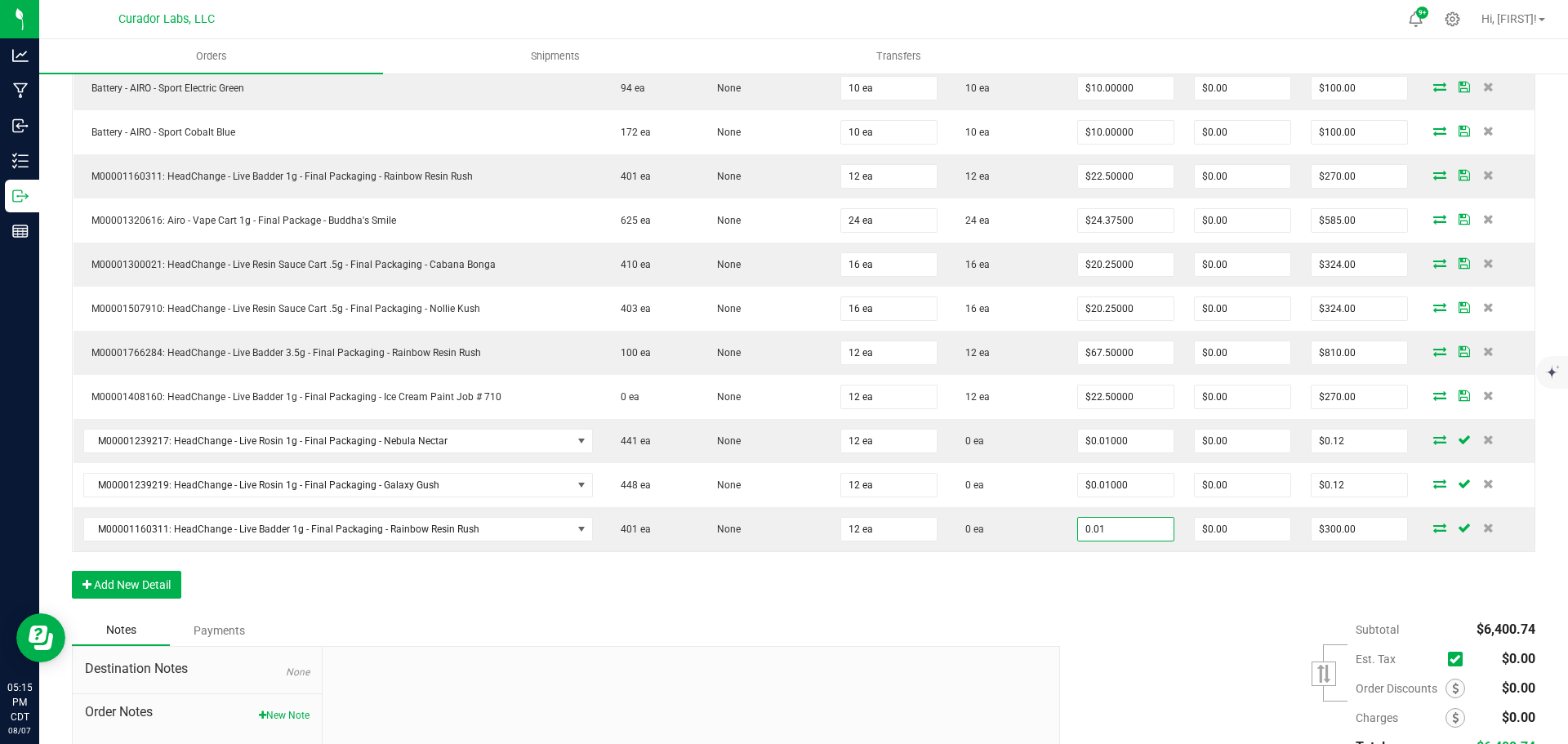 type on "$0.01000" 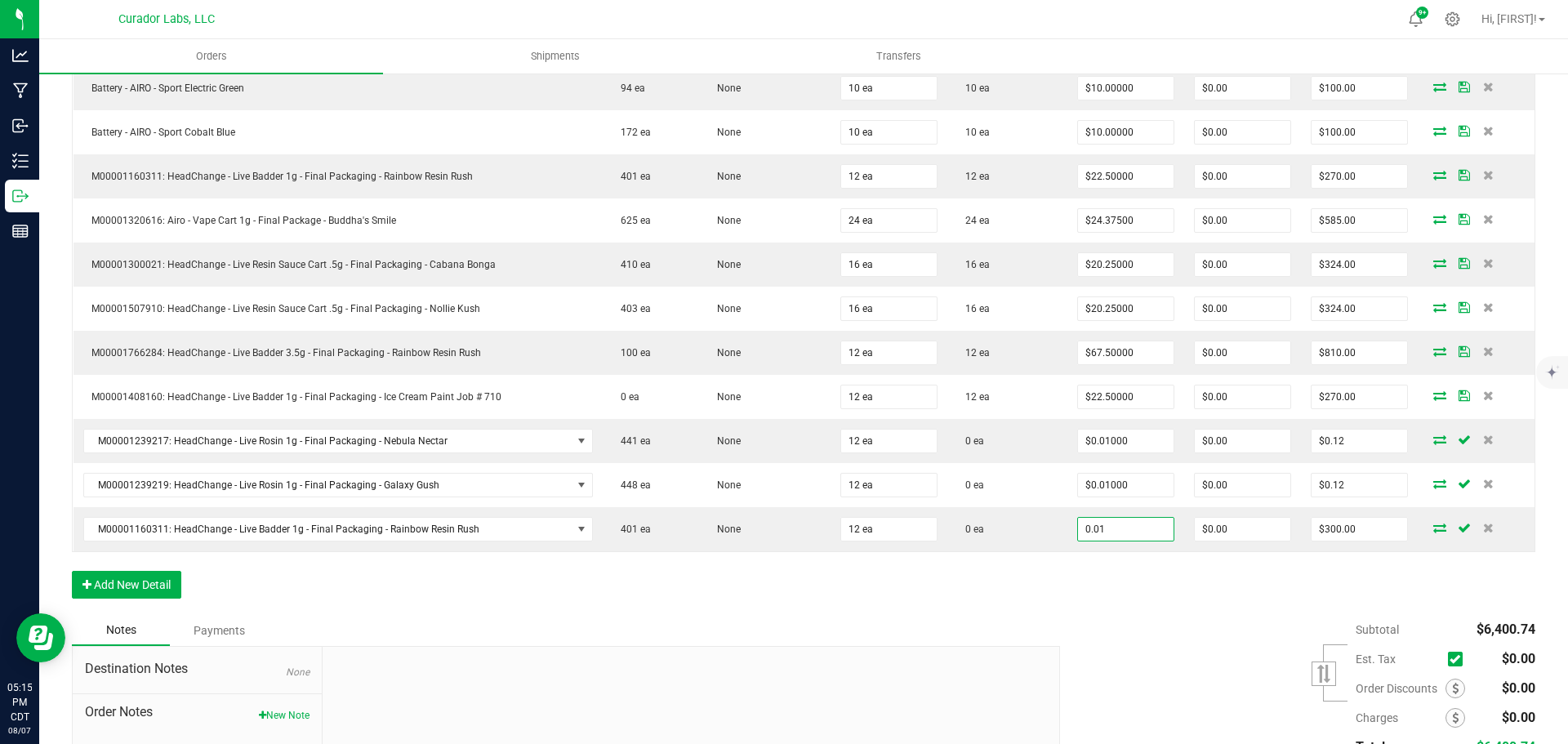 type on "$0.12" 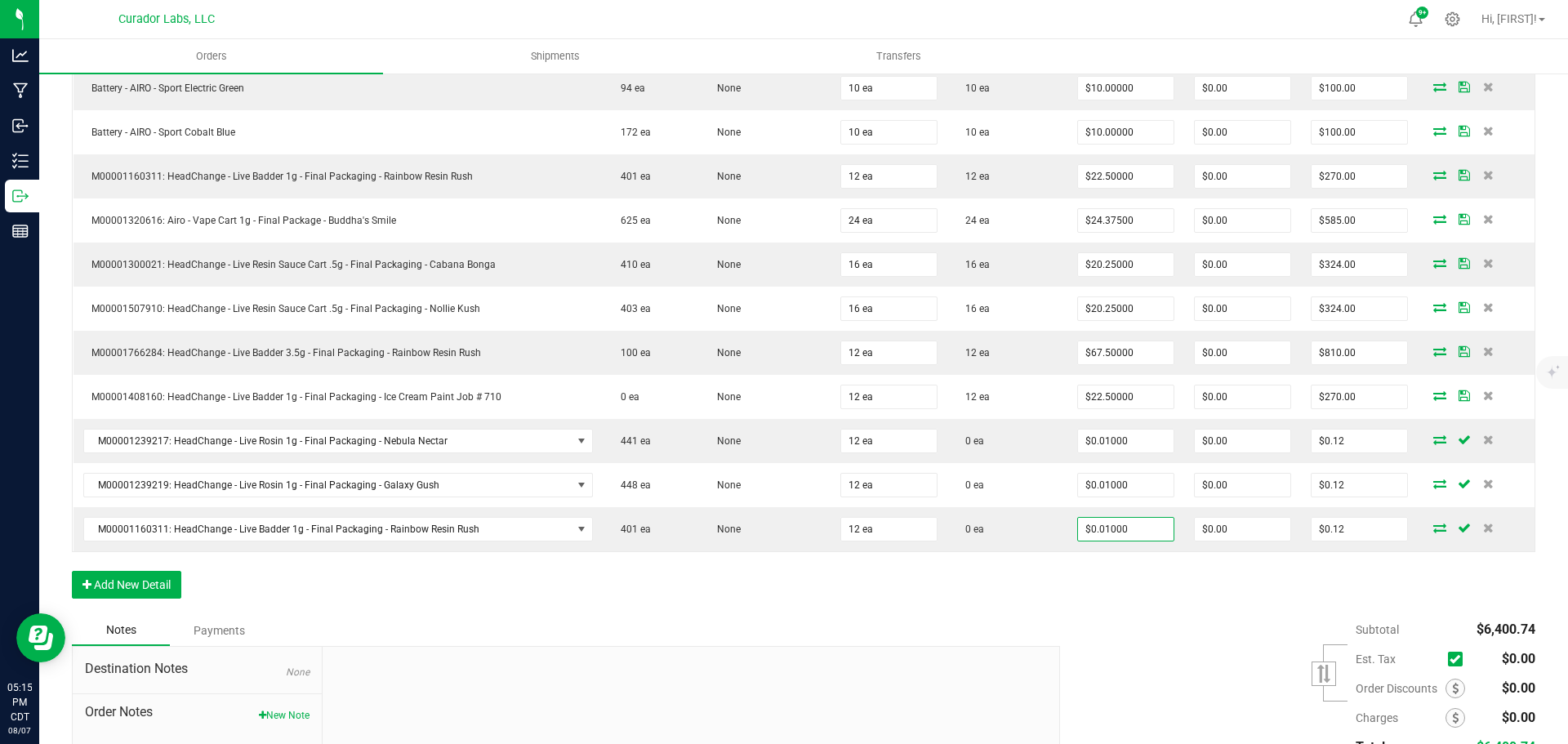 drag, startPoint x: 987, startPoint y: 599, endPoint x: 933, endPoint y: 600, distance: 54.00926 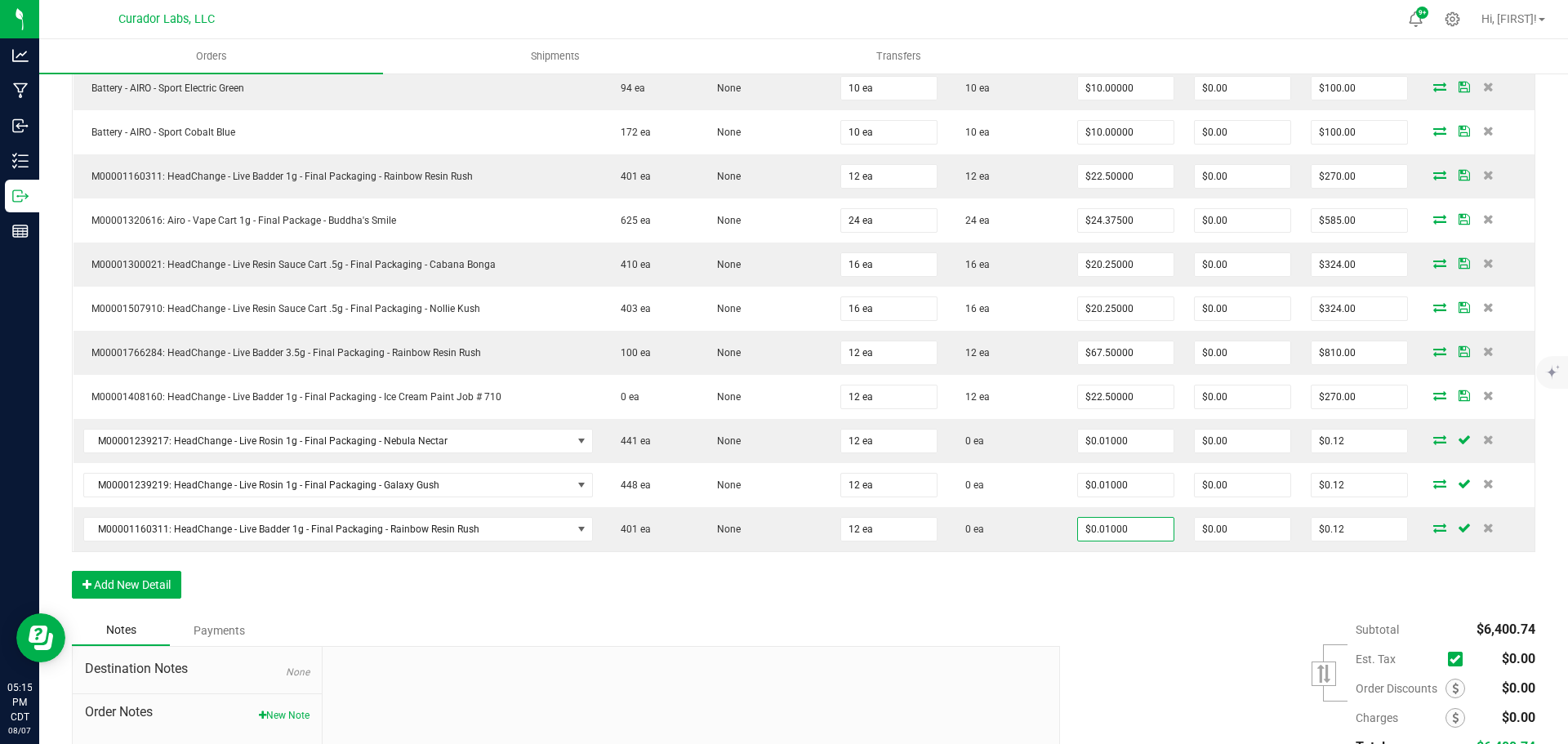 click on "Order Details Print All Labels Item  Sellable  Strain Qty Ordered Qty Allocated Unit Price Line Discount Total Actions  M00001171214: AIRO - Vape Cart 1g - Final Package - Mystical Melody   551 ea   None  24 ea  24 ea  $24.37500 $0.00 $585.00  M00001980132: Airo - Vape Cart 1g - Final Packaging - Lemon Cherry Gelato   269 ea   None  24 ea  24 ea  $24.37500 $0.00 $585.00  M00001218841: Airo - Vape Cart 1g - Final Packaging - Bahama Breeze   936 ea   None  24 ea  24 ea  $24.37500 $0.00 $585.00  M00001244502: AIRO - Vape Cart 1g - Final Packaging - Blackberry Cobbler   540 ea   Blackberry Cobbler  24 ea  24 ea  $24.37500 $0.00 $585.00  M00001963618: Airo - Vape Cart 1g - Final Packaging - Citrus Splash   564 ea   None  24 ea  24 ea  $24.37500 $0.00 $585.00  M00001814767: Airo - Vape Cart 1g - Final Packaging - Tropical Daydream   1020 ea   None  12 ea  12 ea  $24.37500 $0.00 $292.50  Battery - AIRO - Sport Sunburst Orange   134 ea   None  10 ea  10 ea  $10.00000 $0.00 $100.00" at bounding box center (804, 149) 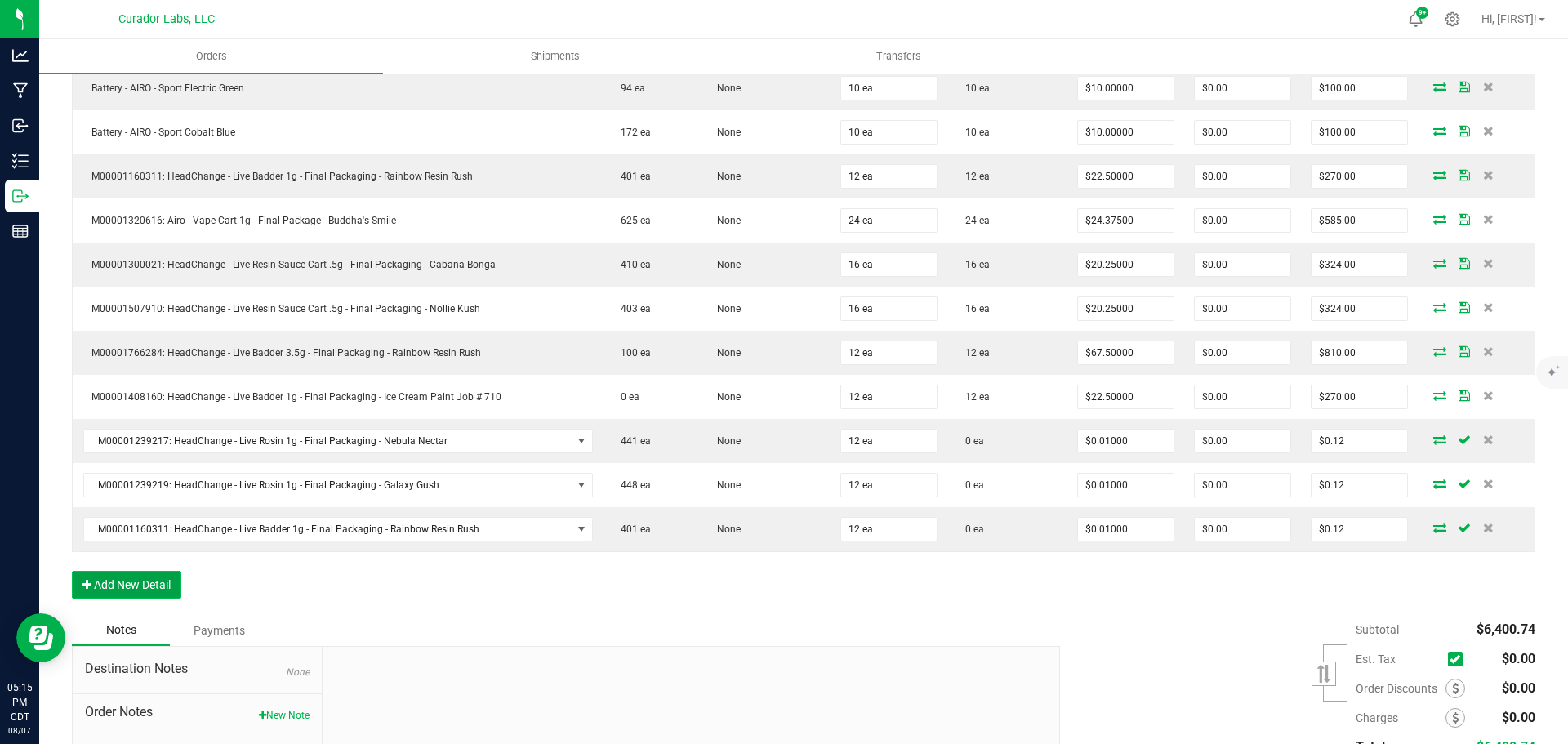 click on "Add New Detail" at bounding box center (127, 585) 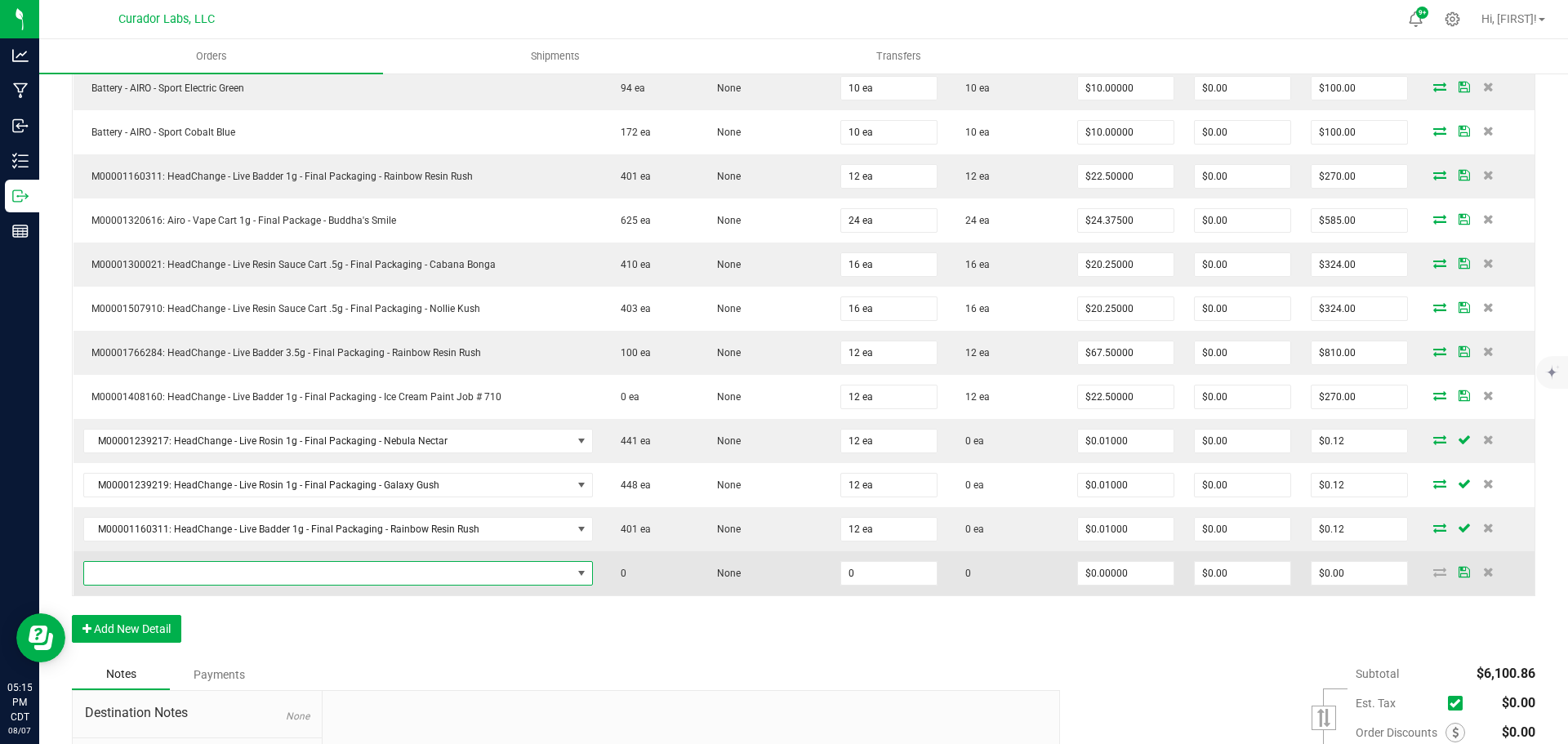 click at bounding box center [327, 573] 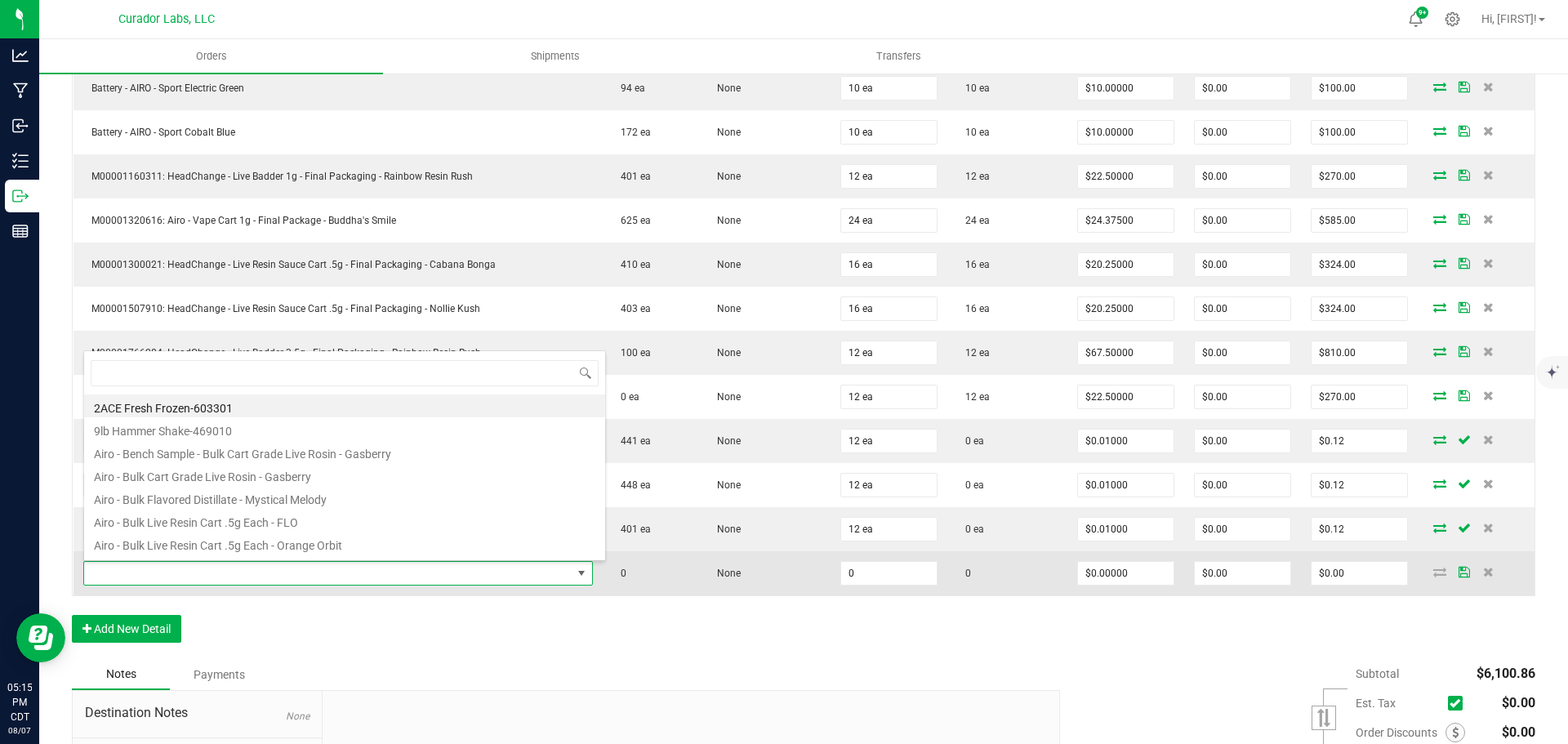 scroll, scrollTop: 81644, scrollLeft: 81167, axis: both 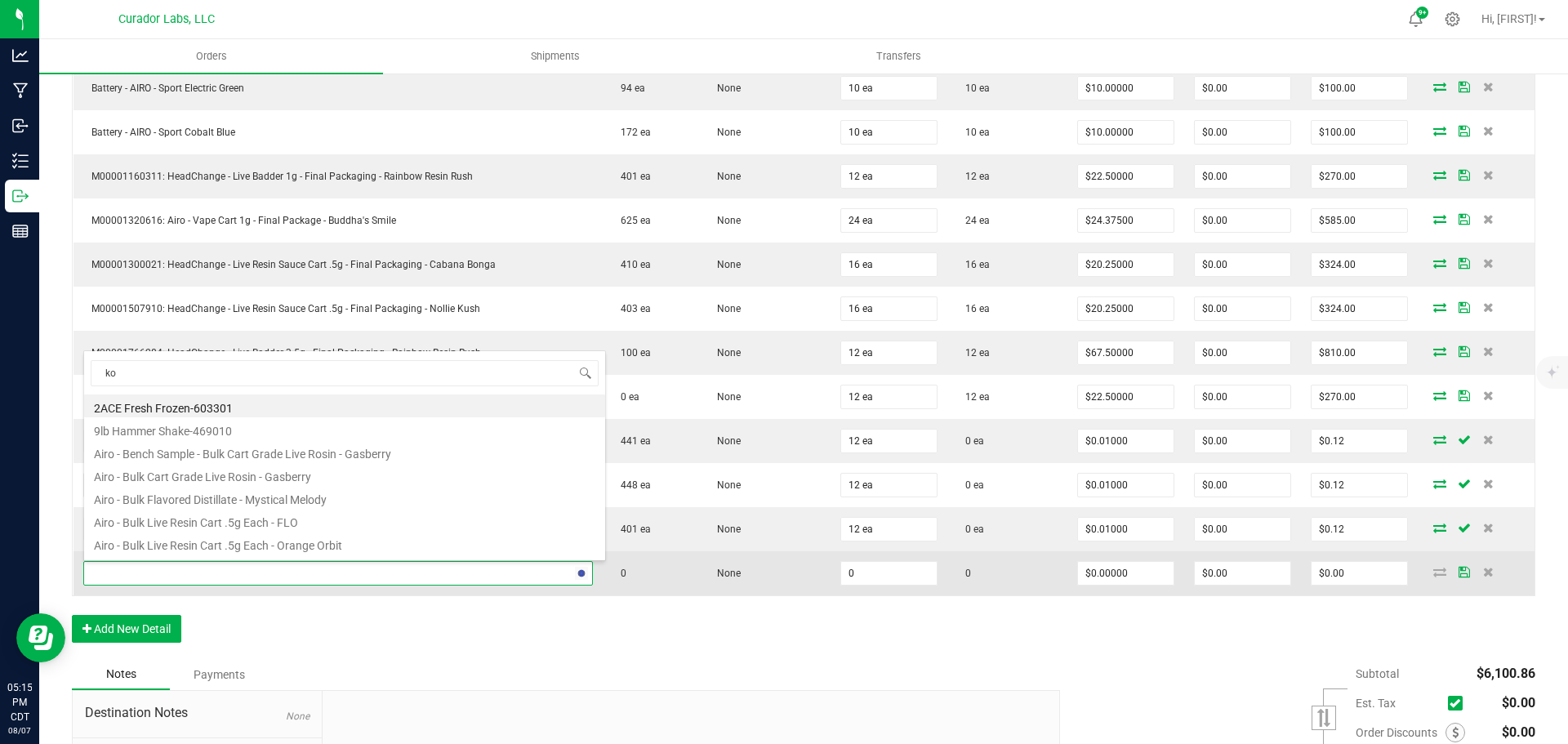 type on "k" 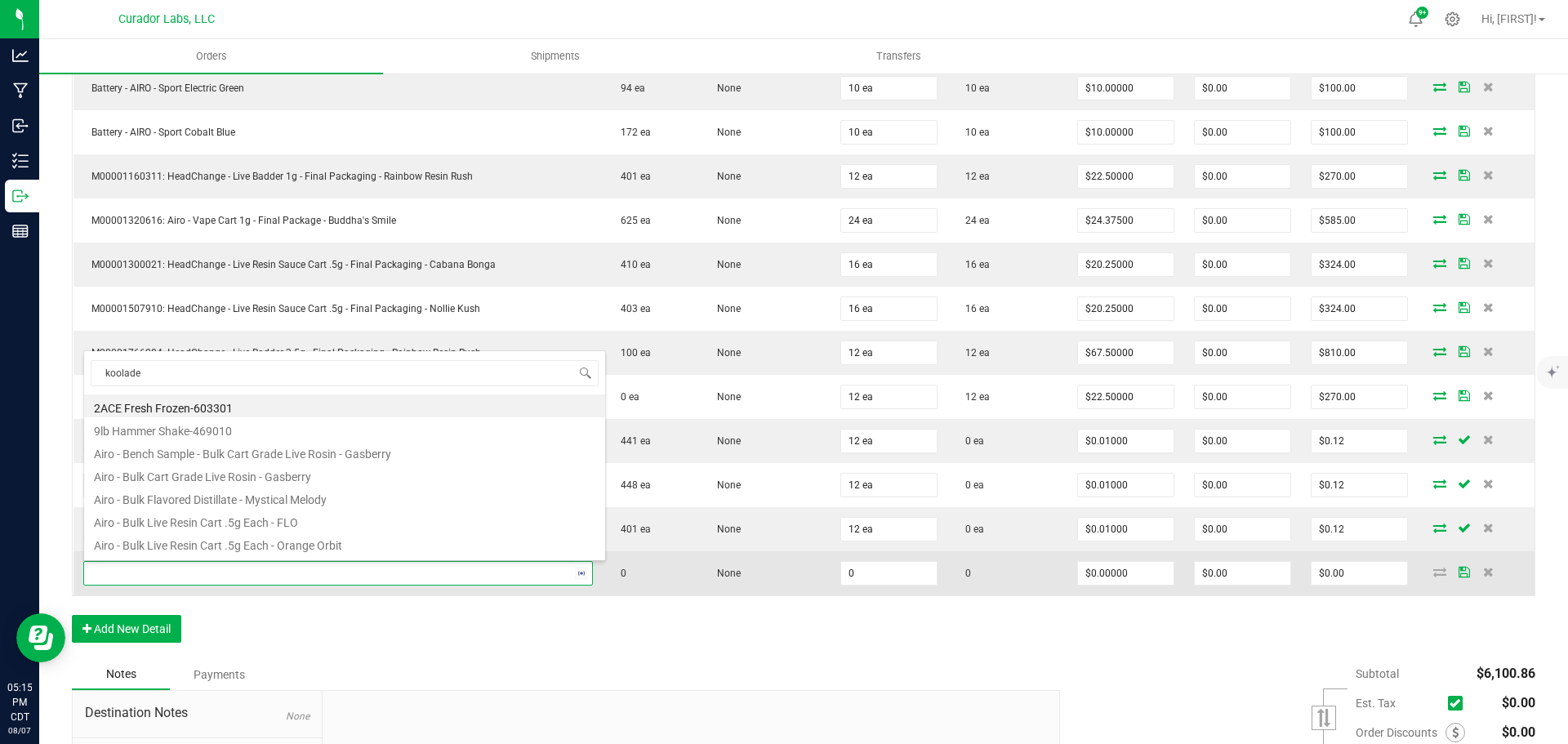 type on "koolade" 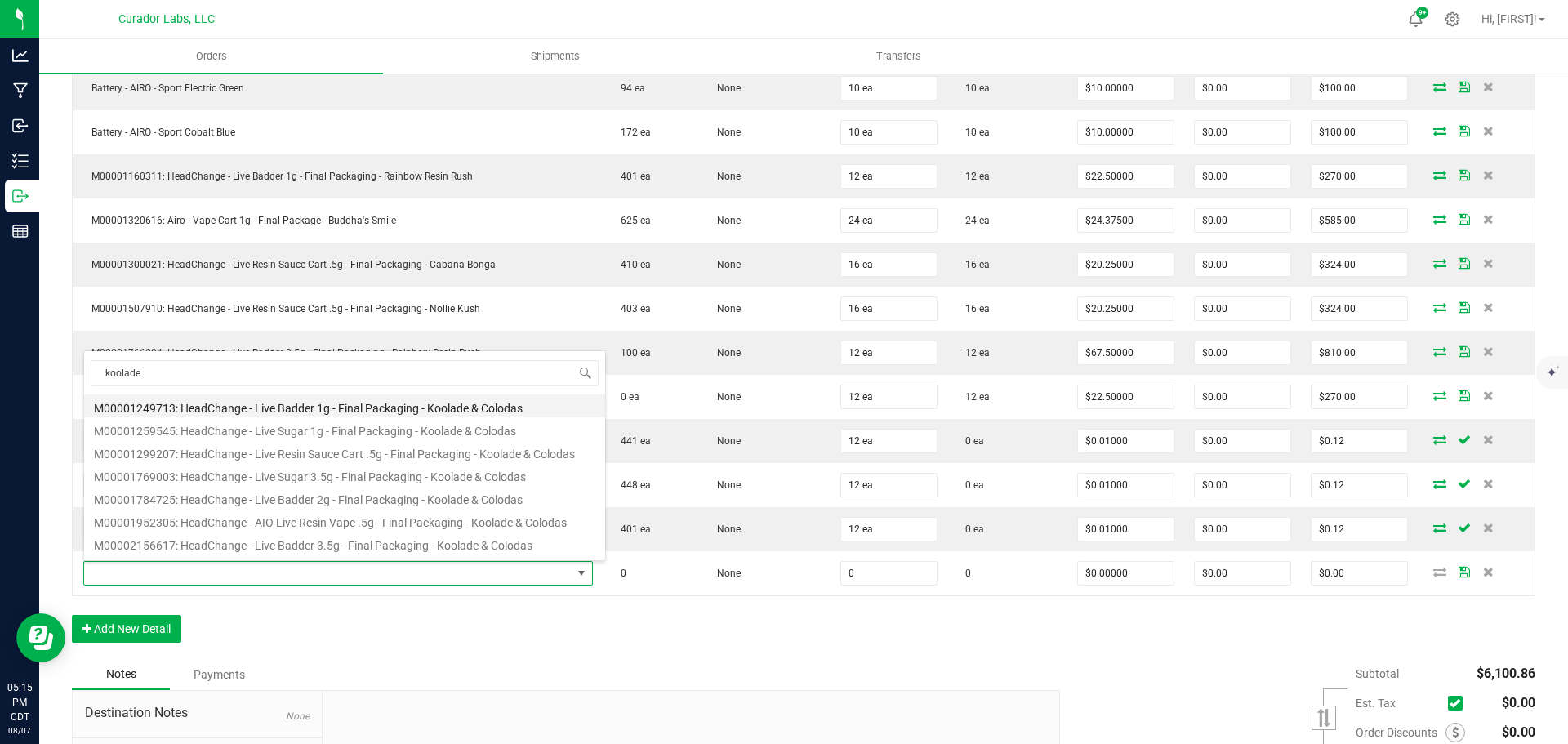 click on "M00001249713: HeadChange - Live Badder 1g - Final Packaging - Koolade & Colodas" at bounding box center (345, 406) 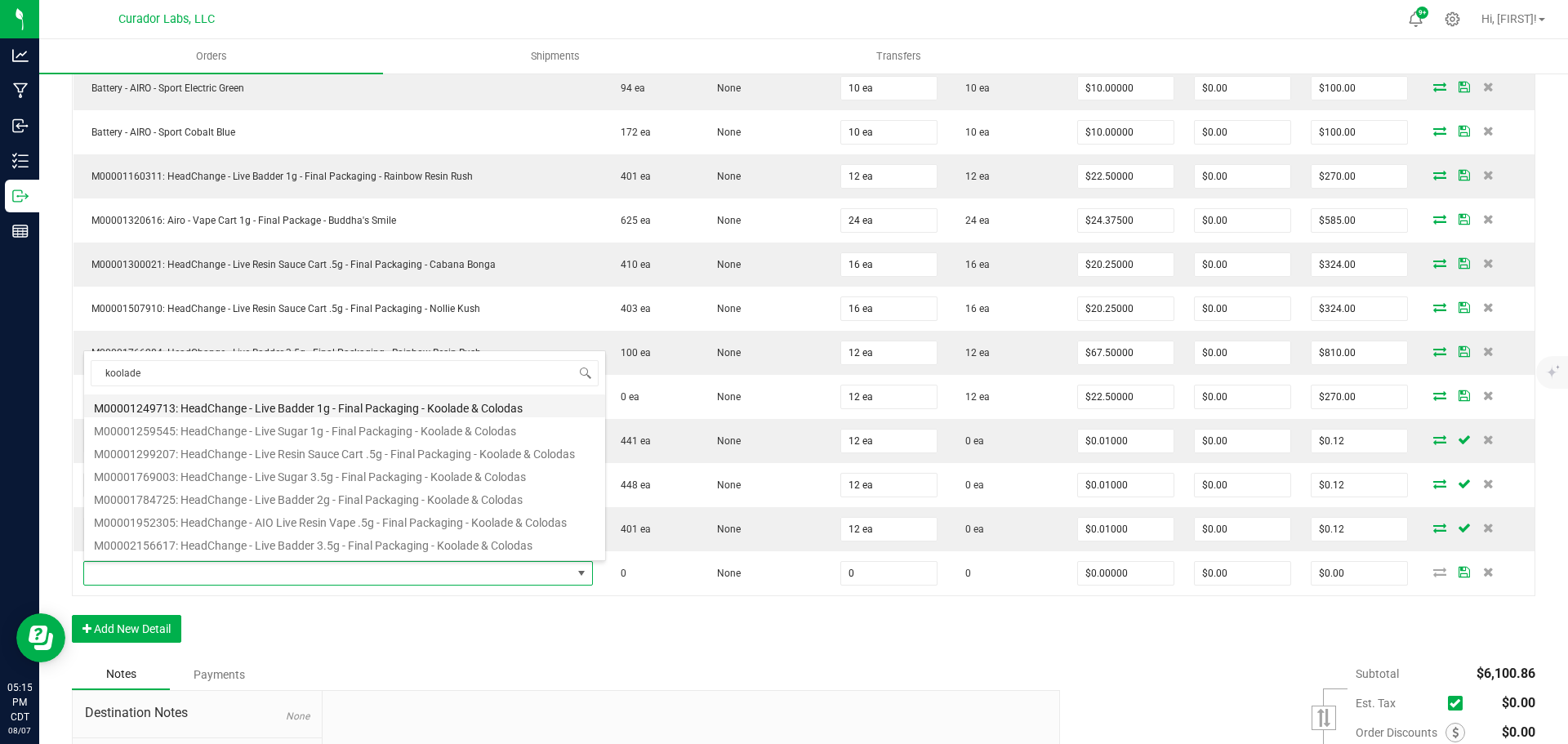 type on "0 ea" 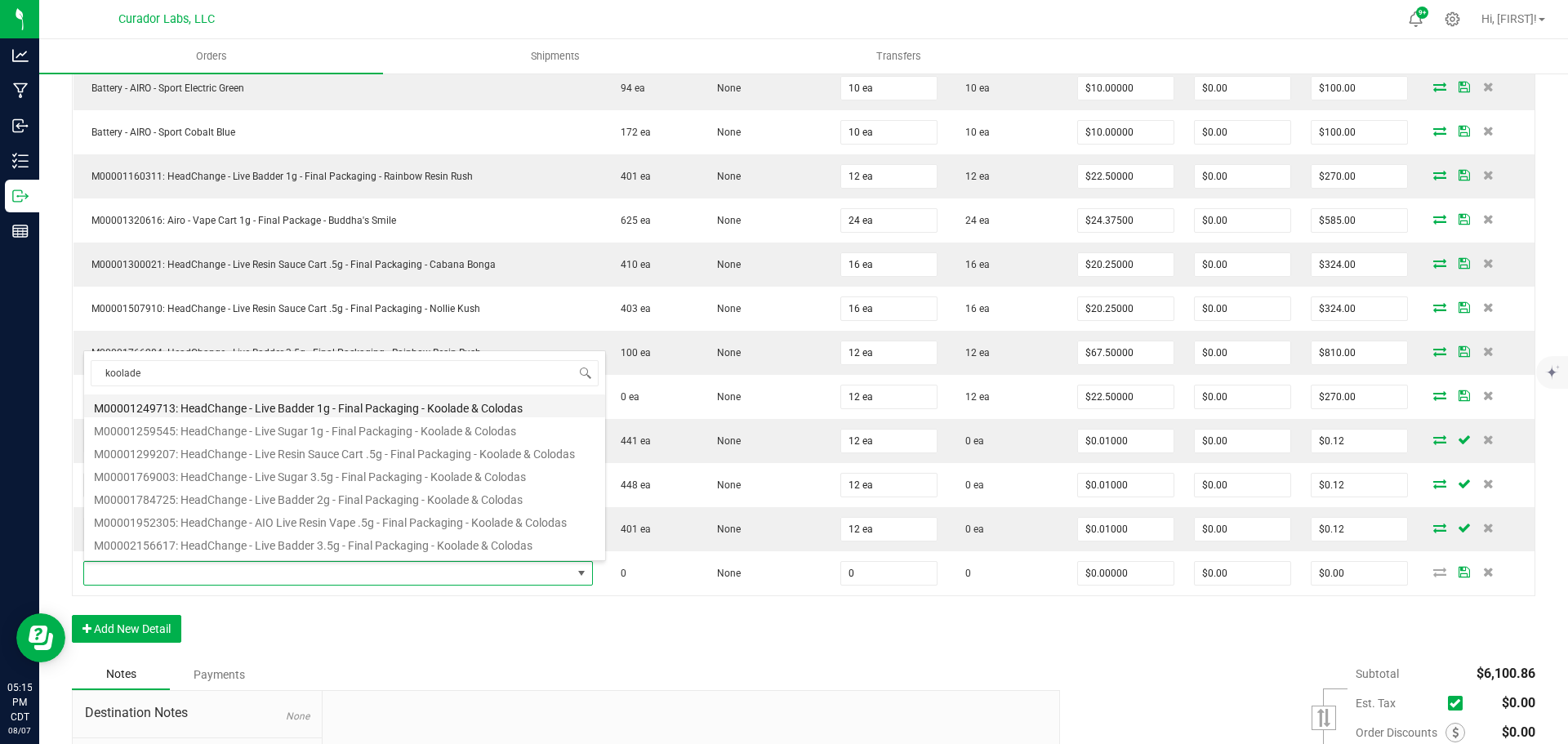 type on "$25.00000" 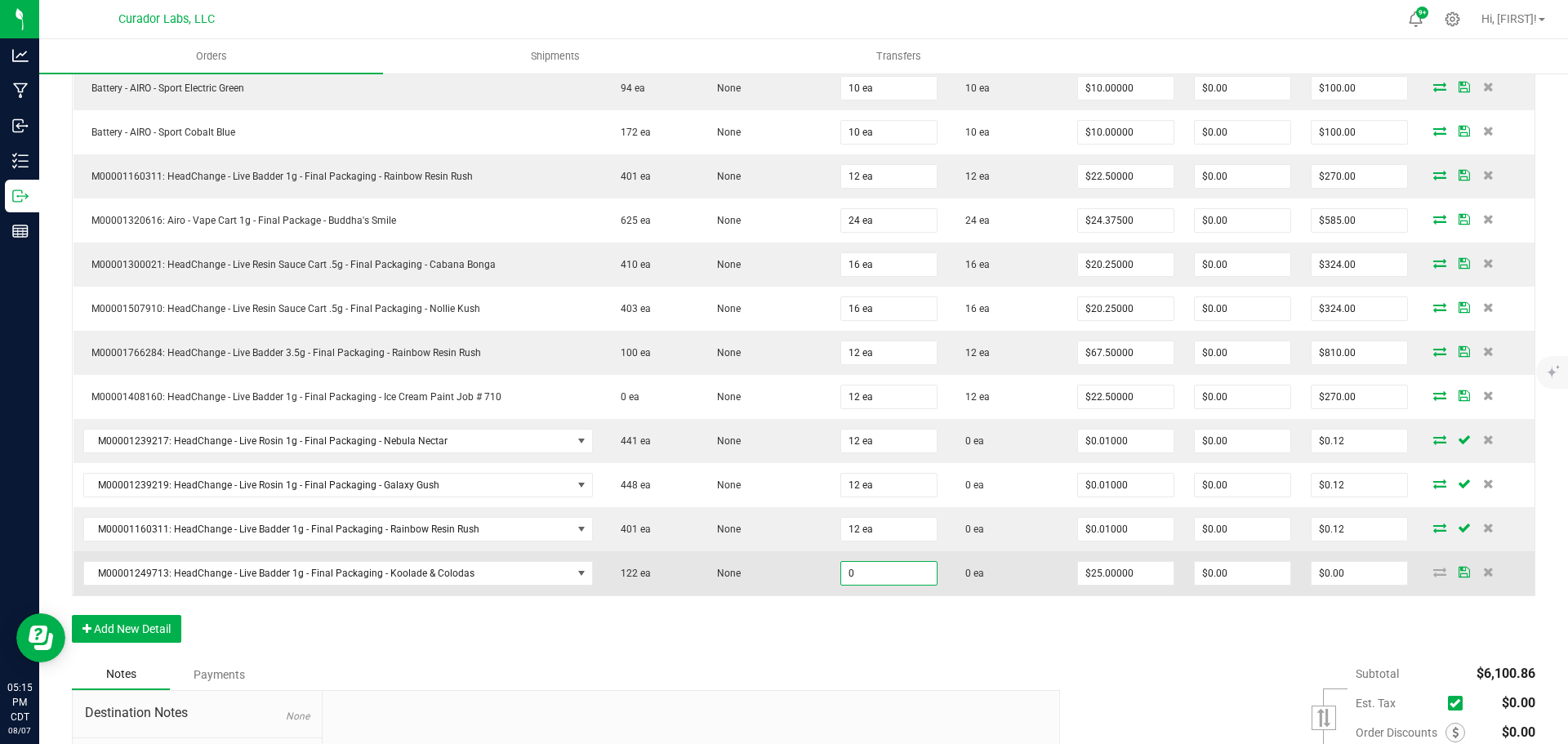 click on "0" at bounding box center [889, 573] 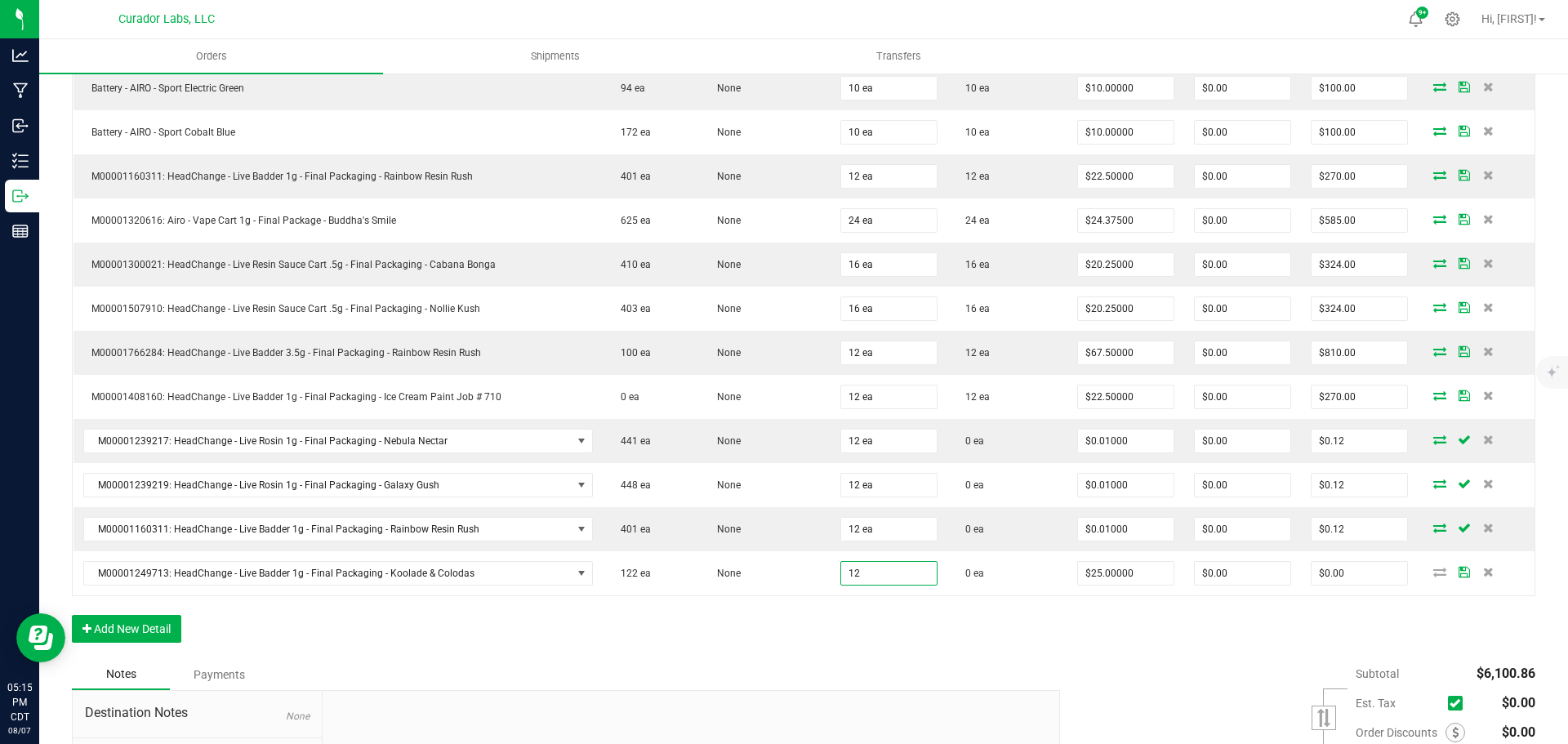 type on "12 ea" 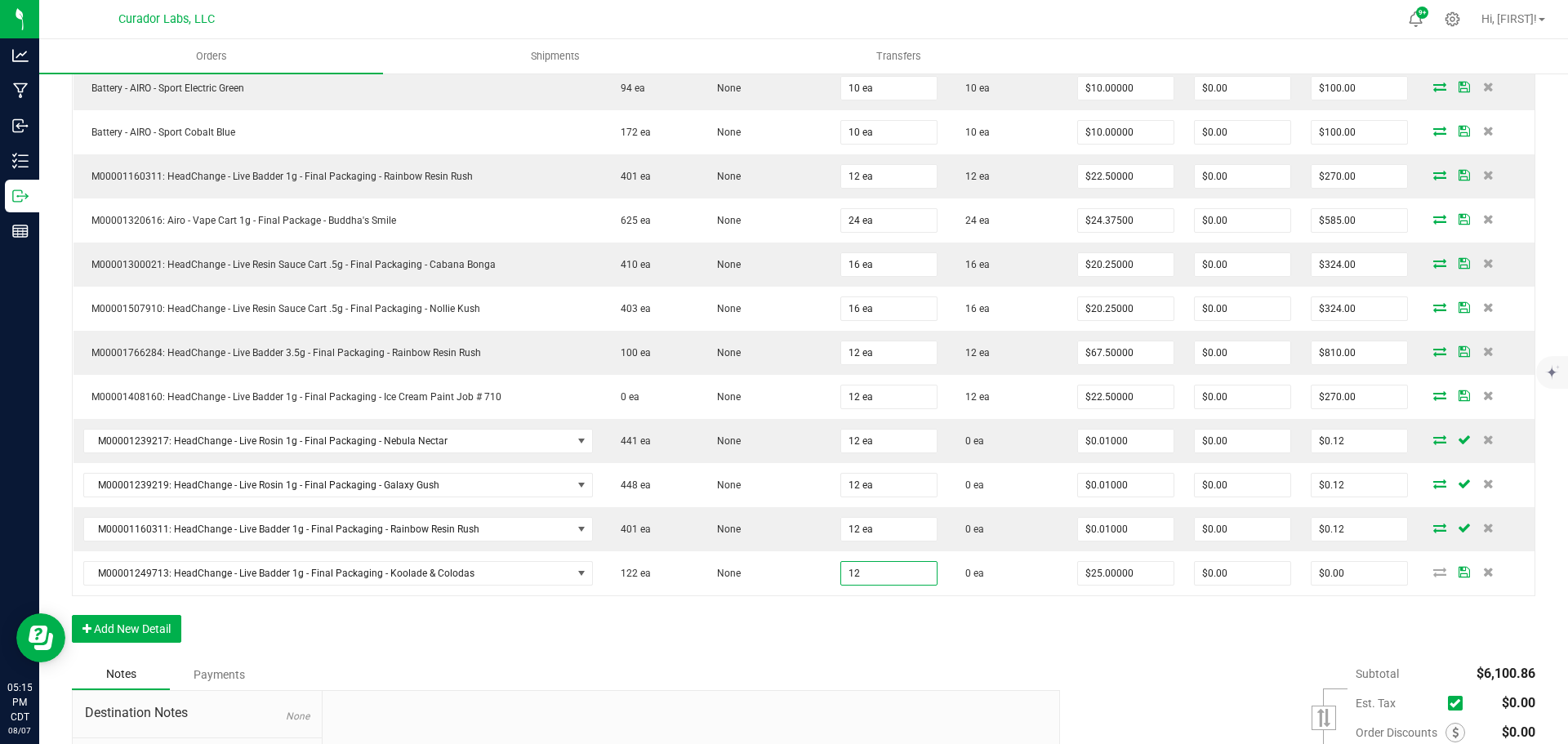 type on "$300.00" 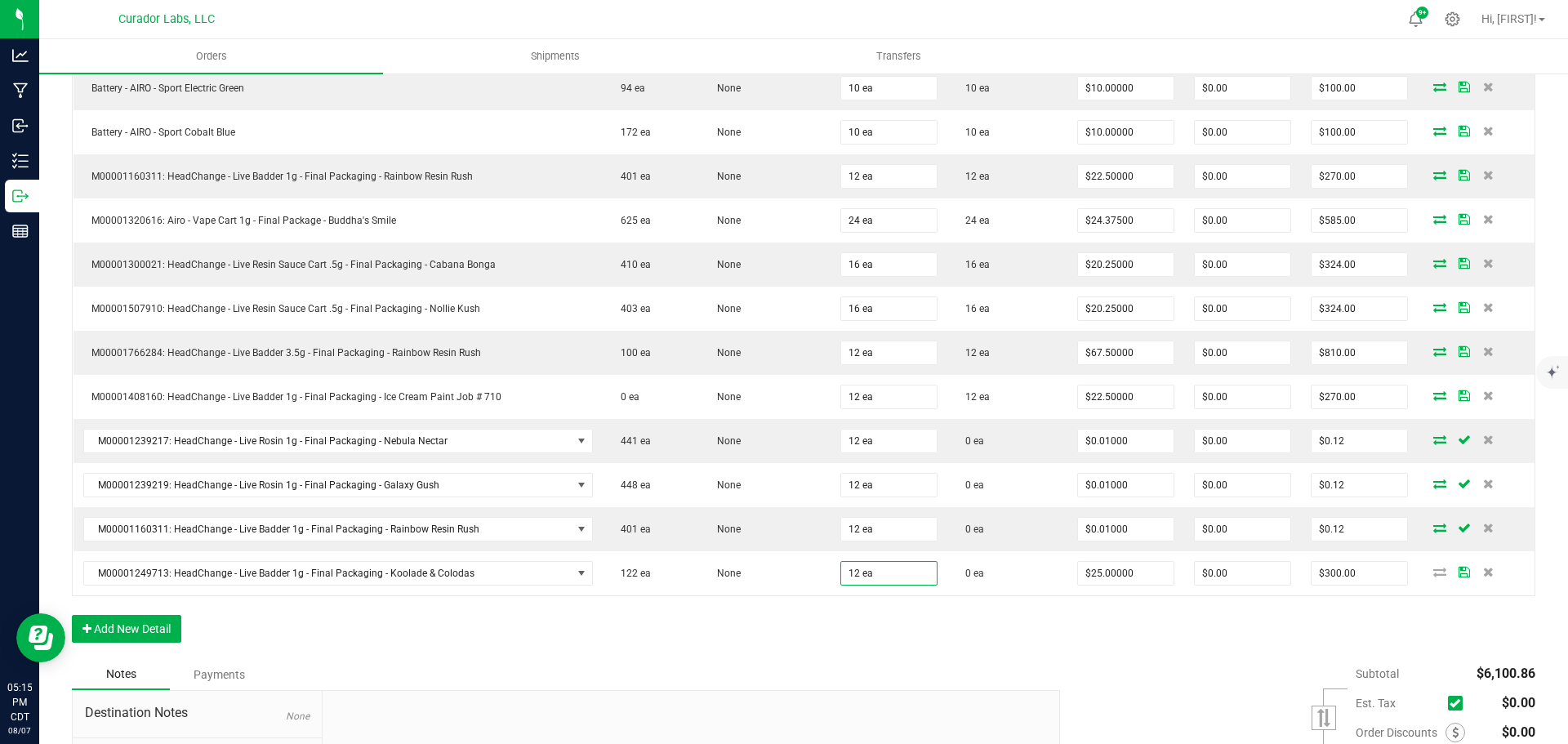 drag, startPoint x: 910, startPoint y: 602, endPoint x: 901, endPoint y: 604, distance: 9.219544 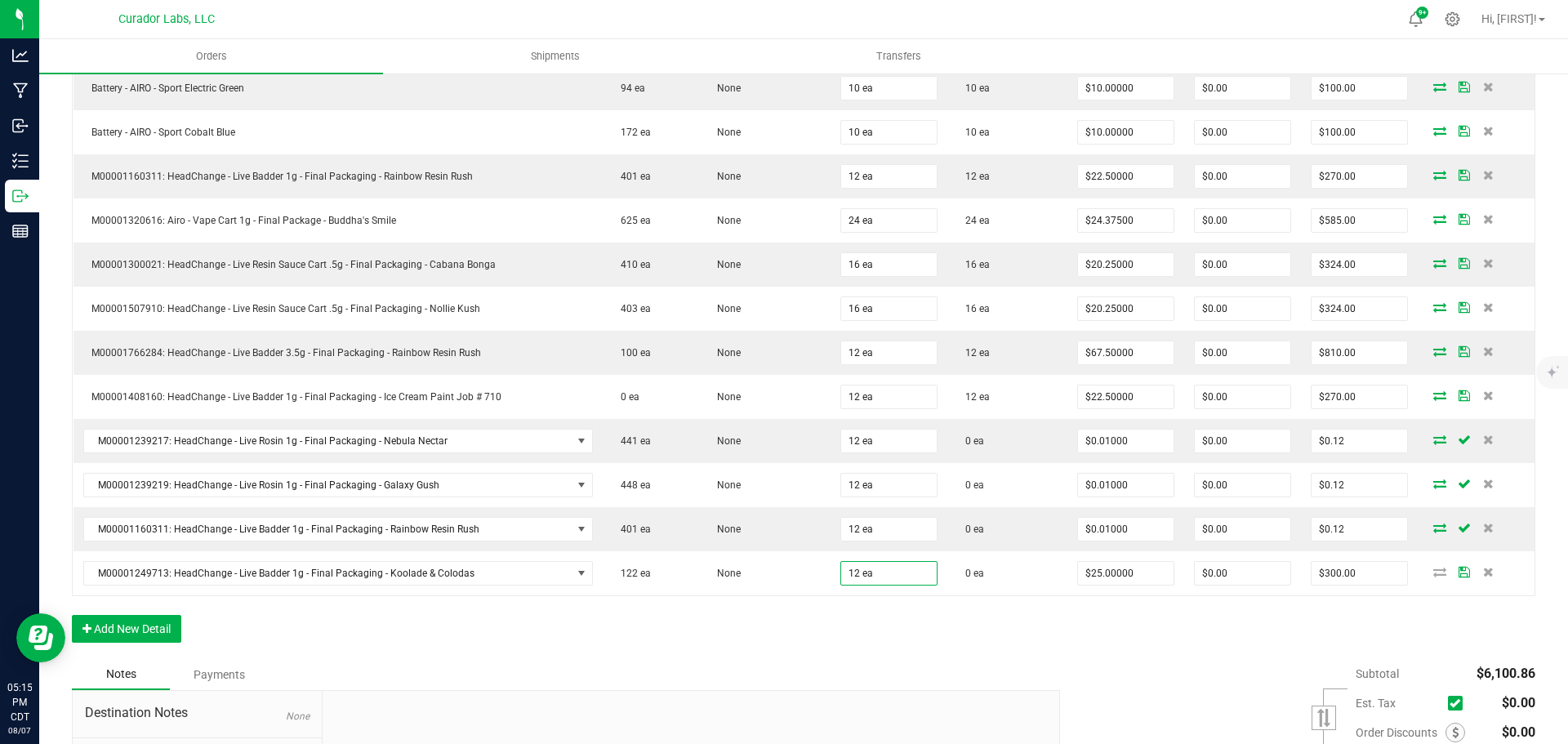 click on "Order Details Print All Labels Item  Sellable  Strain Qty Ordered Qty Allocated Unit Price Line Discount Total Actions  M00001171214: AIRO - Vape Cart 1g - Final Package - Mystical Melody   551 ea   None  24 ea  24 ea  $24.37500 $0.00 $585.00  M00001980132: Airo - Vape Cart 1g - Final Packaging - Lemon Cherry Gelato   269 ea   None  24 ea  24 ea  $24.37500 $0.00 $585.00  M00001218841: Airo - Vape Cart 1g - Final Packaging - Bahama Breeze   936 ea   None  24 ea  24 ea  $24.37500 $0.00 $585.00  M00001244502: AIRO - Vape Cart 1g - Final Packaging - Blackberry Cobbler   540 ea   Blackberry Cobbler  24 ea  24 ea  $24.37500 $0.00 $585.00  M00001963618: Airo - Vape Cart 1g - Final Packaging - Citrus Splash   564 ea   None  24 ea  24 ea  $24.37500 $0.00 $585.00  M00001814767: Airo - Vape Cart 1g - Final Packaging - Tropical Daydream   1020 ea   None  12 ea  12 ea  $24.37500 $0.00 $292.50  Battery - AIRO - Sport Sunburst Orange   134 ea   None  10 ea  10 ea  $10.00000 $0.00 $100.00" at bounding box center [804, 172] 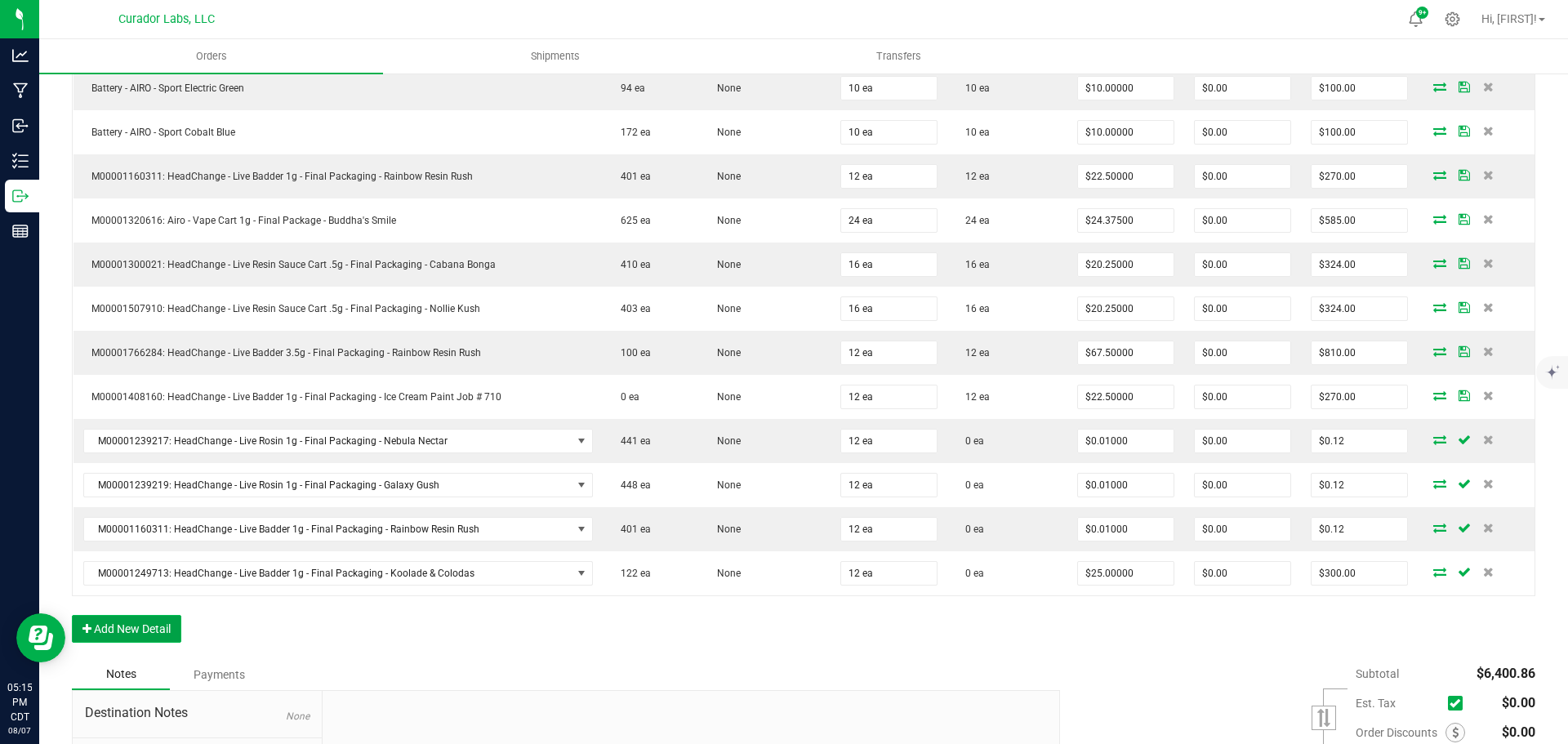 click on "Add New Detail" at bounding box center (127, 629) 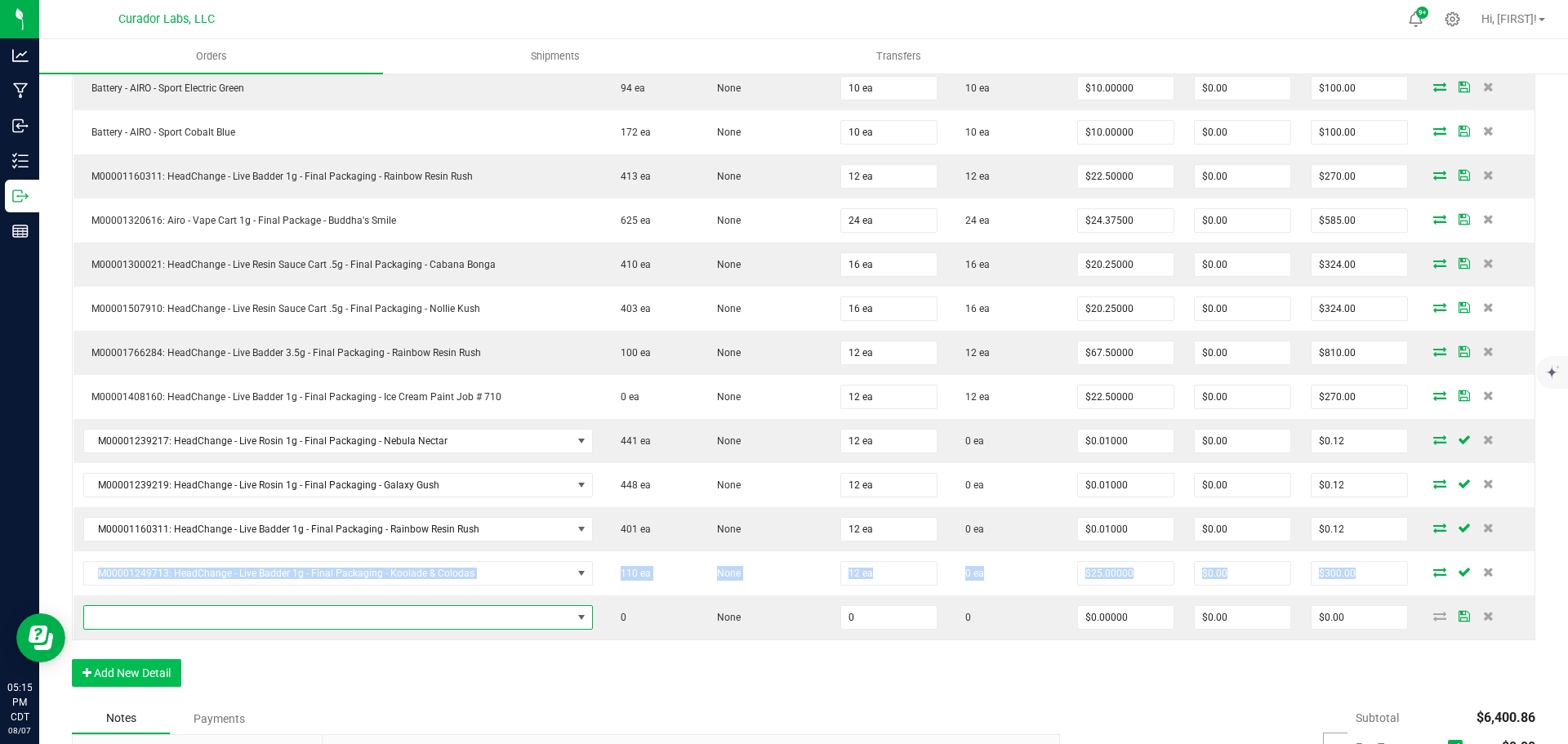 click at bounding box center [327, 617] 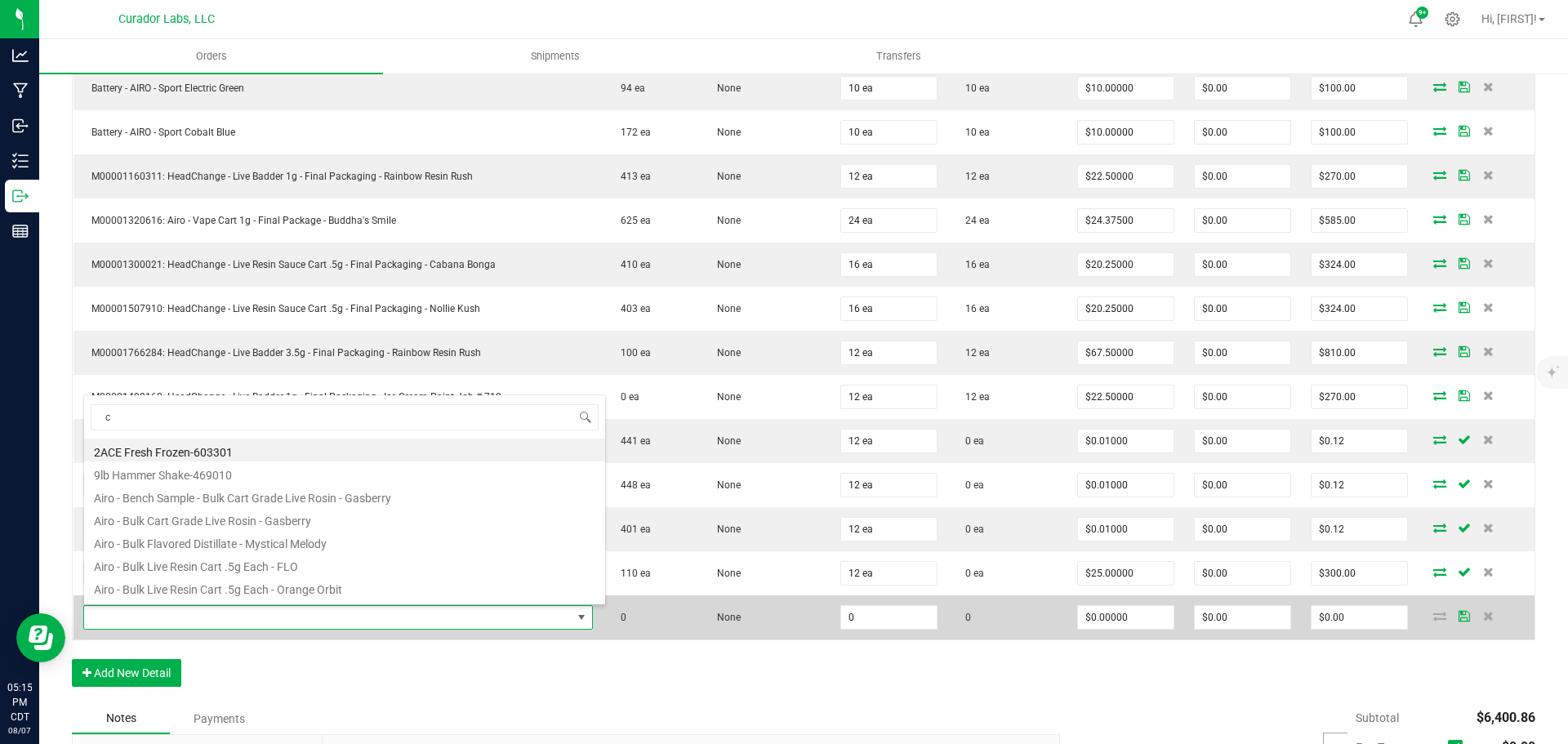 scroll, scrollTop: 81644, scrollLeft: 81167, axis: both 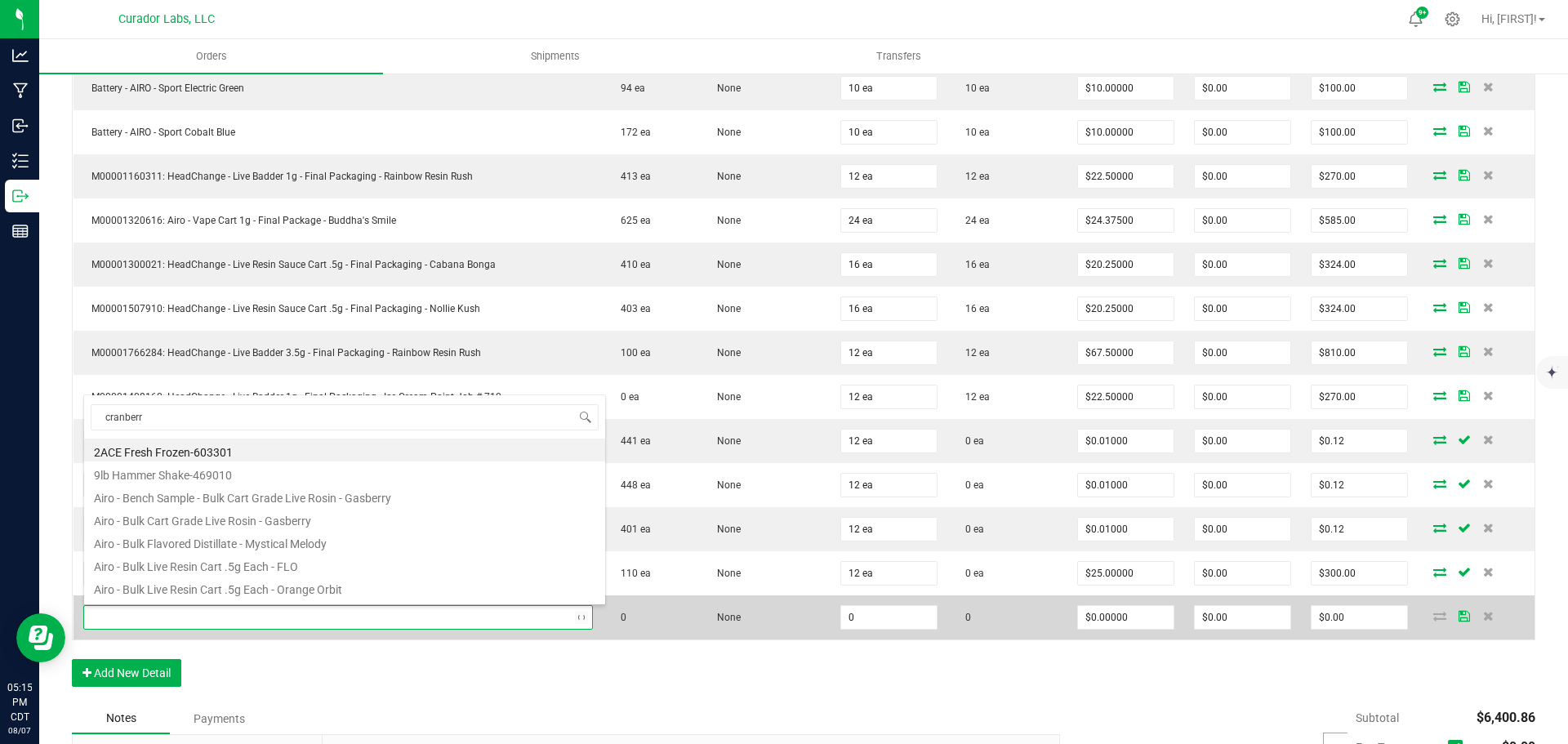 type on "cranberry" 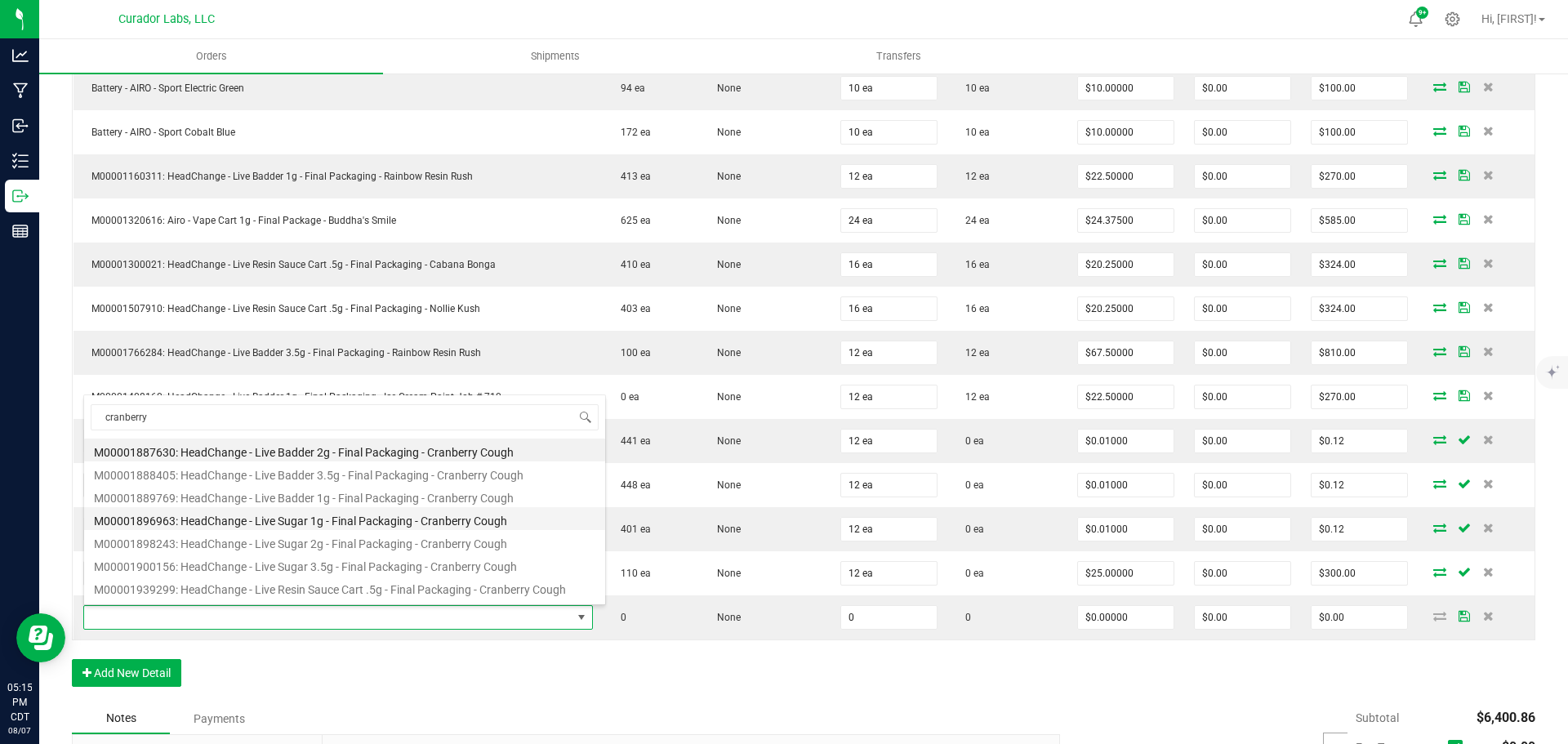 click on "M00001896963: HeadChange - Live Sugar 1g - Final Packaging - Cranberry Cough" at bounding box center [345, 519] 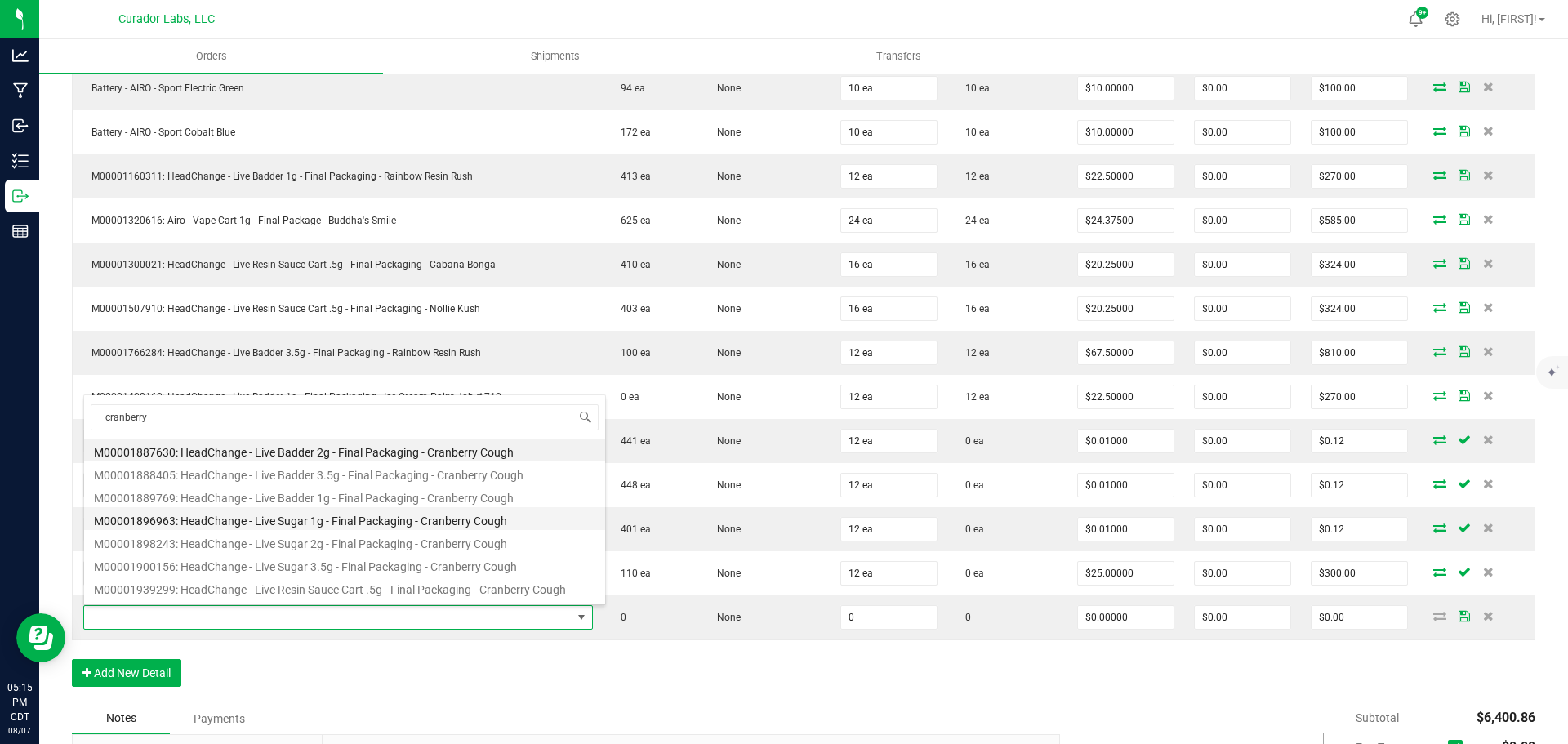 type on "0 ea" 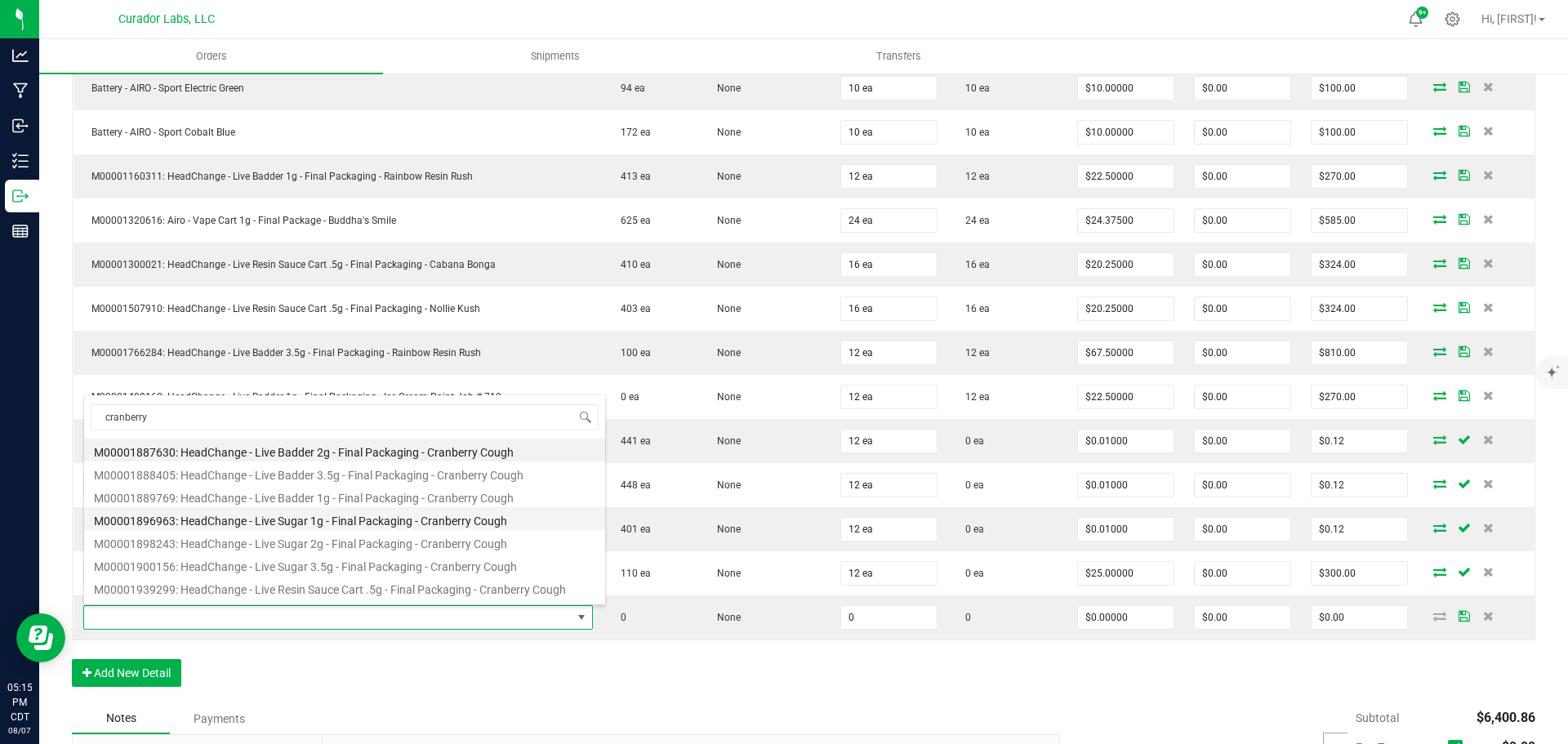 type on "$25.00000" 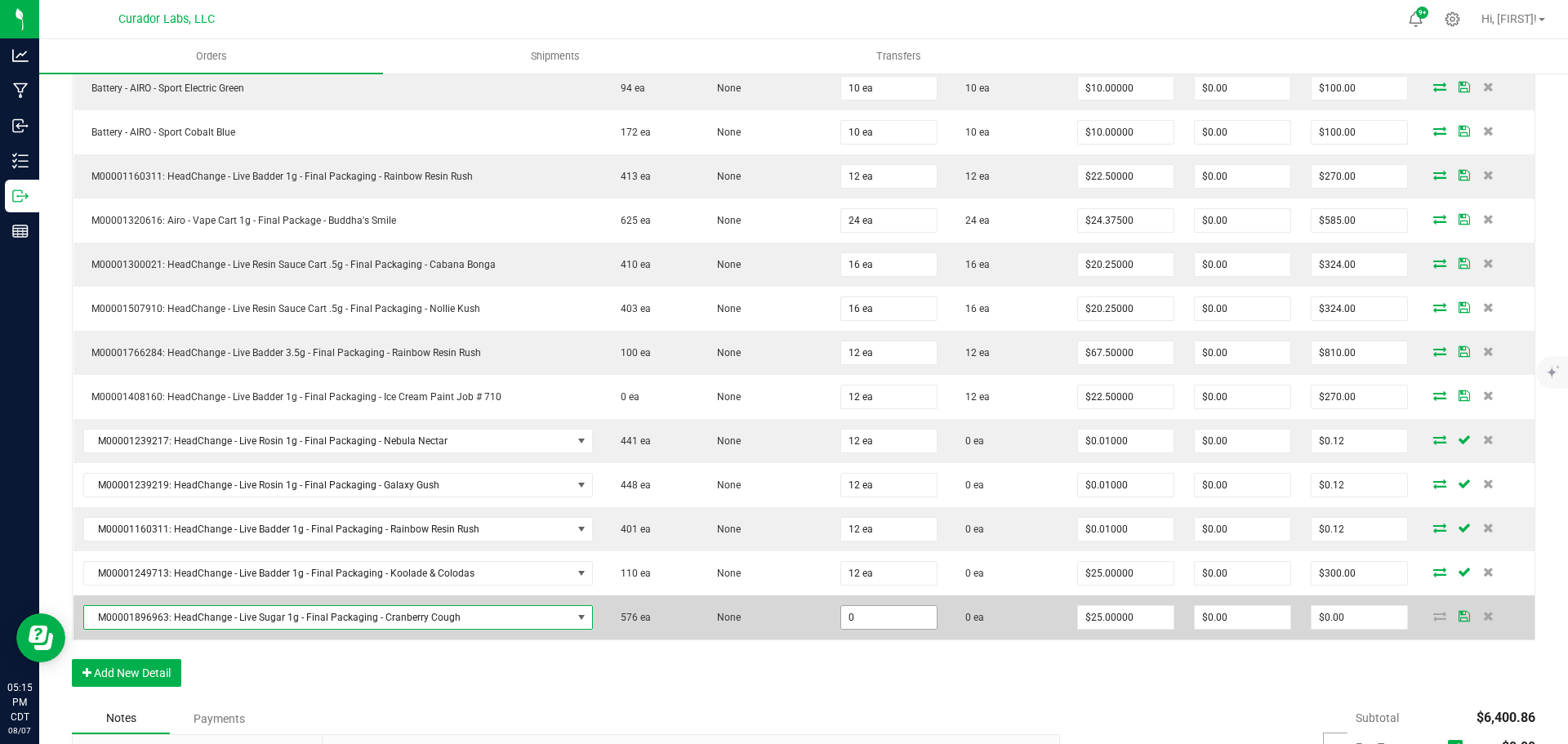 click on "0" at bounding box center (889, 617) 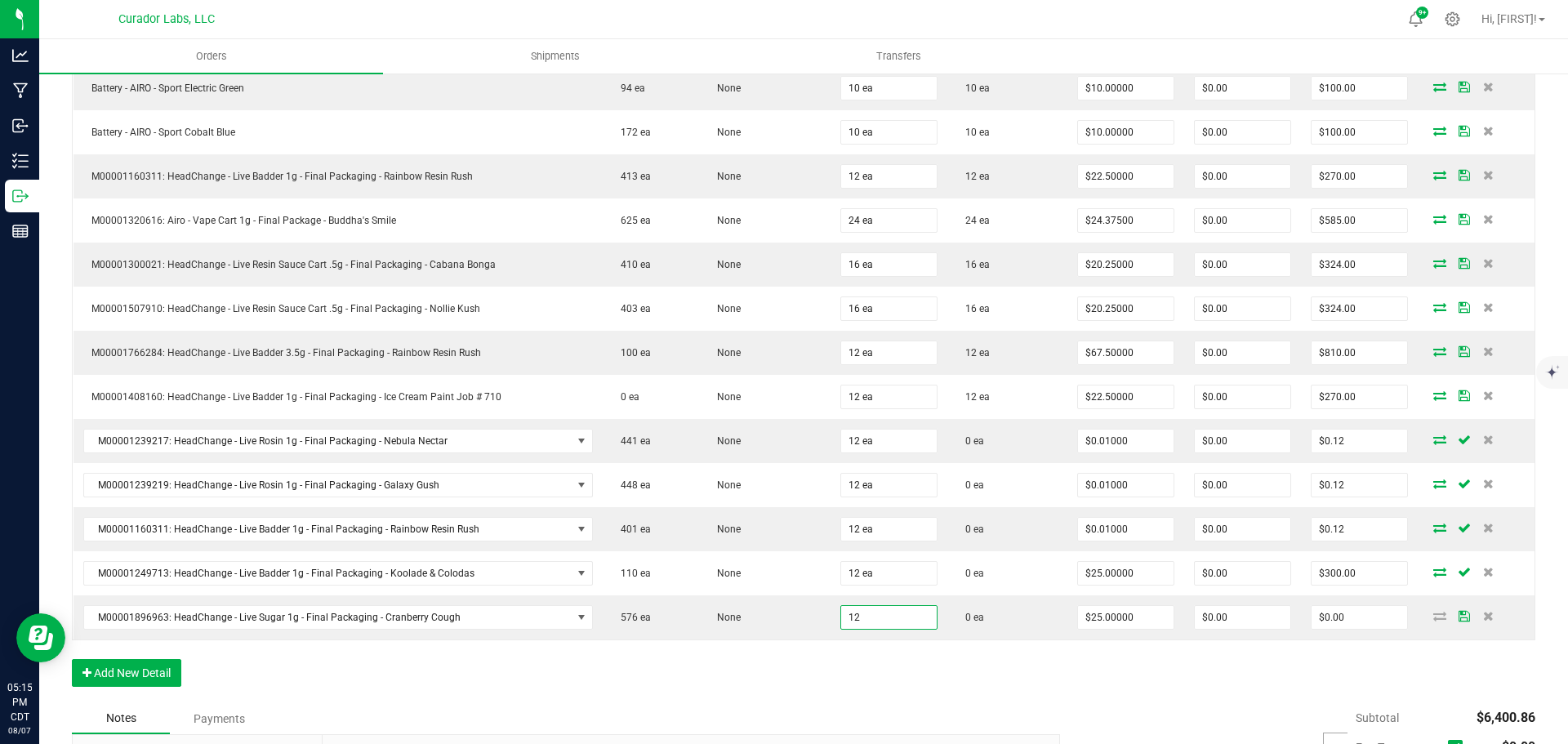type on "12 ea" 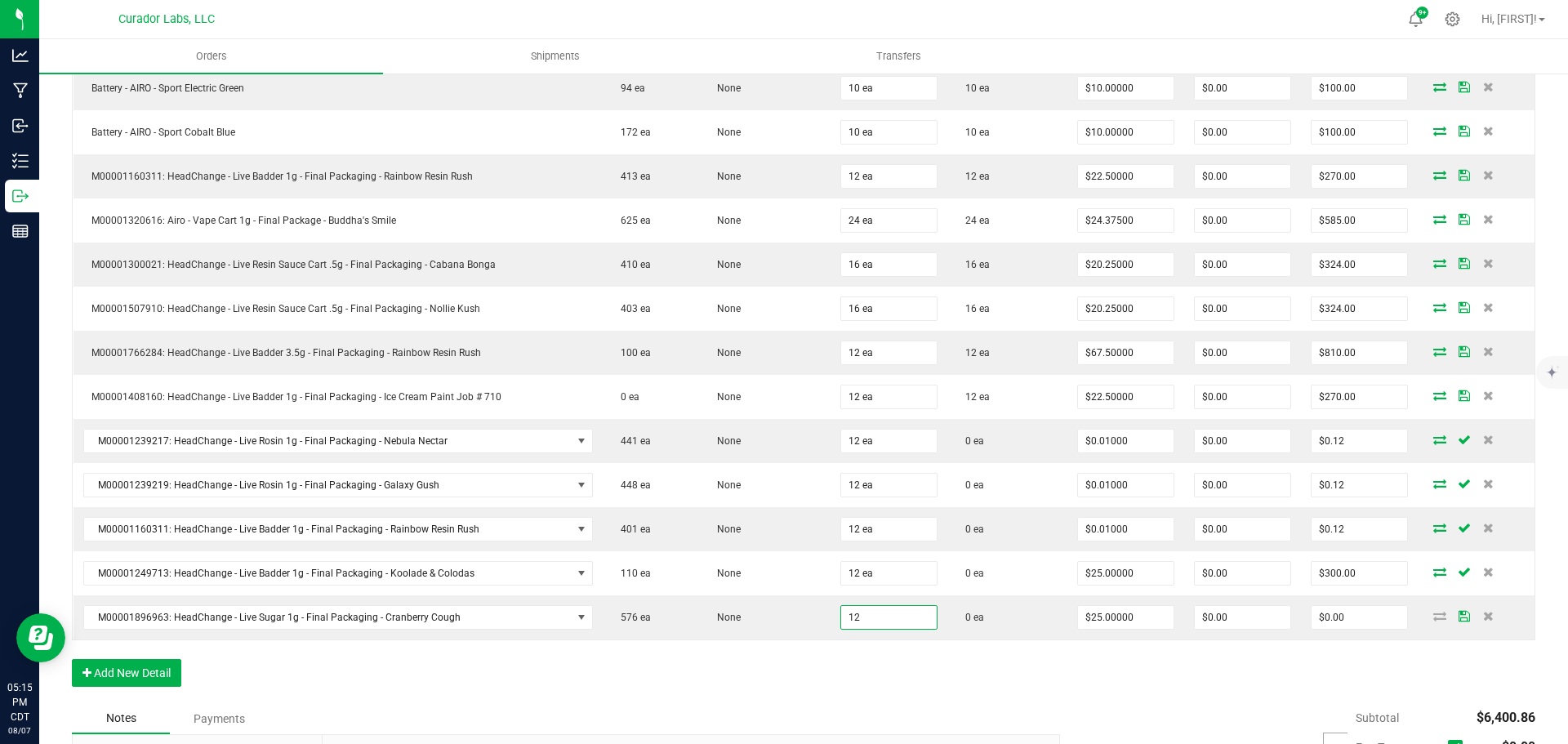 type on "$300.00" 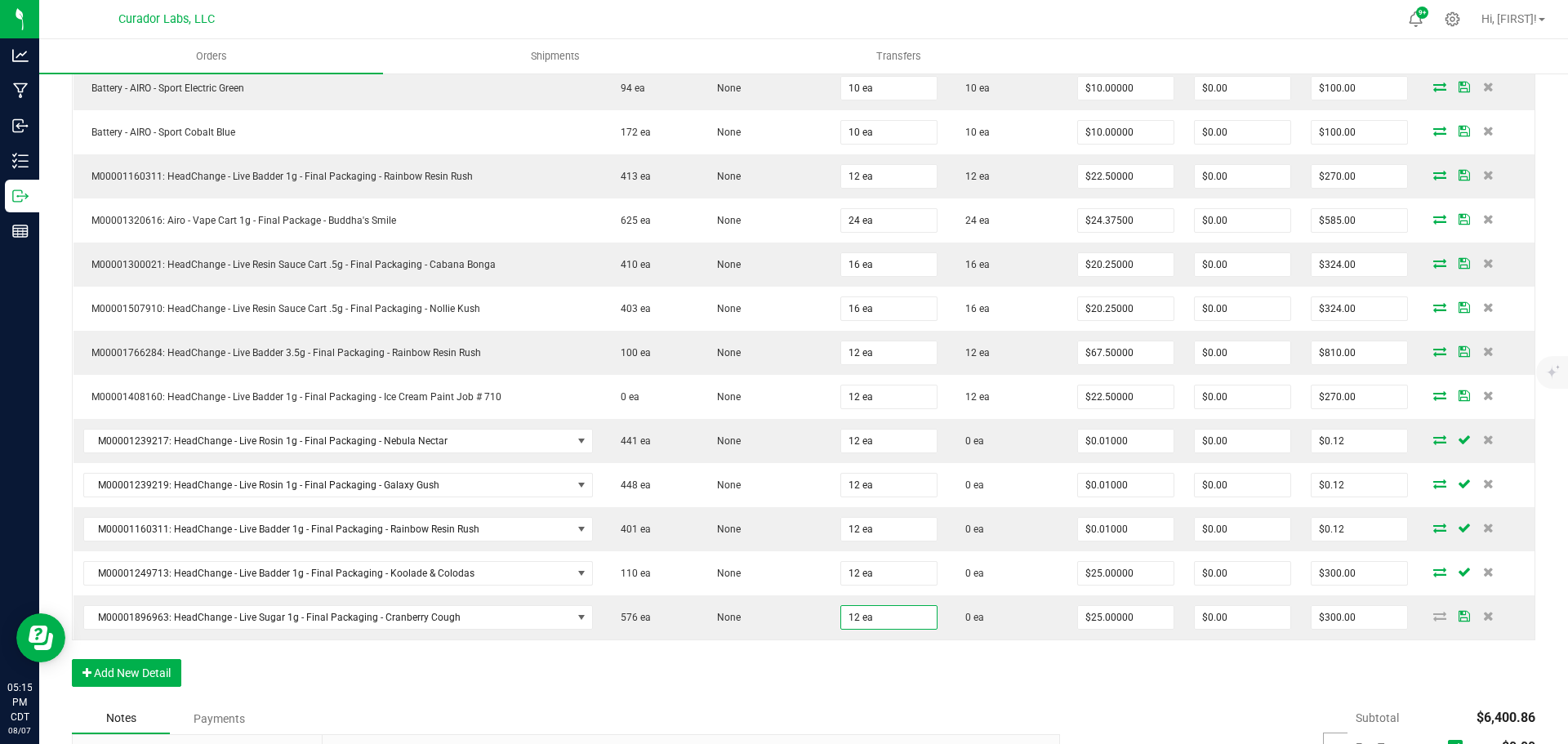 click on "Order Details Print All Labels Item  Sellable  Strain Qty Ordered Qty Allocated Unit Price Line Discount Total Actions  M00001171214: AIRO - Vape Cart 1g - Final Package - Mystical Melody   551 ea   None  24 ea  24 ea  $24.37500 $0.00 $585.00  M00001980132: Airo - Vape Cart 1g - Final Packaging - Lemon Cherry Gelato   269 ea   None  24 ea  24 ea  $24.37500 $0.00 $585.00  M00001218841: Airo - Vape Cart 1g - Final Packaging - Bahama Breeze   936 ea   None  24 ea  24 ea  $24.37500 $0.00 $585.00  M00001244502: AIRO - Vape Cart 1g - Final Packaging - Blackberry Cobbler   540 ea   Blackberry Cobbler  24 ea  24 ea  $24.37500 $0.00 $585.00  M00001963618: Airo - Vape Cart 1g - Final Packaging - Citrus Splash   564 ea   None  24 ea  24 ea  $24.37500 $0.00 $585.00  M00001814767: Airo - Vape Cart 1g - Final Packaging - Tropical Daydream   1020 ea   None  12 ea  12 ea  $24.37500 $0.00 $292.50  Battery - AIRO - Sport Sunburst Orange   134 ea   None  10 ea  10 ea  $10.00000 $0.00 $100.00" at bounding box center [804, 194] 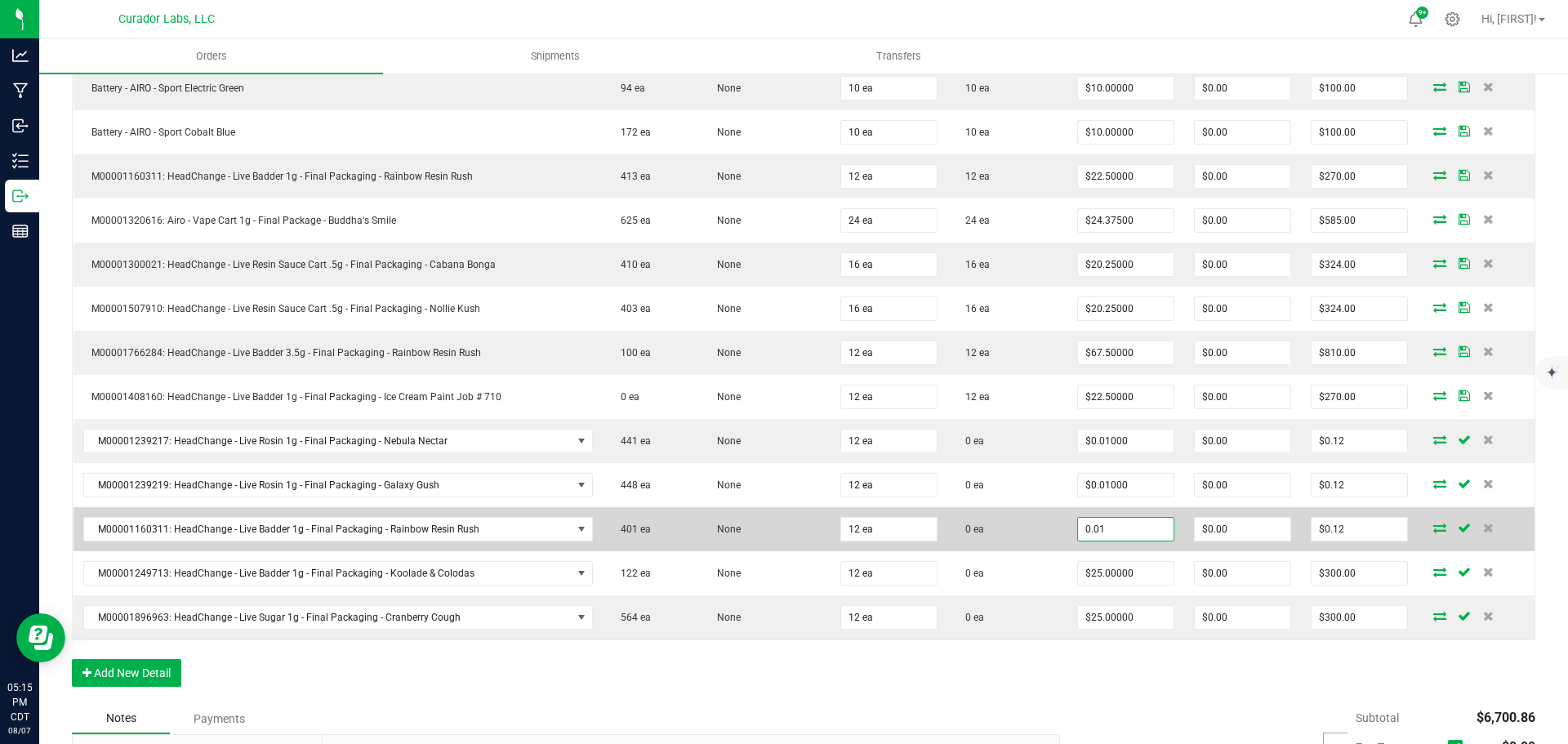 click on "0.01" at bounding box center (1125, 529) 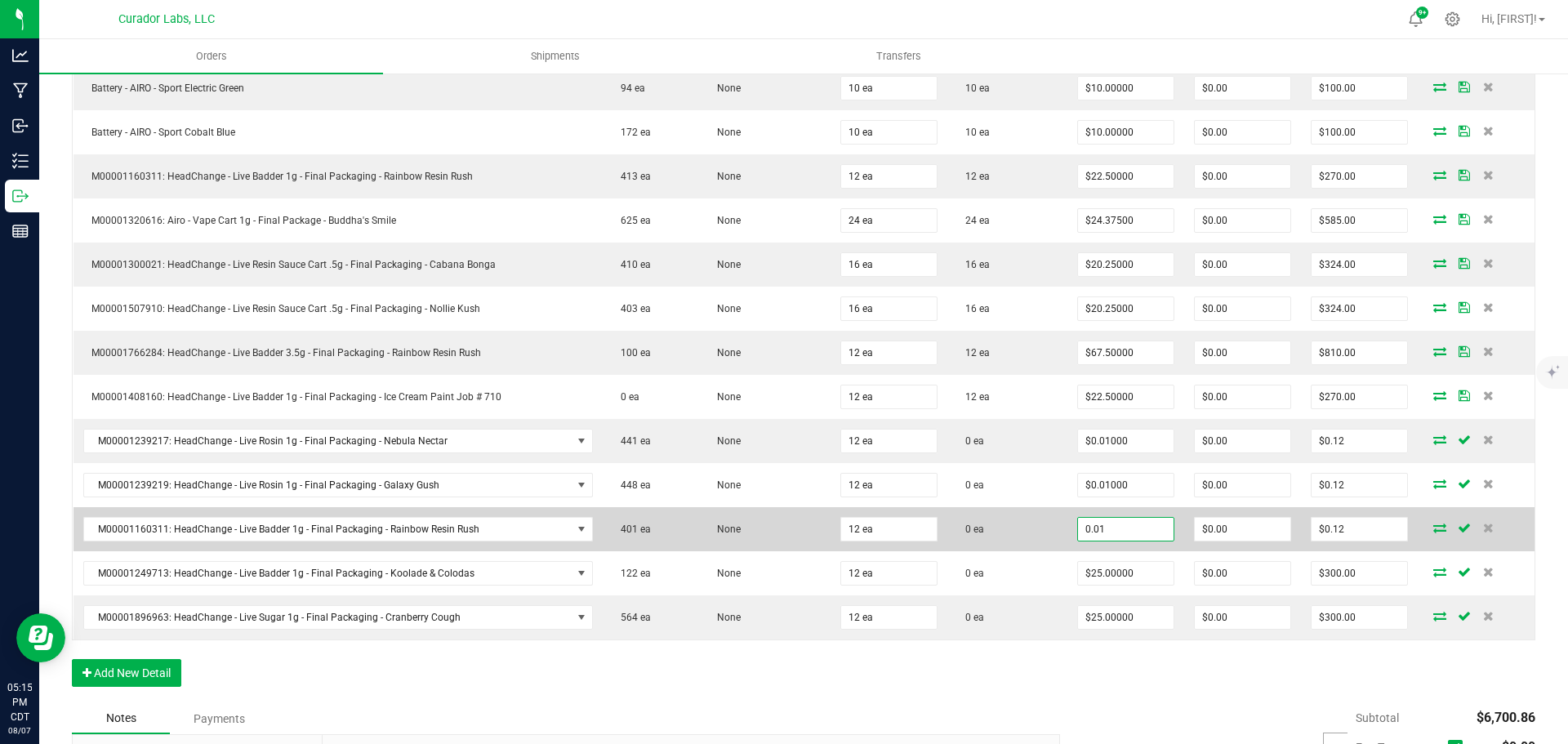 click on "0.01" at bounding box center [1125, 529] 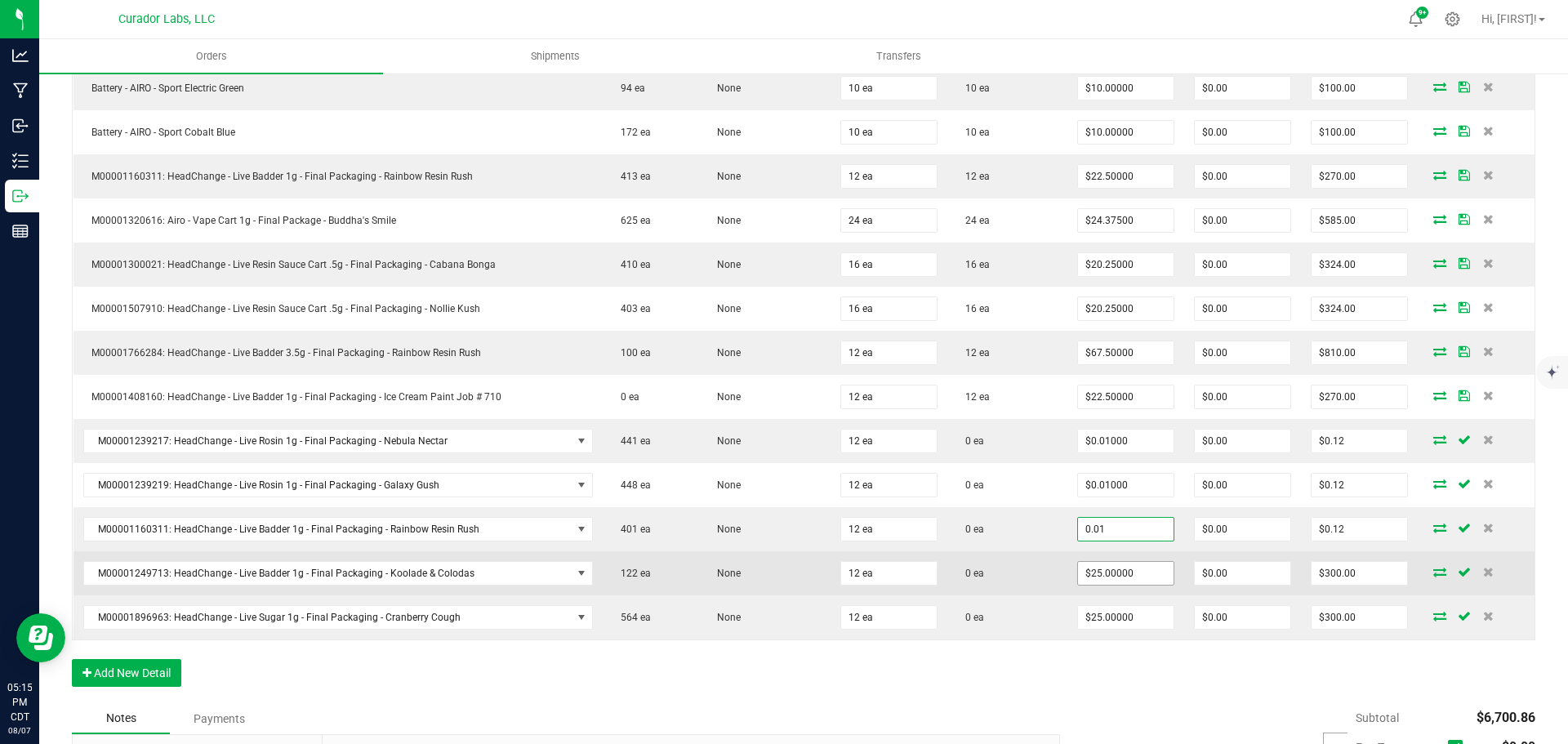 type on "$0.01000" 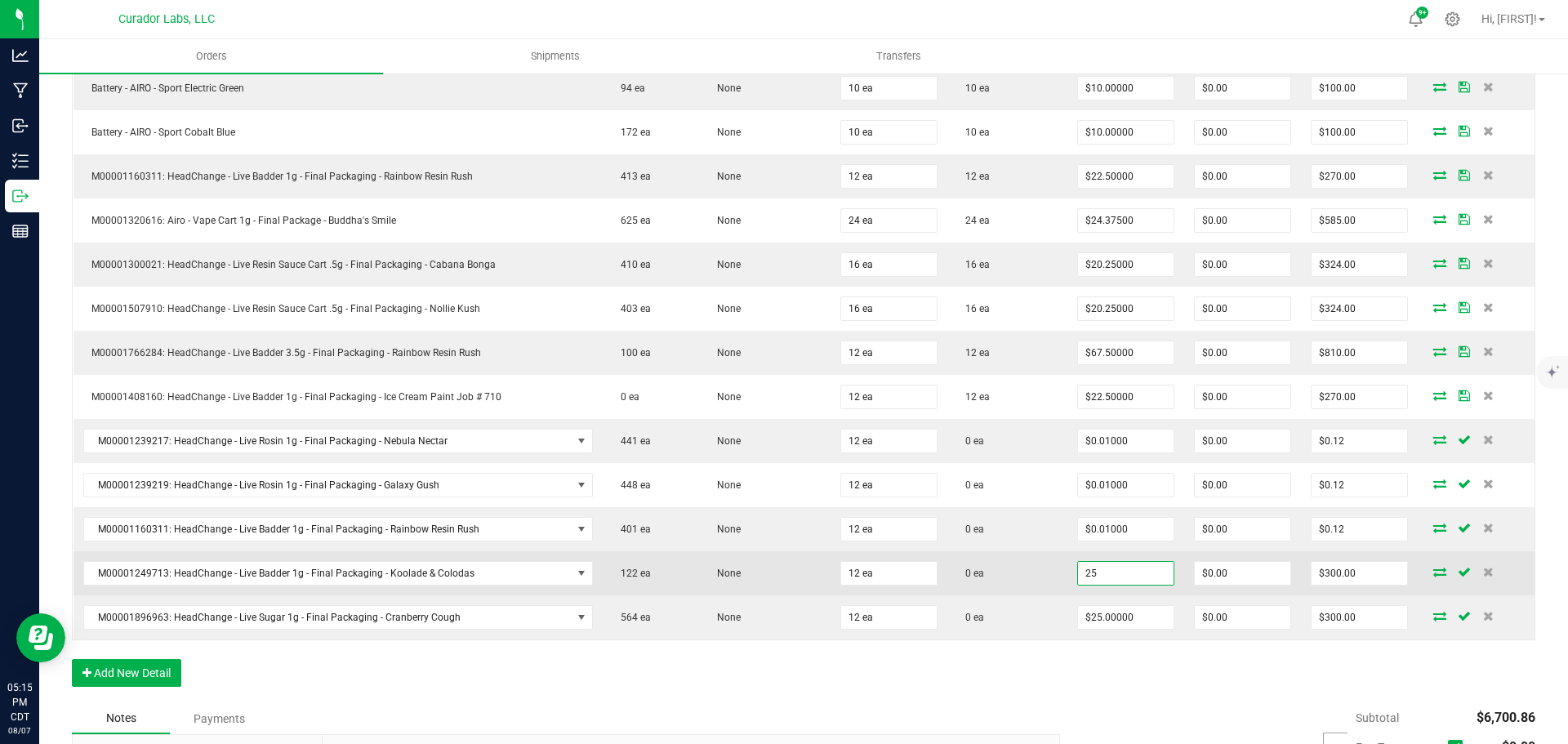 click on "25" at bounding box center [1125, 573] 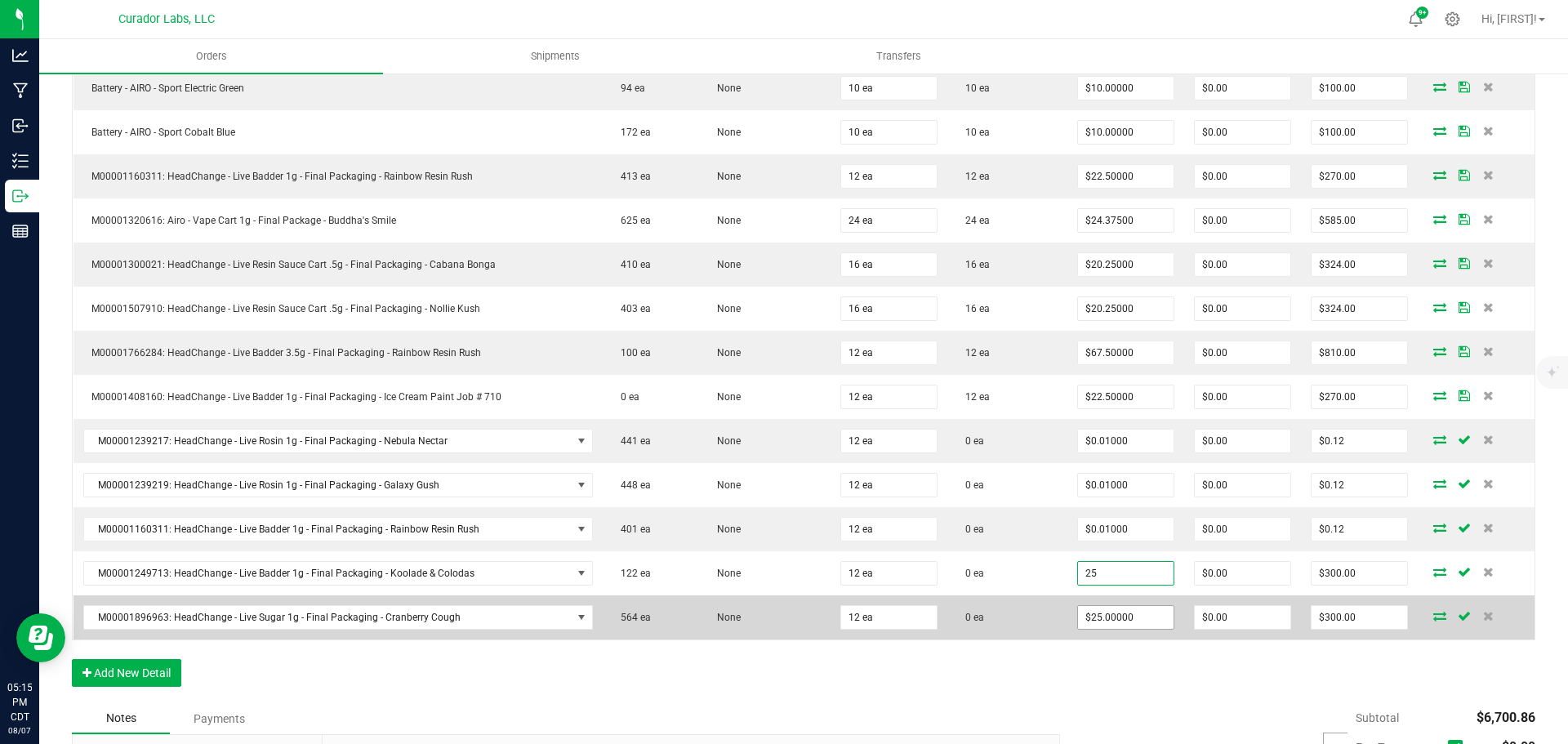 paste on "0.01" 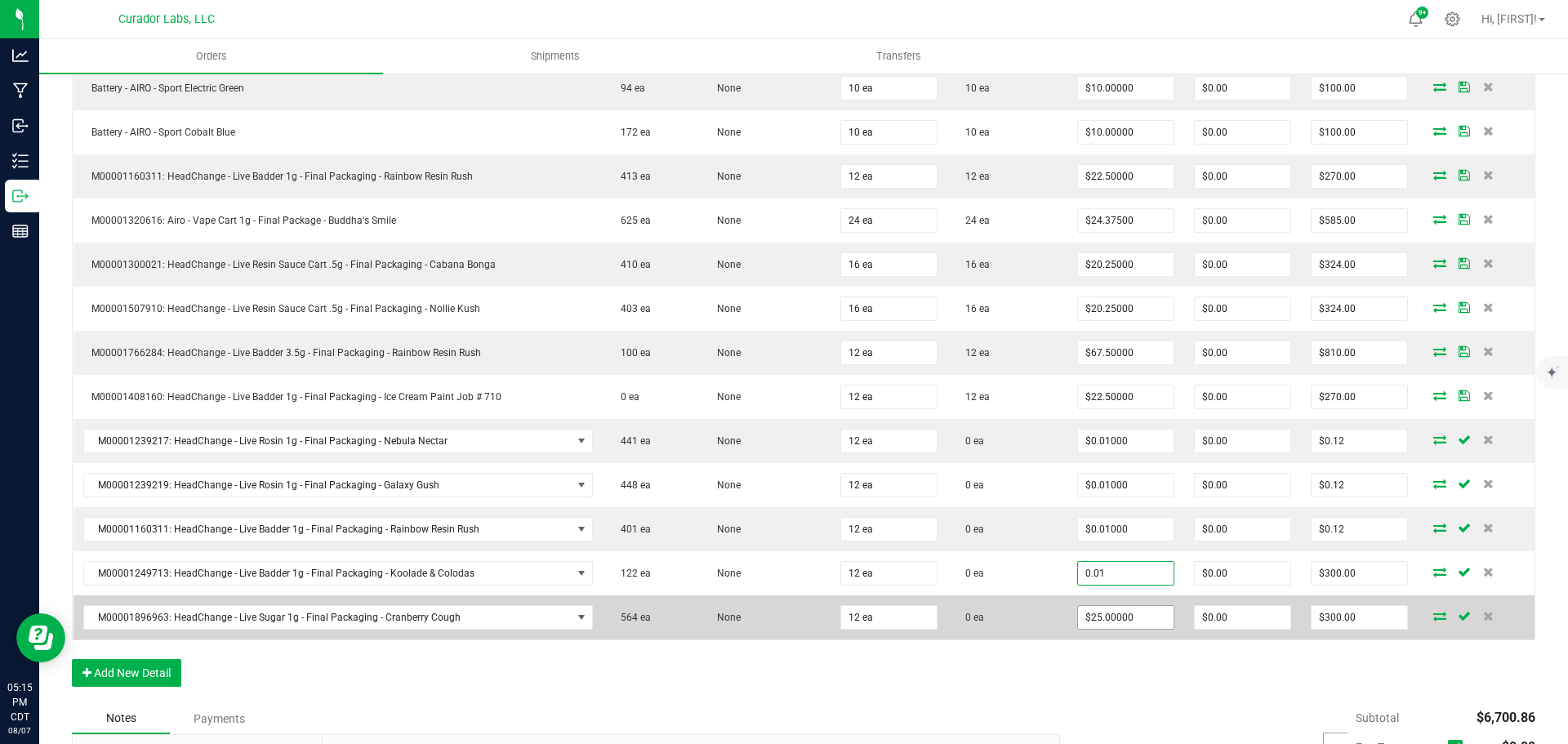 type on "$0.01000" 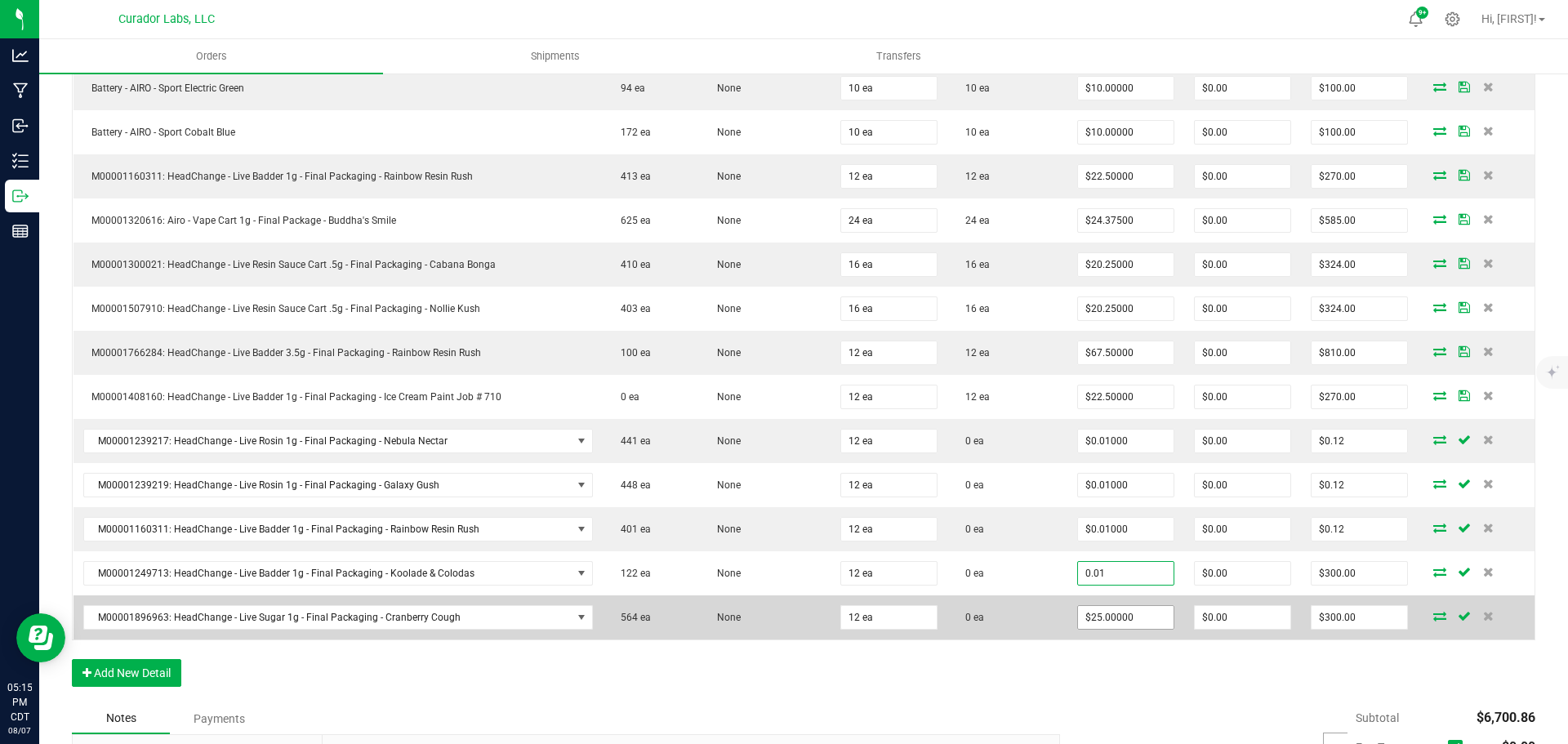 type on "$0.12" 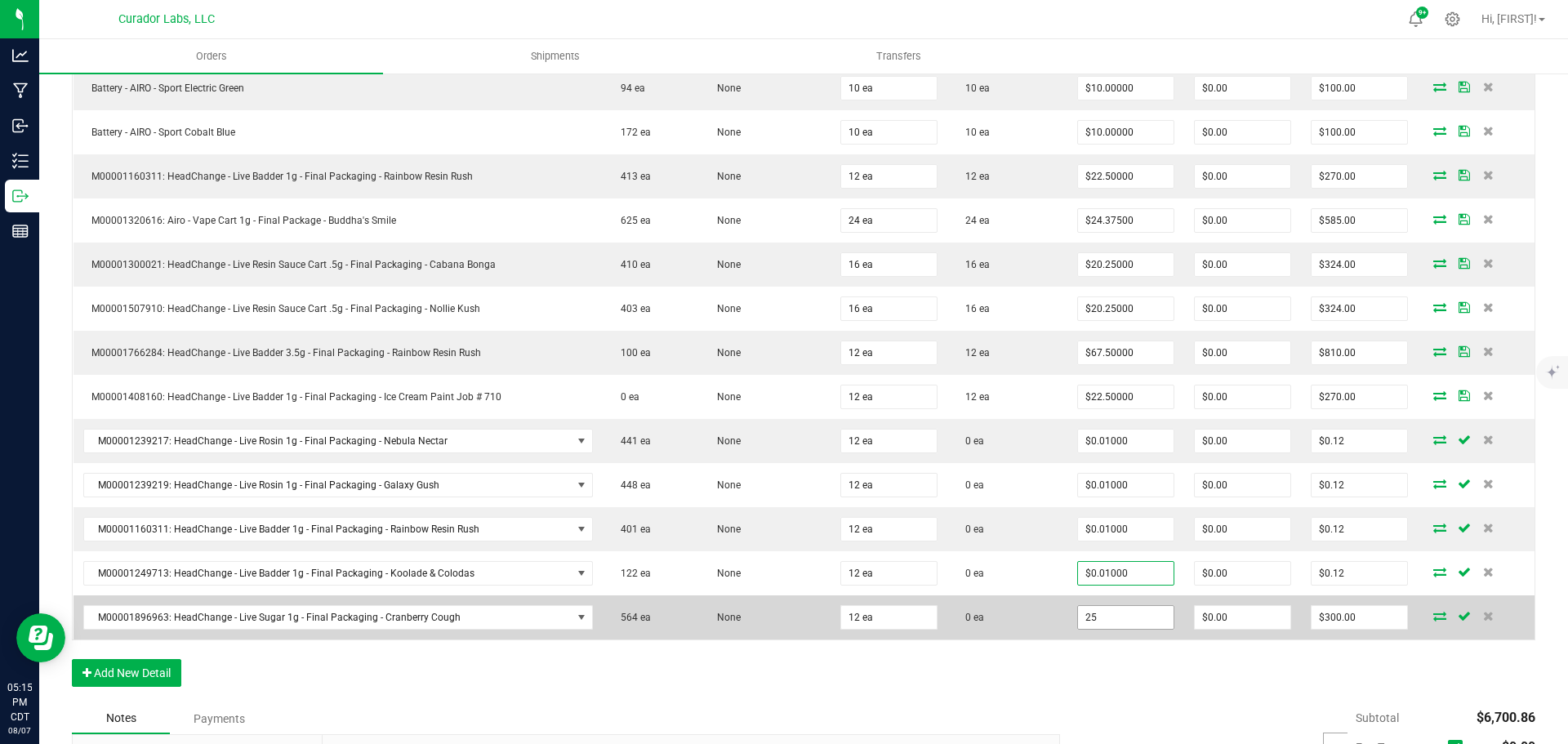 click on "25" at bounding box center (1125, 617) 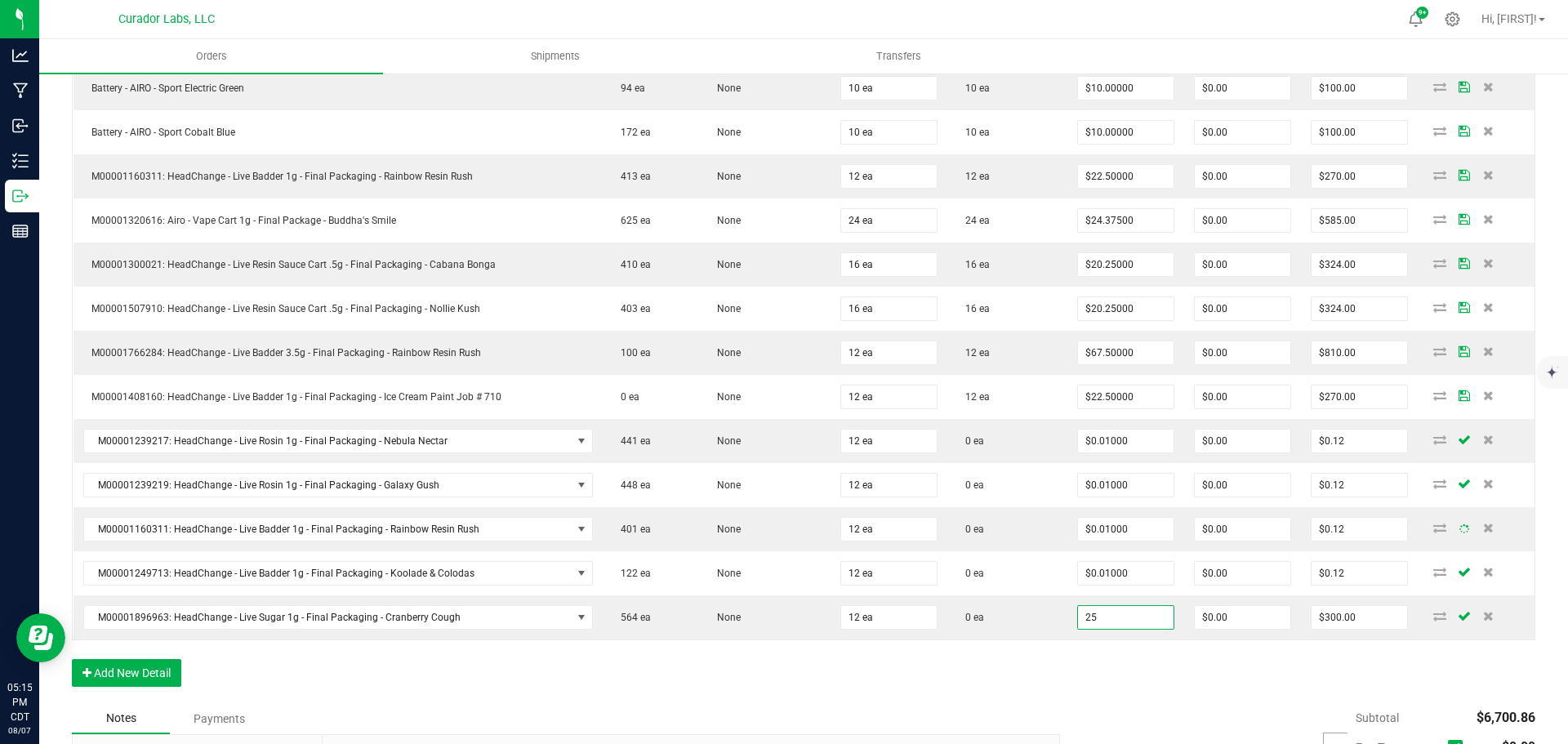 paste on "0.01" 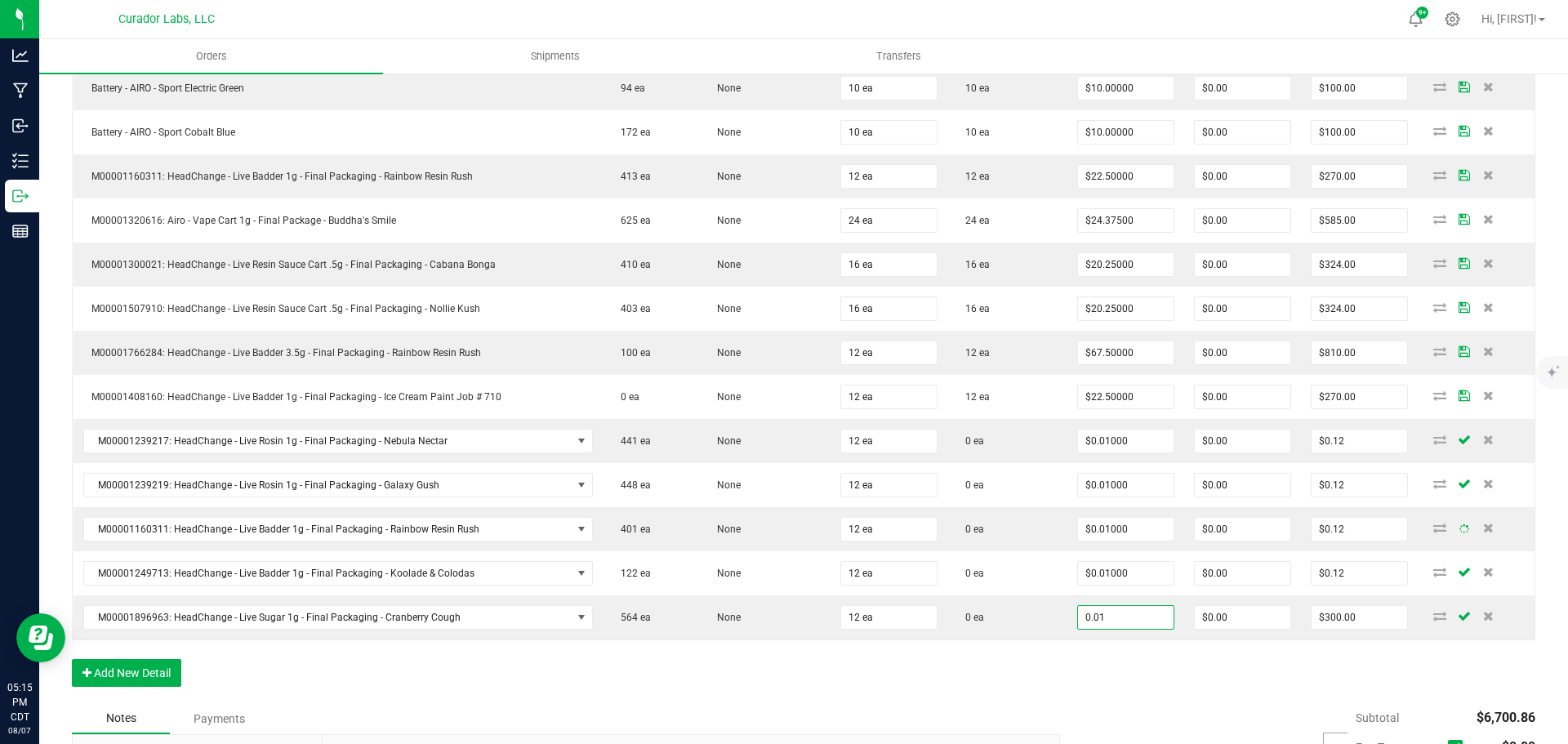 type on "$0.01000" 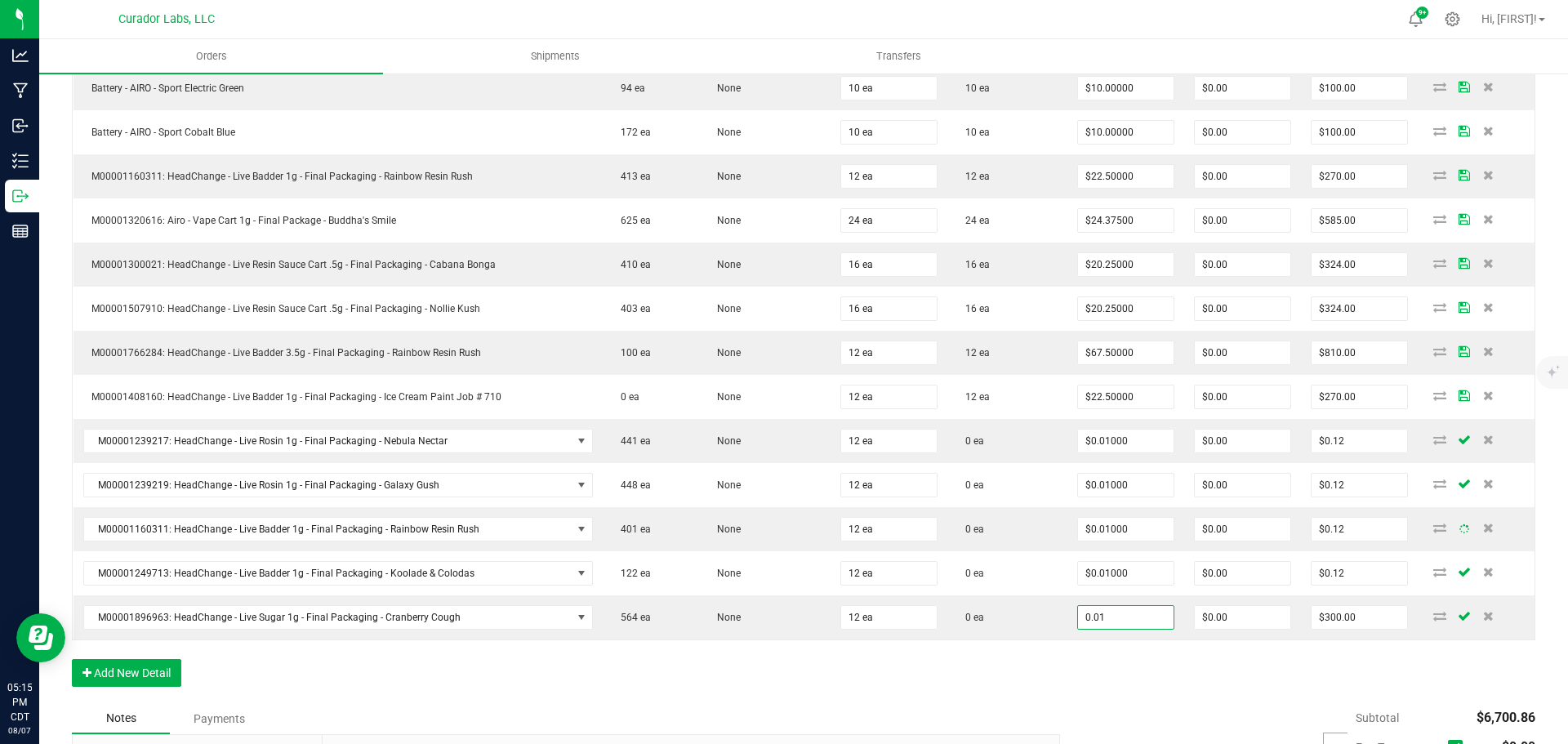 type on "$0.12" 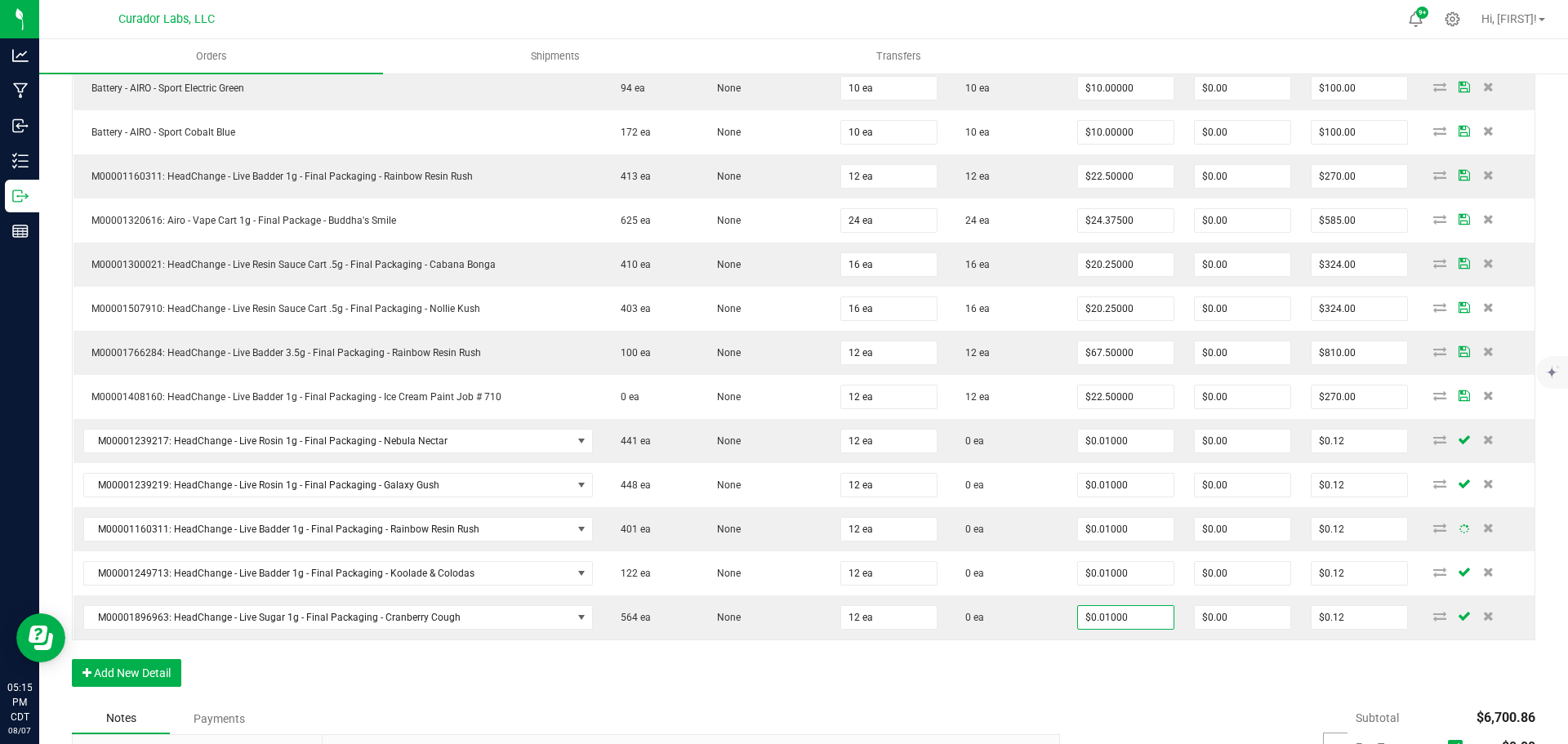 click on "Order Details Print All Labels Item  Sellable  Strain Qty Ordered Qty Allocated Unit Price Line Discount Total Actions  M00001171214: AIRO - Vape Cart 1g - Final Package - Mystical Melody   551 ea   None  24 ea  24 ea  $24.37500 $0.00 $585.00  M00001980132: Airo - Vape Cart 1g - Final Packaging - Lemon Cherry Gelato   269 ea   None  24 ea  24 ea  $24.37500 $0.00 $585.00  M00001218841: Airo - Vape Cart 1g - Final Packaging - Bahama Breeze   936 ea   None  24 ea  24 ea  $24.37500 $0.00 $585.00  M00001244502: AIRO - Vape Cart 1g - Final Packaging - Blackberry Cobbler   540 ea   Blackberry Cobbler  24 ea  24 ea  $24.37500 $0.00 $585.00  M00001963618: Airo - Vape Cart 1g - Final Packaging - Citrus Splash   564 ea   None  24 ea  24 ea  $24.37500 $0.00 $585.00  M00001814767: Airo - Vape Cart 1g - Final Packaging - Tropical Daydream   1020 ea   None  12 ea  12 ea  $24.37500 $0.00 $292.50  Battery - AIRO - Sport Sunburst Orange   134 ea   None  10 ea  10 ea  $10.00000 $0.00 $100.00" at bounding box center [804, 194] 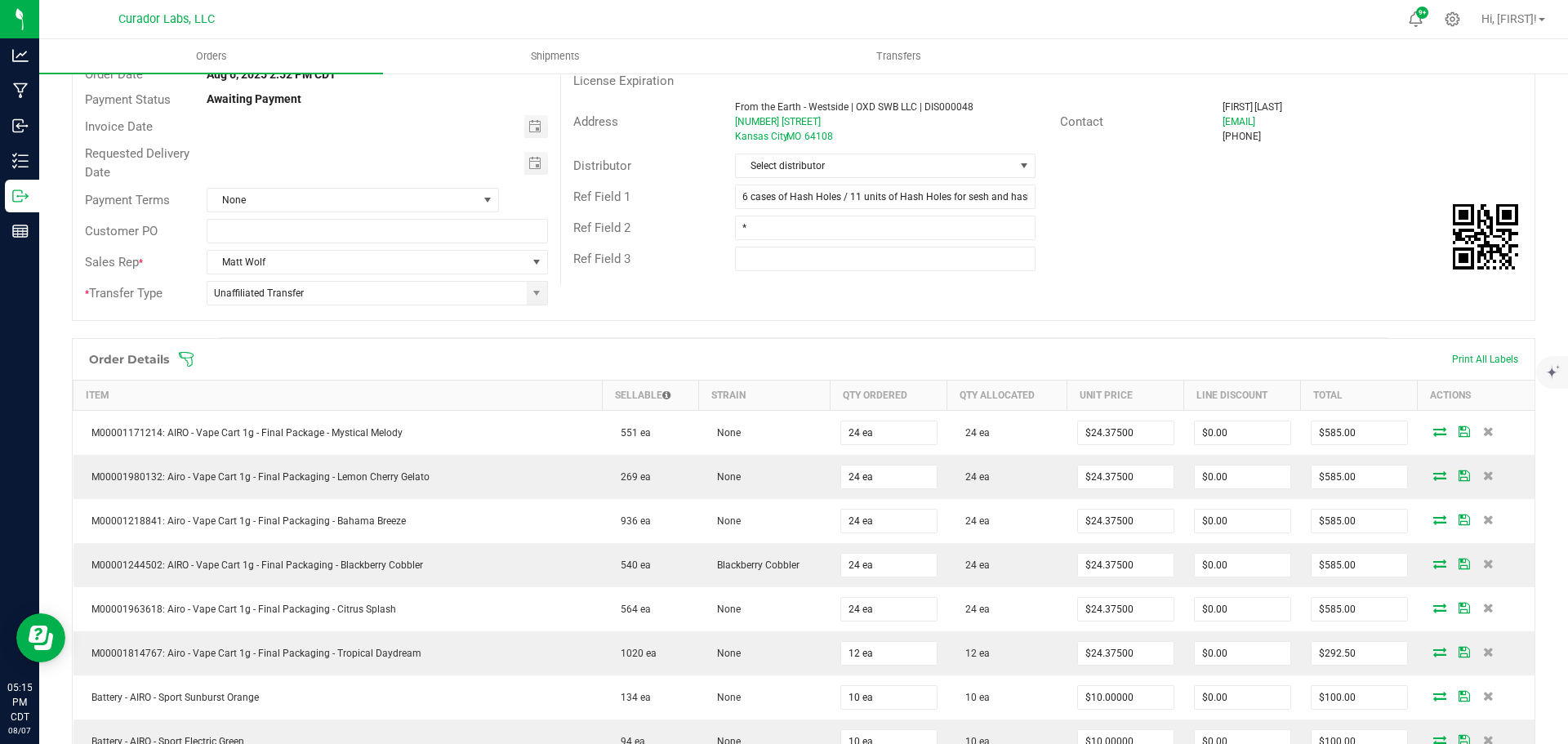 scroll, scrollTop: 0, scrollLeft: 0, axis: both 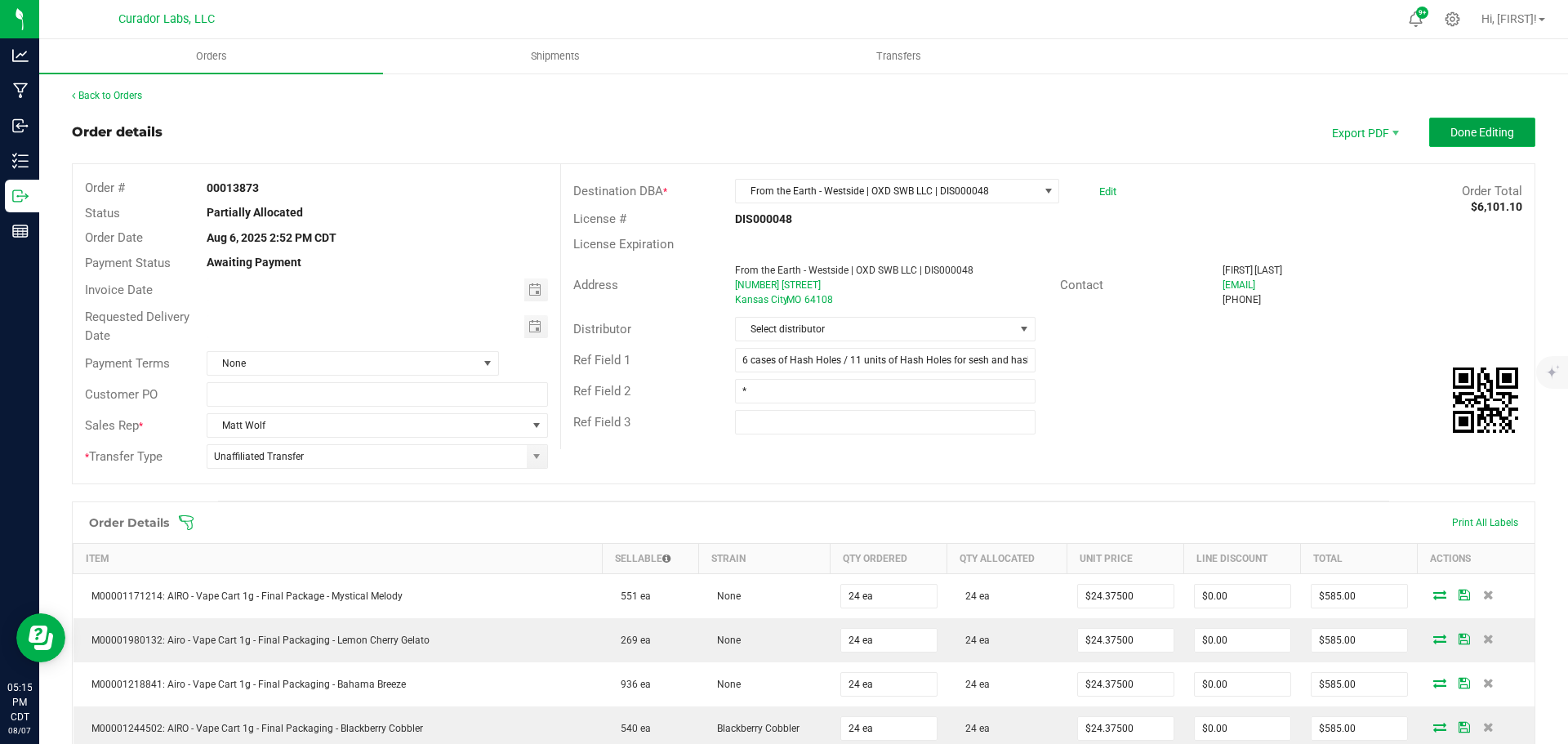 click on "Done Editing" at bounding box center [1482, 132] 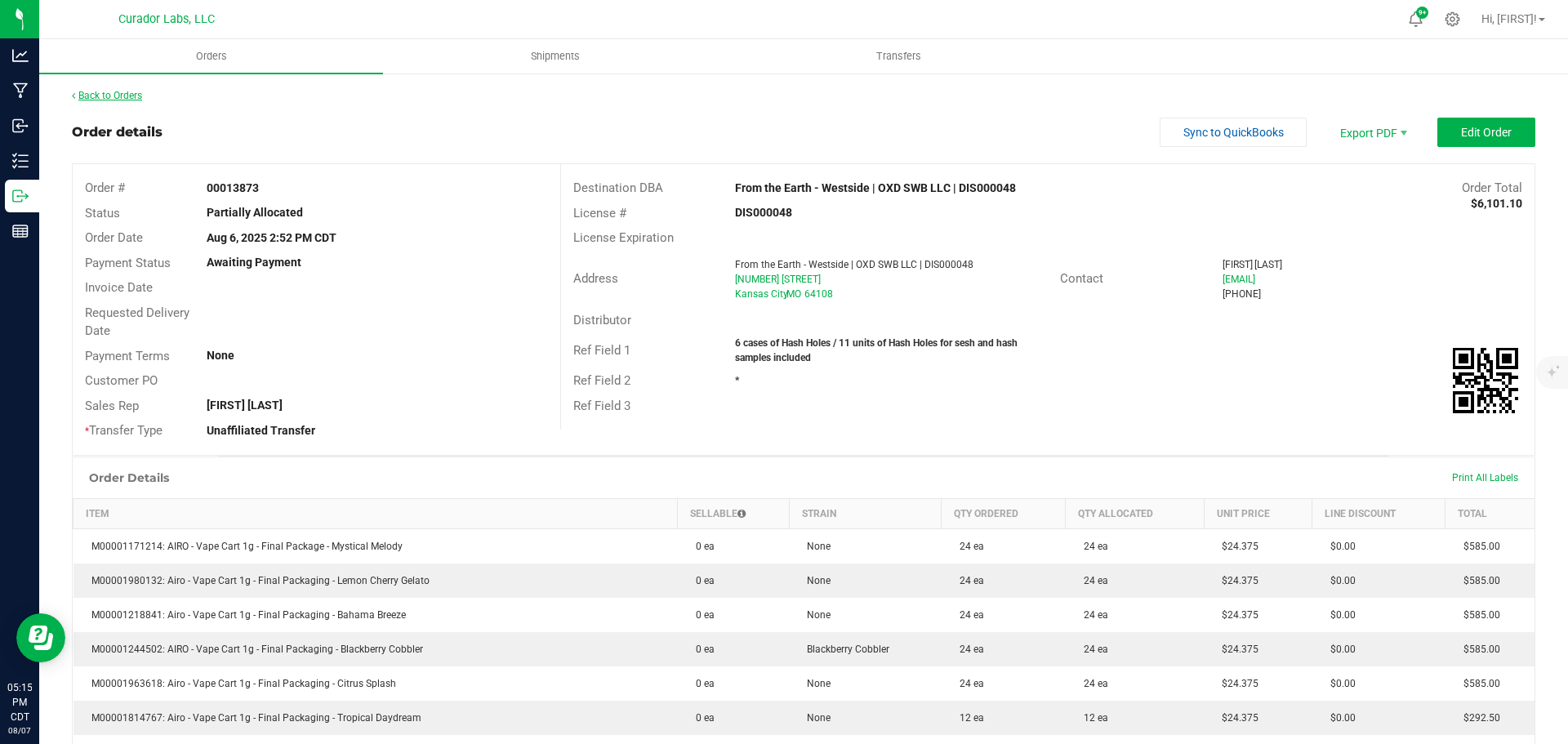 click at bounding box center (74, 96) 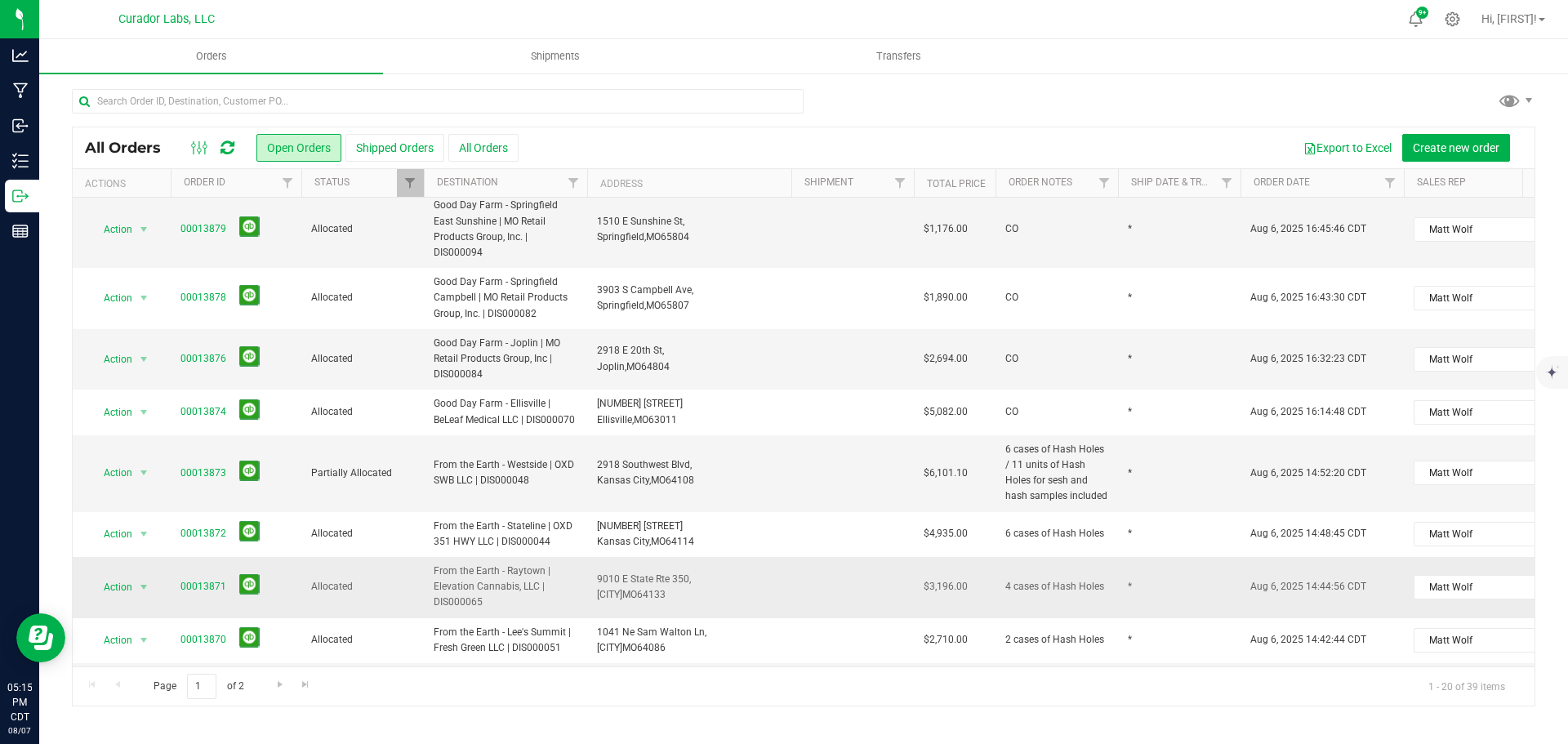 scroll, scrollTop: 604, scrollLeft: 0, axis: vertical 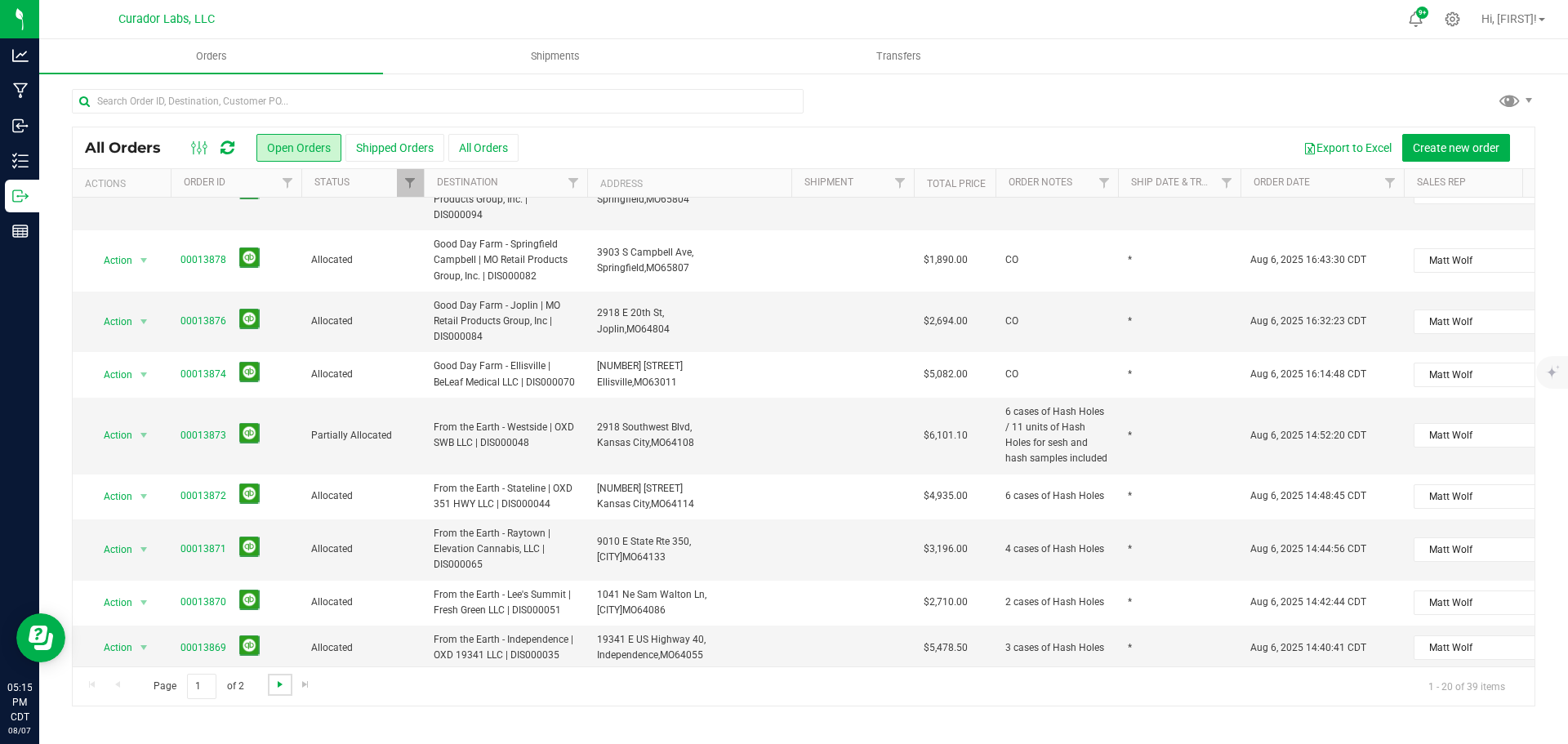 click at bounding box center [280, 684] 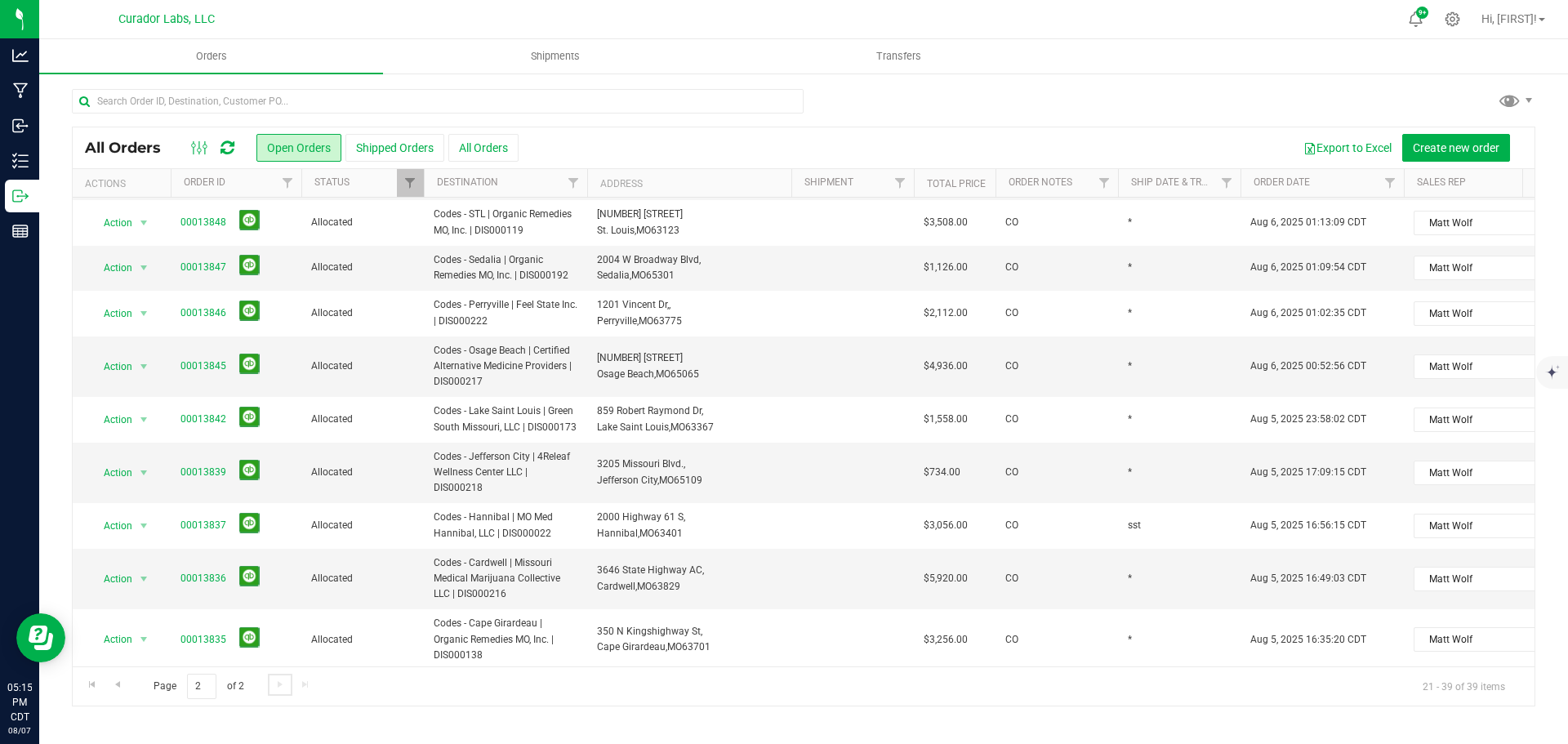 scroll, scrollTop: 0, scrollLeft: 0, axis: both 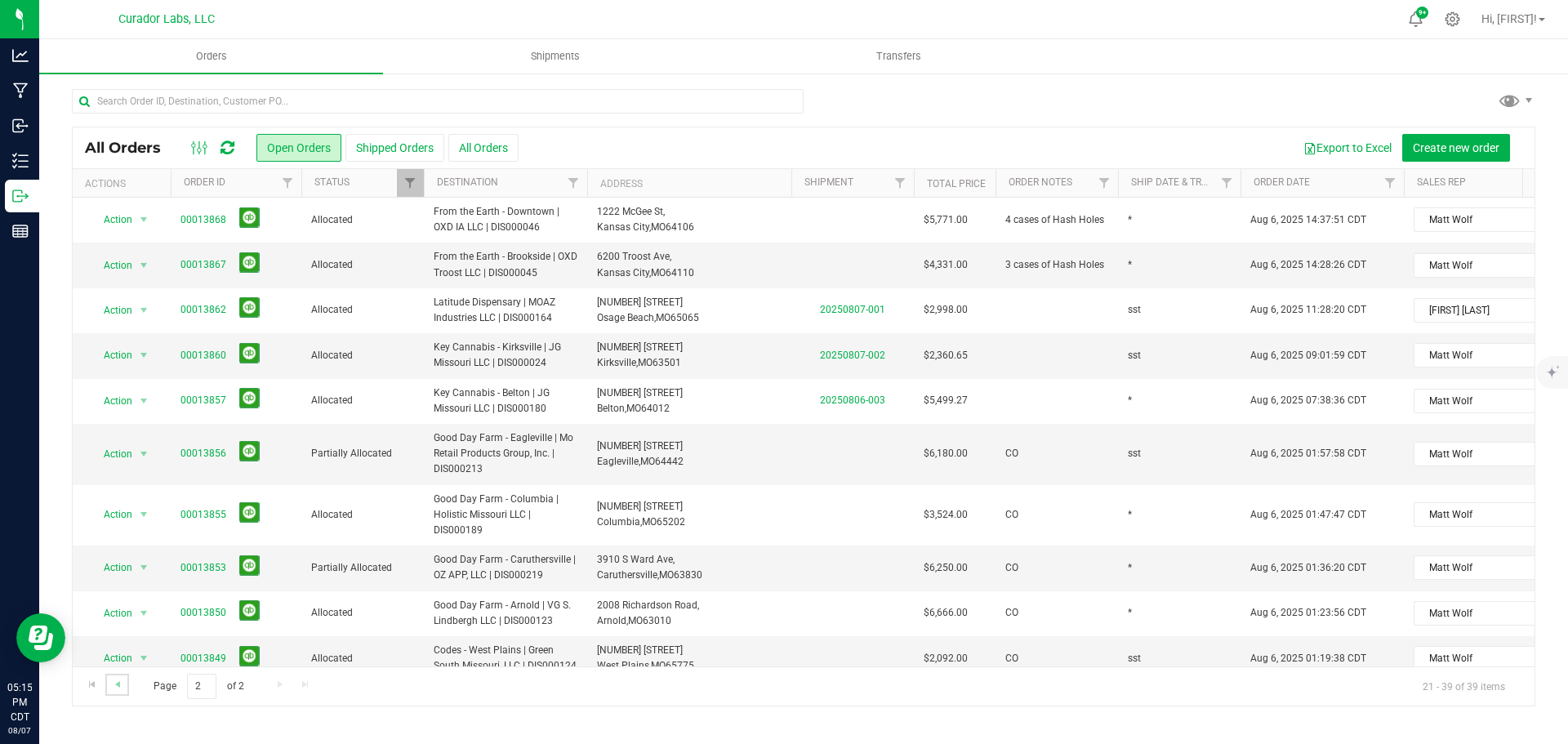click at bounding box center (117, 684) 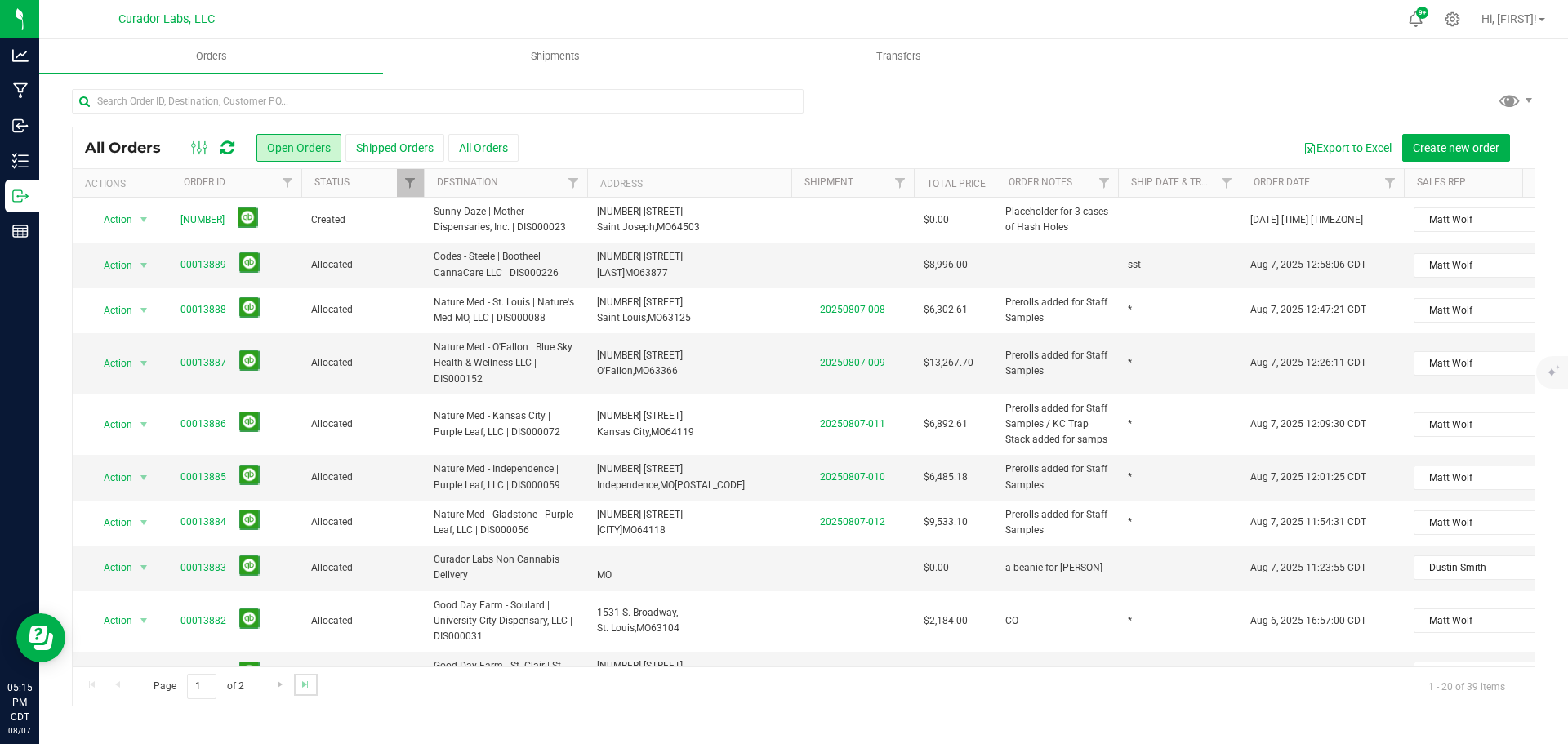 click at bounding box center [305, 684] 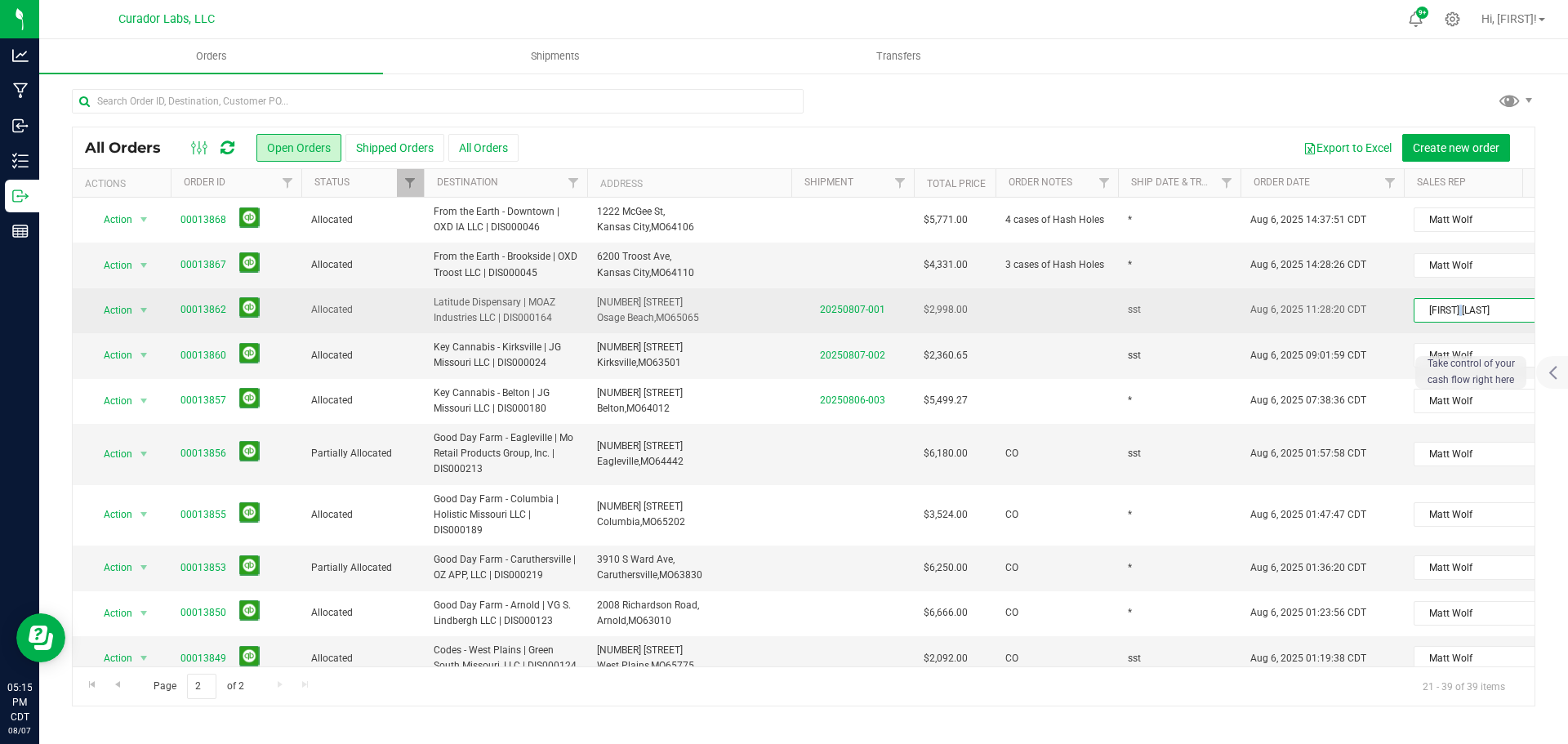click on "[FIRST] [LAST]" at bounding box center (1475, 310) 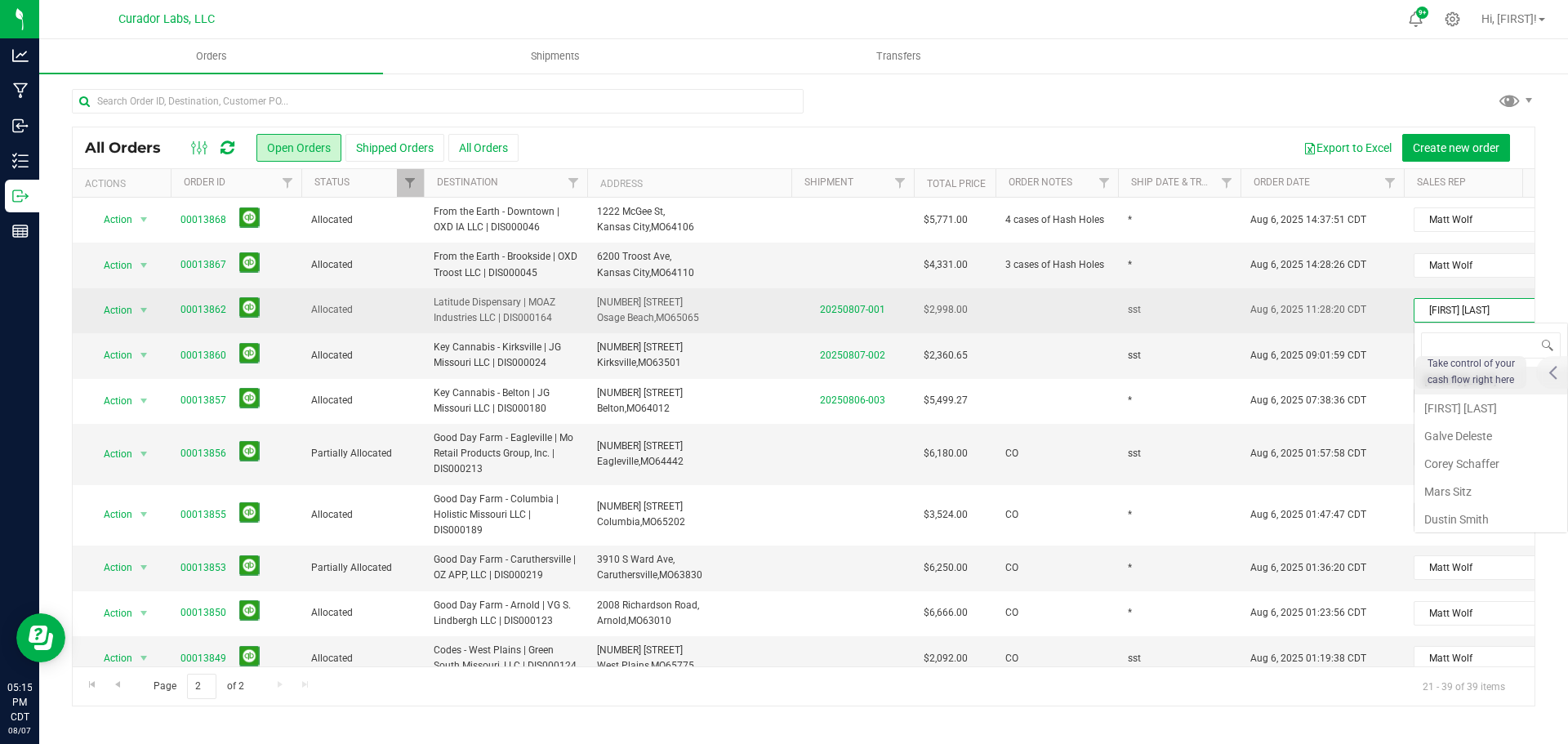 scroll, scrollTop: 81644, scrollLeft: 81523, axis: both 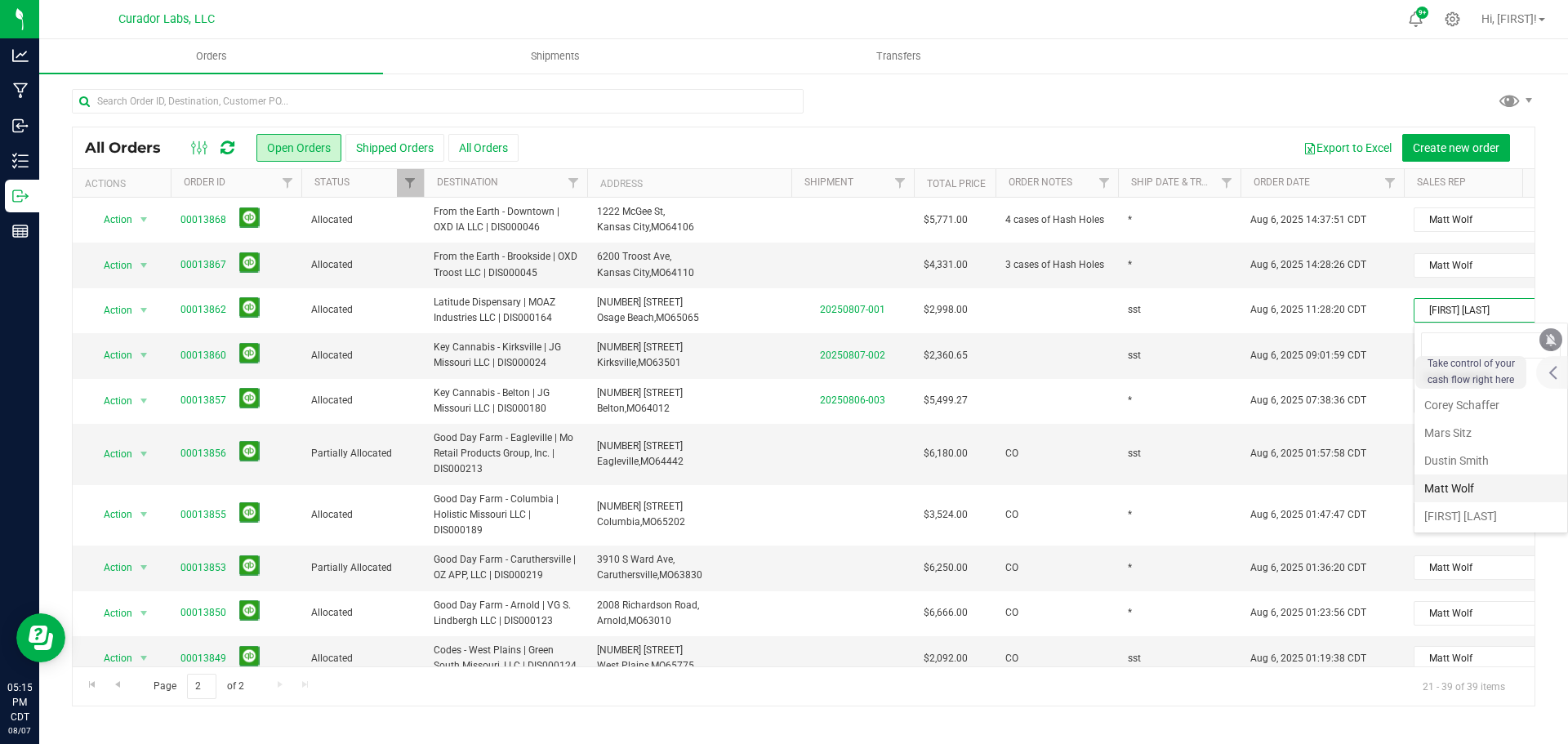 click on "Matt Wolf" at bounding box center (1490, 488) 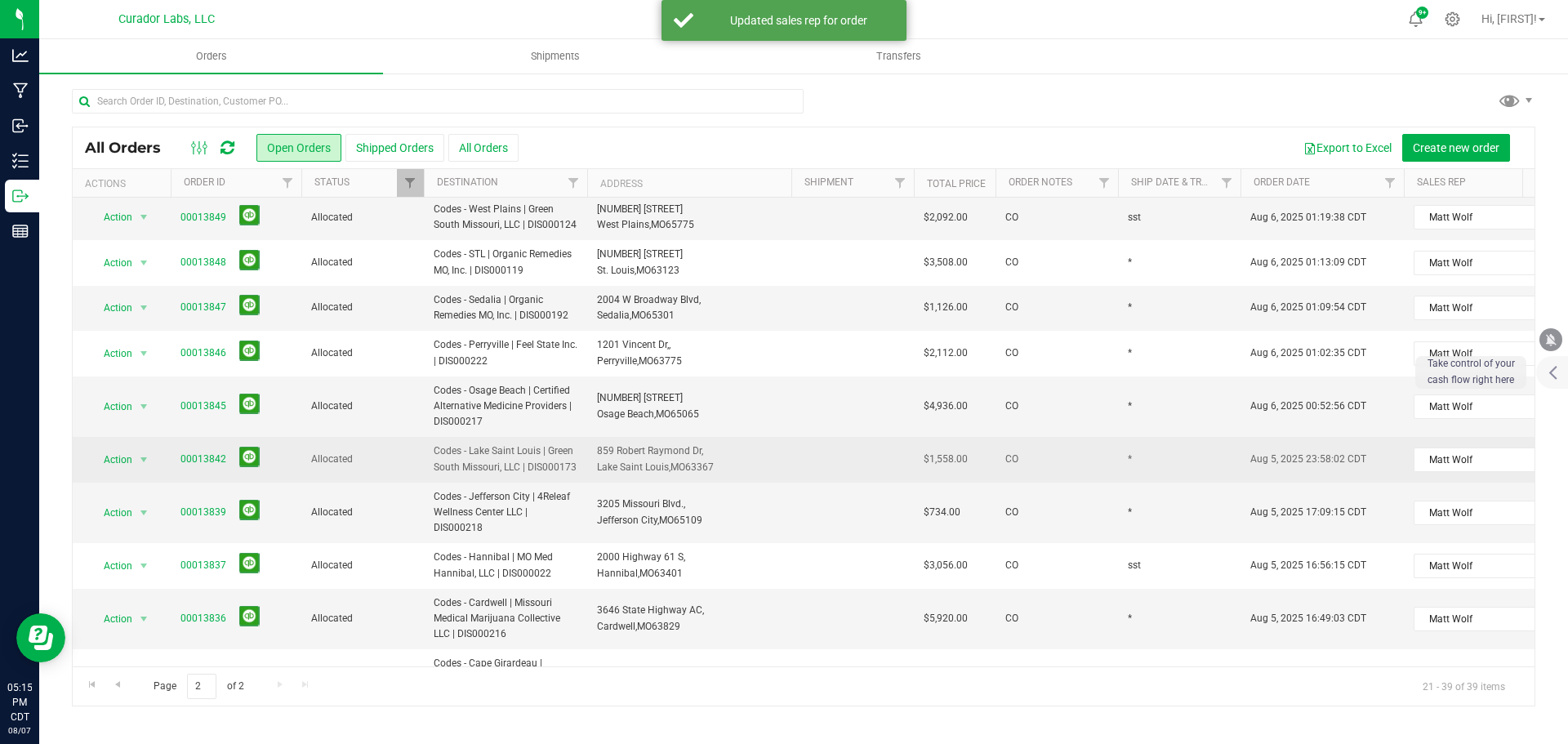 scroll, scrollTop: 481, scrollLeft: 0, axis: vertical 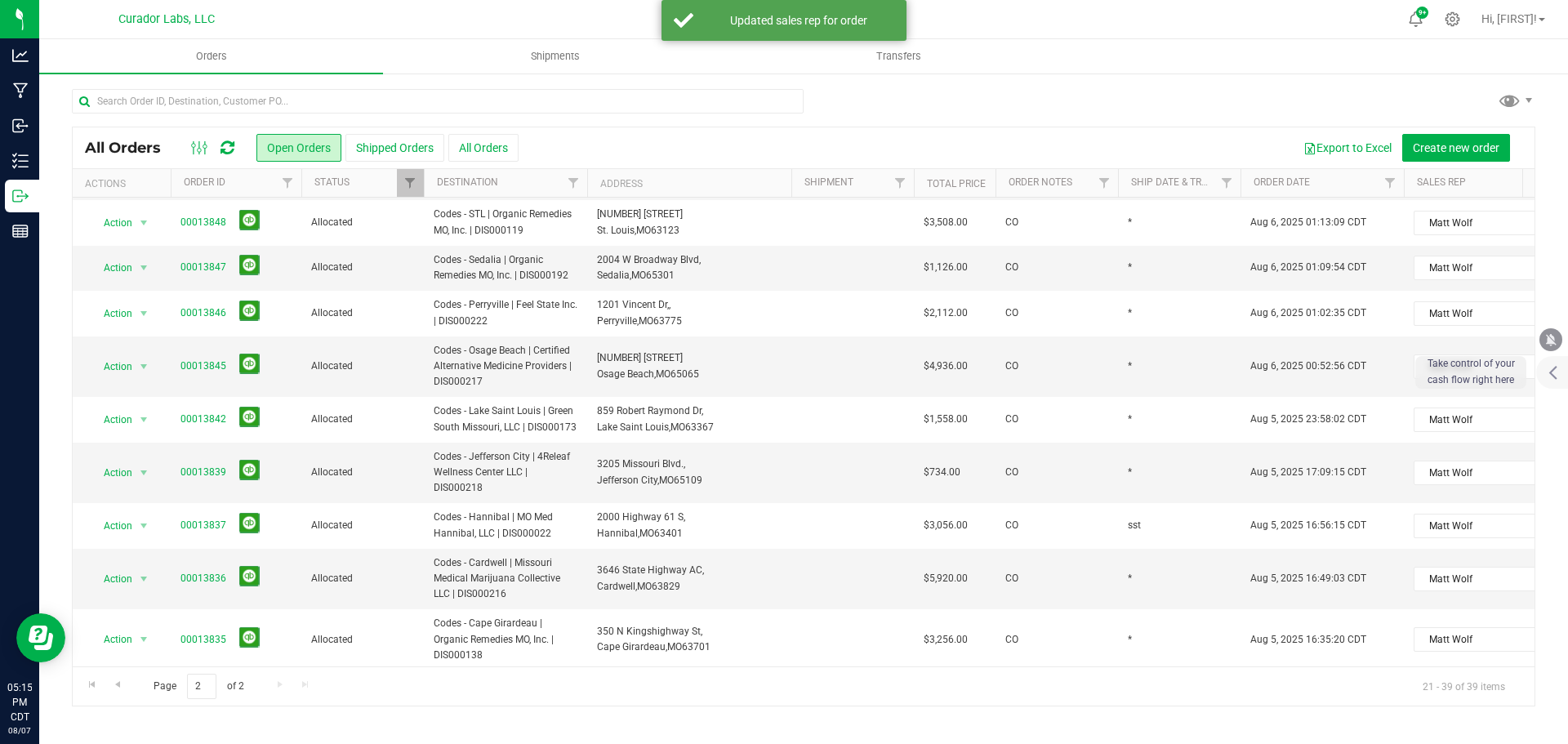 click on "Page 2 of 2 21 - 39 of 39 items" at bounding box center (804, 686) 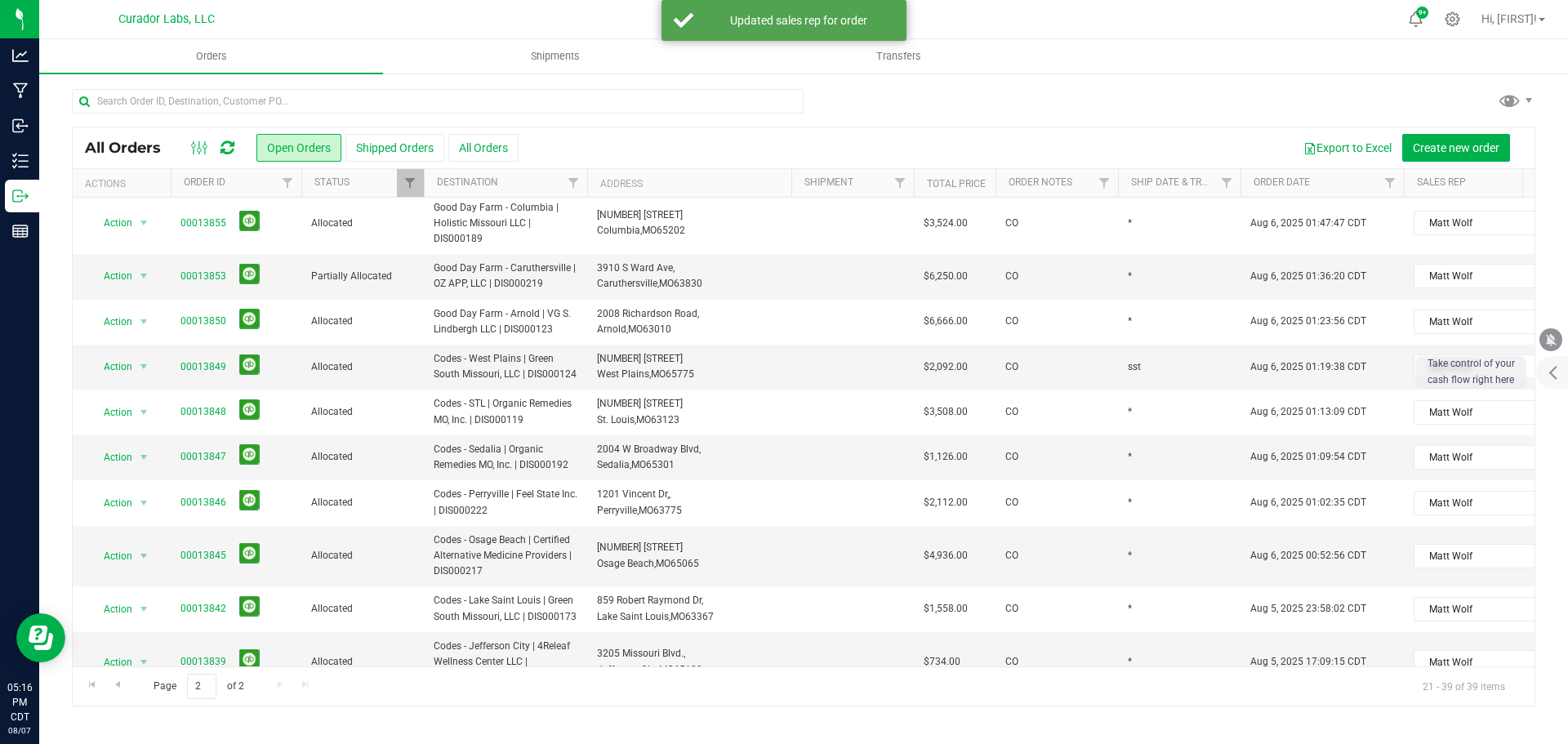 scroll, scrollTop: 0, scrollLeft: 0, axis: both 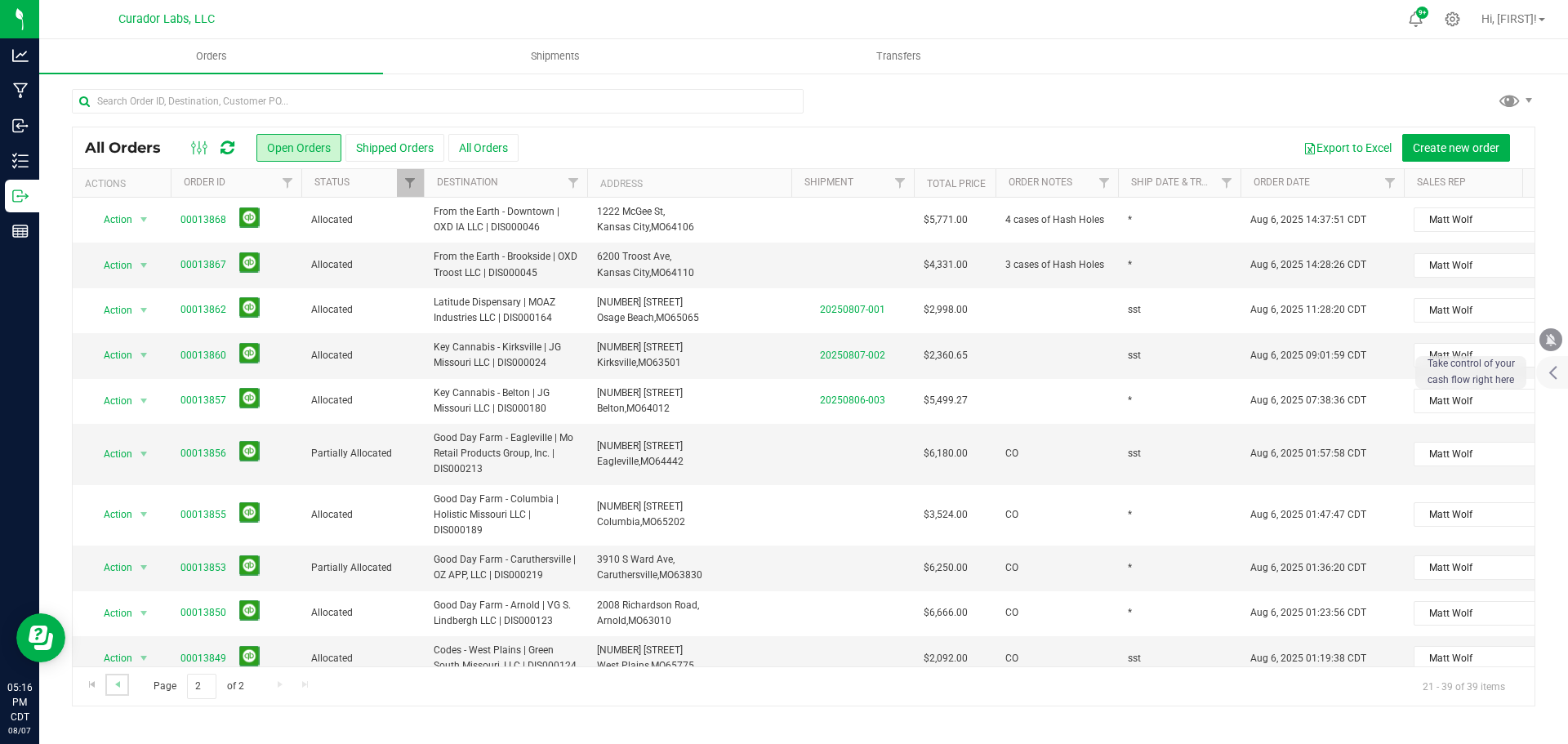 click at bounding box center (117, 684) 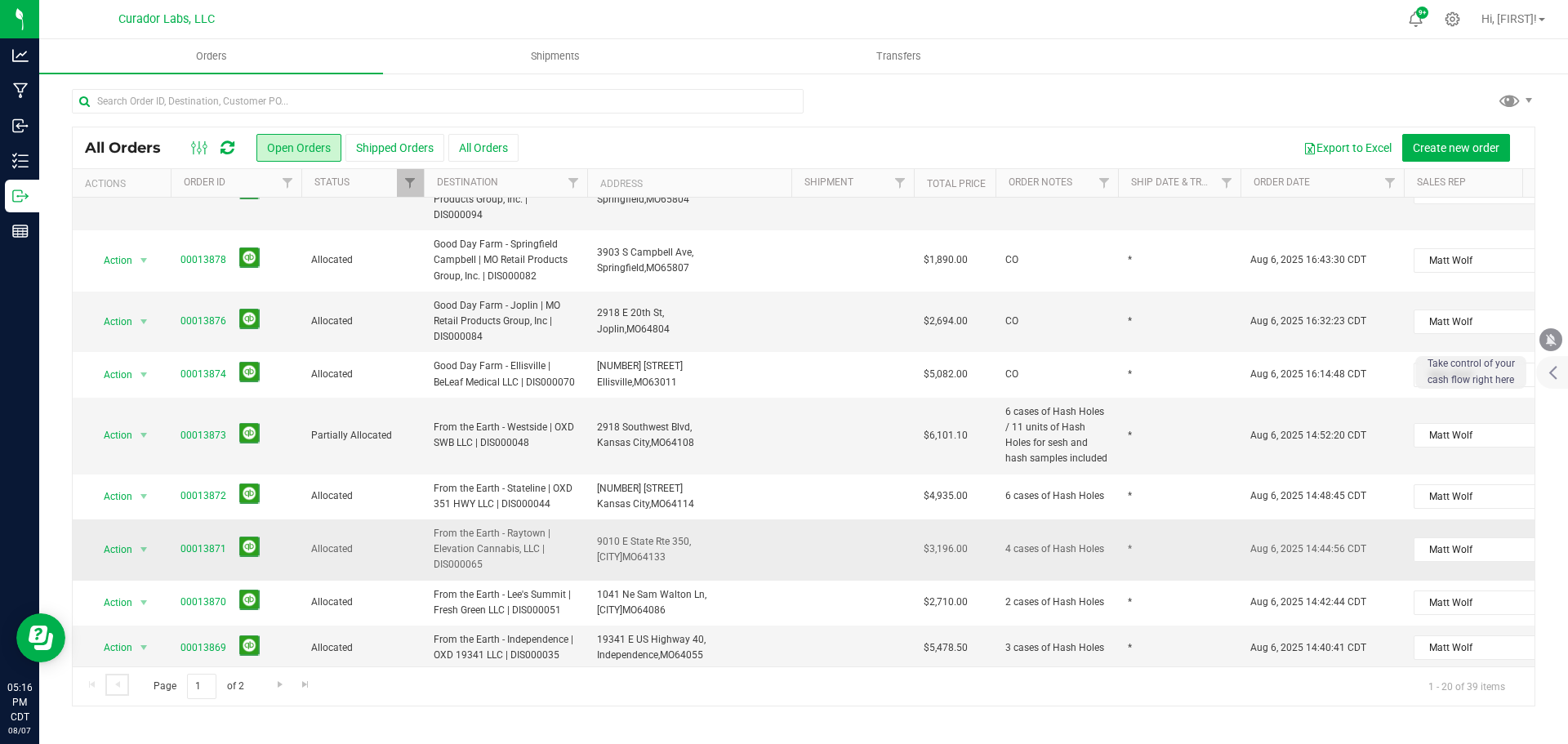 scroll, scrollTop: 0, scrollLeft: 0, axis: both 